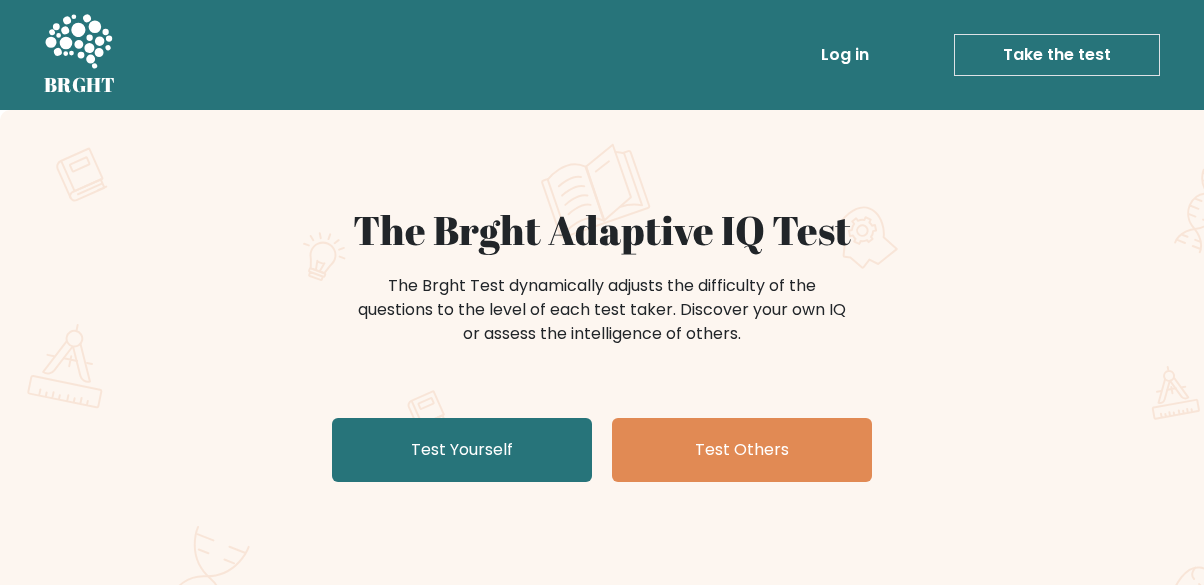 scroll, scrollTop: 0, scrollLeft: 0, axis: both 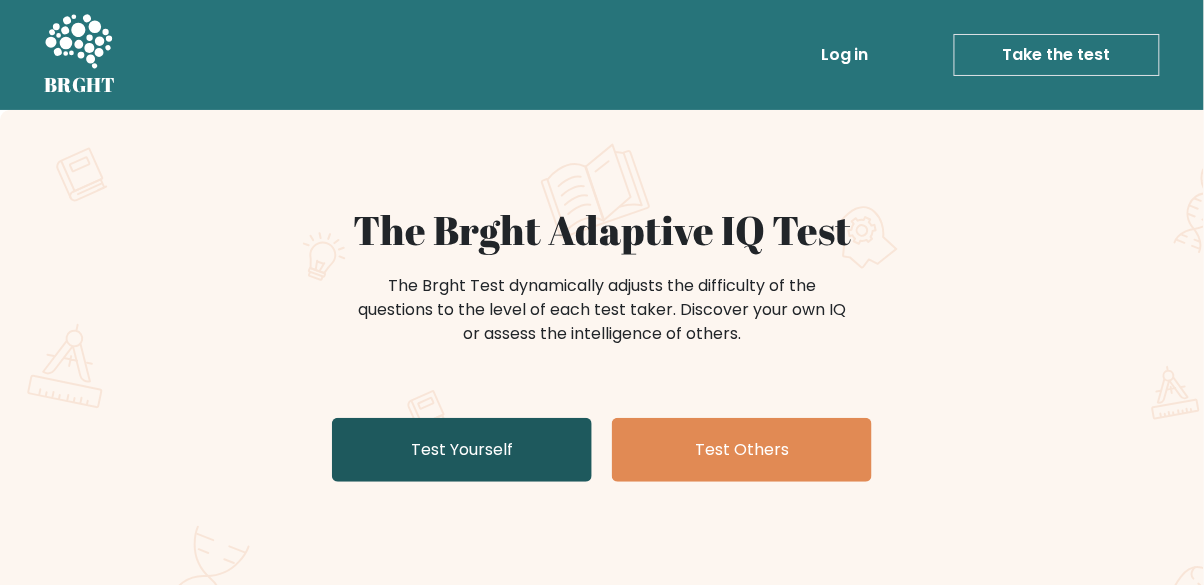 click on "Test Yourself" at bounding box center (462, 450) 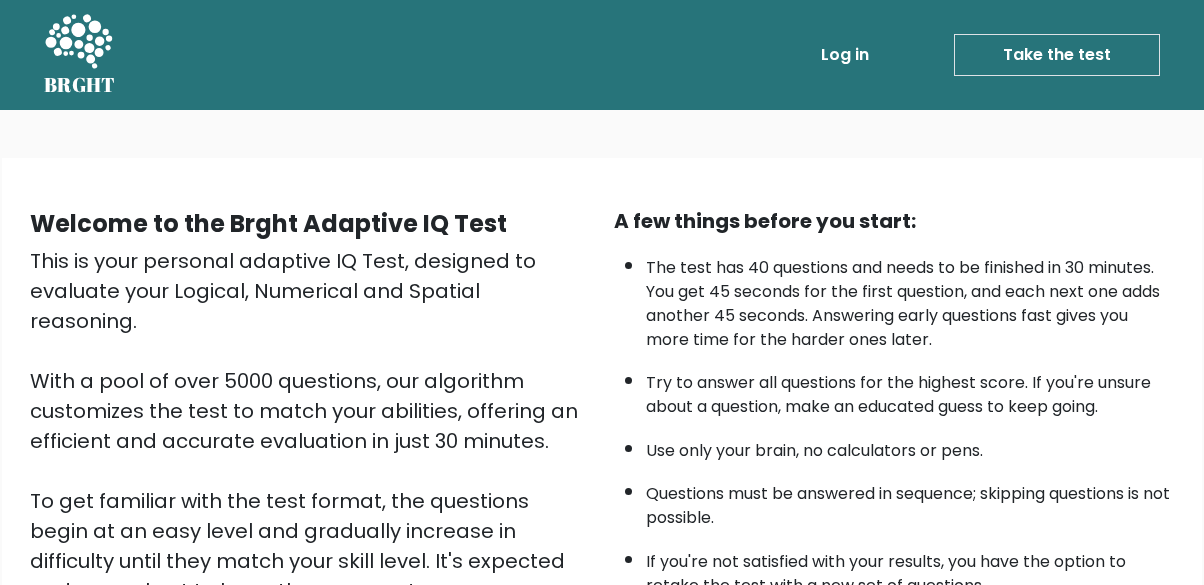 scroll, scrollTop: 0, scrollLeft: 0, axis: both 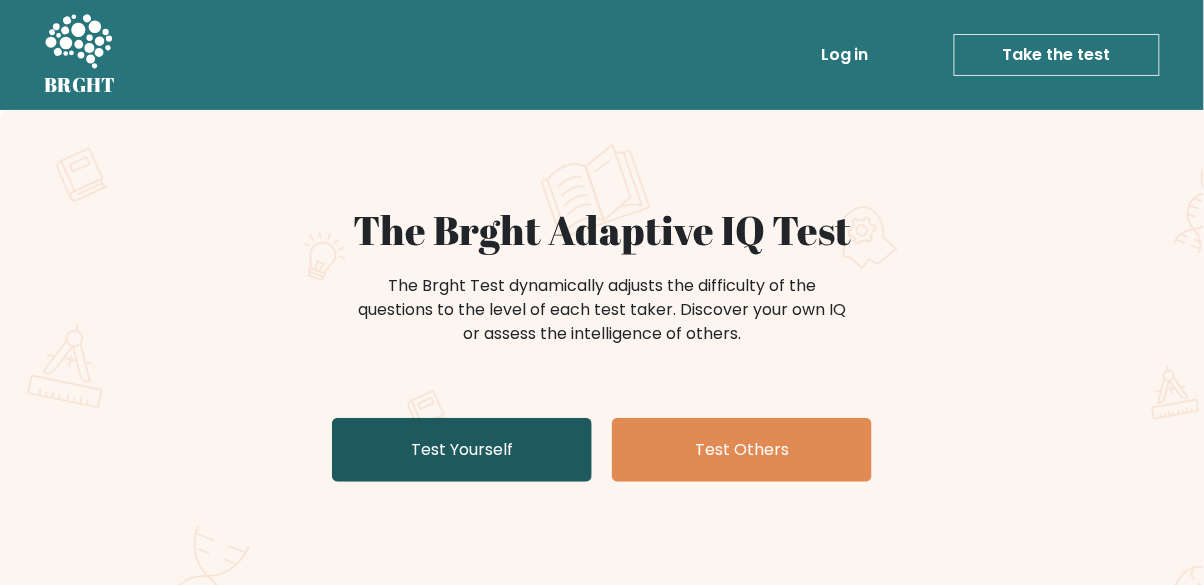 click on "Test Yourself" at bounding box center [462, 450] 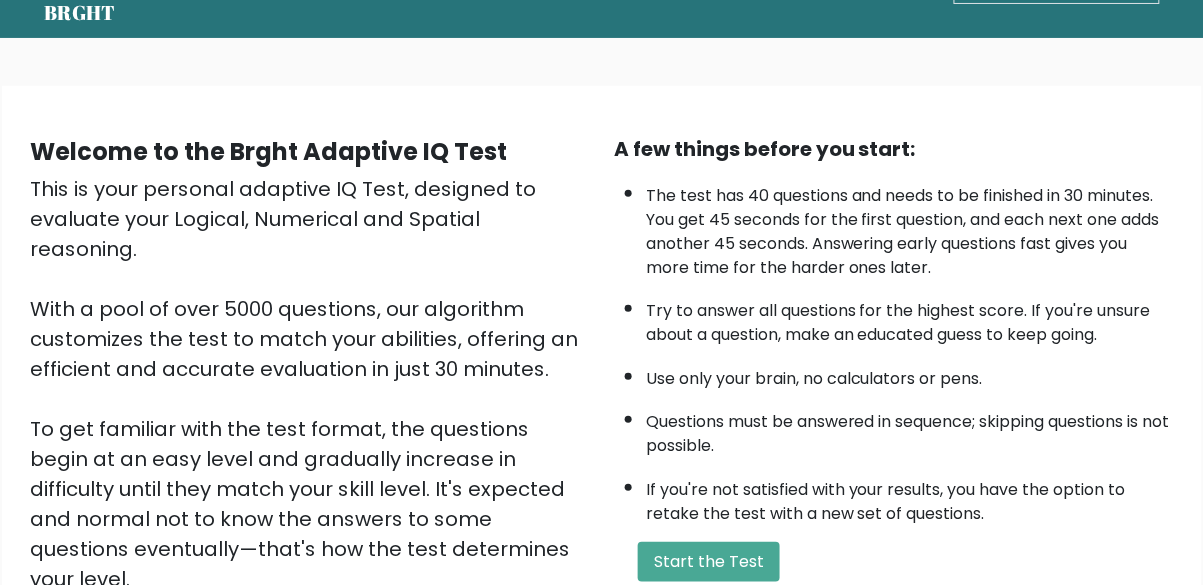 scroll, scrollTop: 76, scrollLeft: 0, axis: vertical 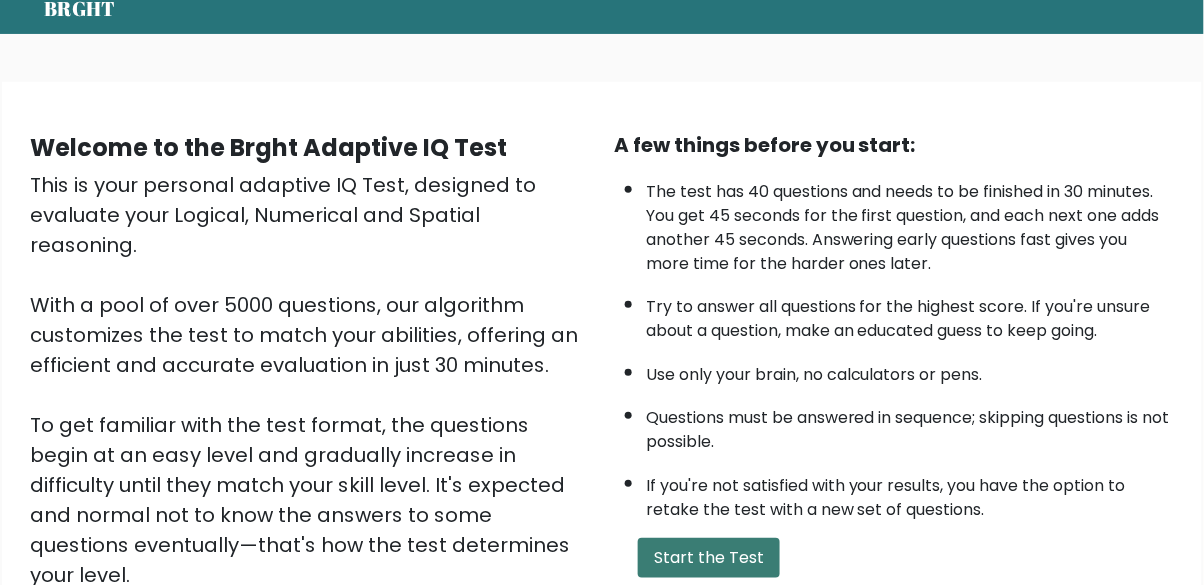 click on "Start the Test" at bounding box center (709, 558) 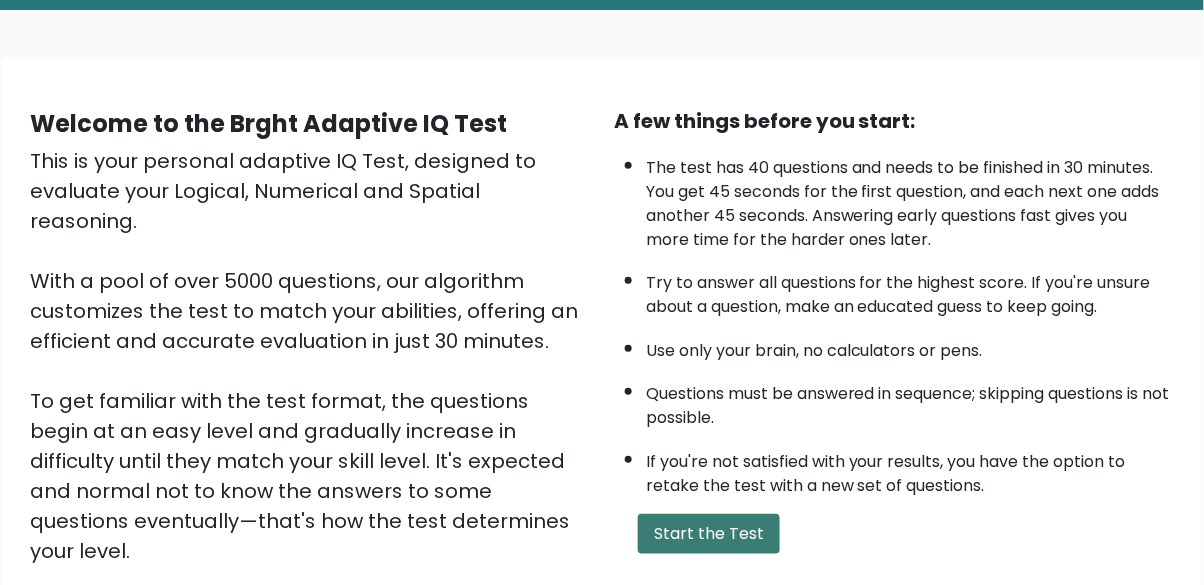 scroll, scrollTop: 156, scrollLeft: 0, axis: vertical 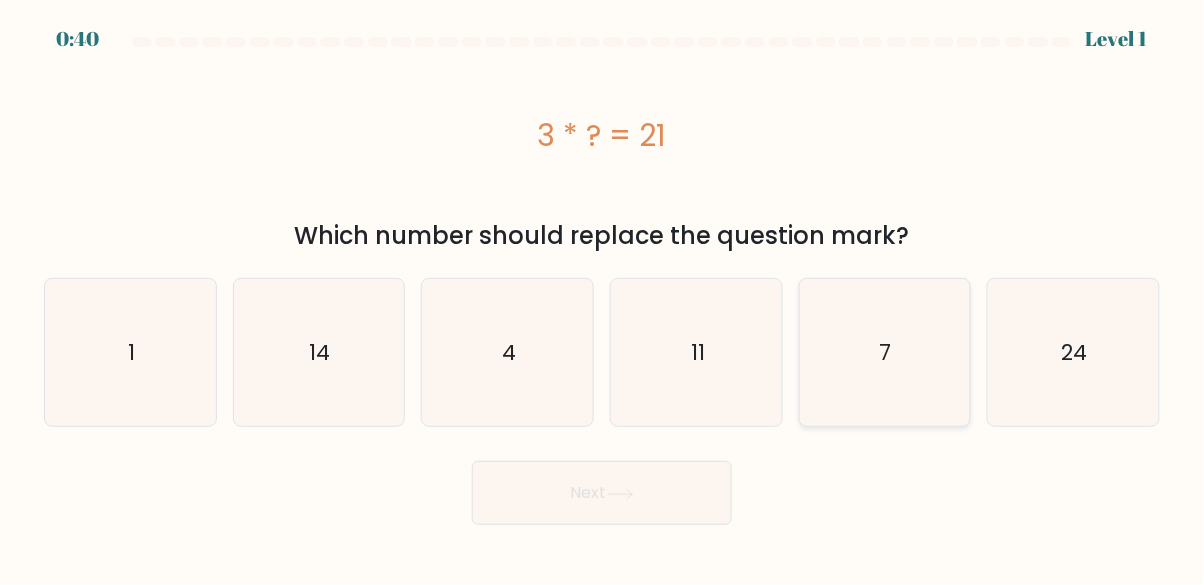 click on "7" at bounding box center (884, 352) 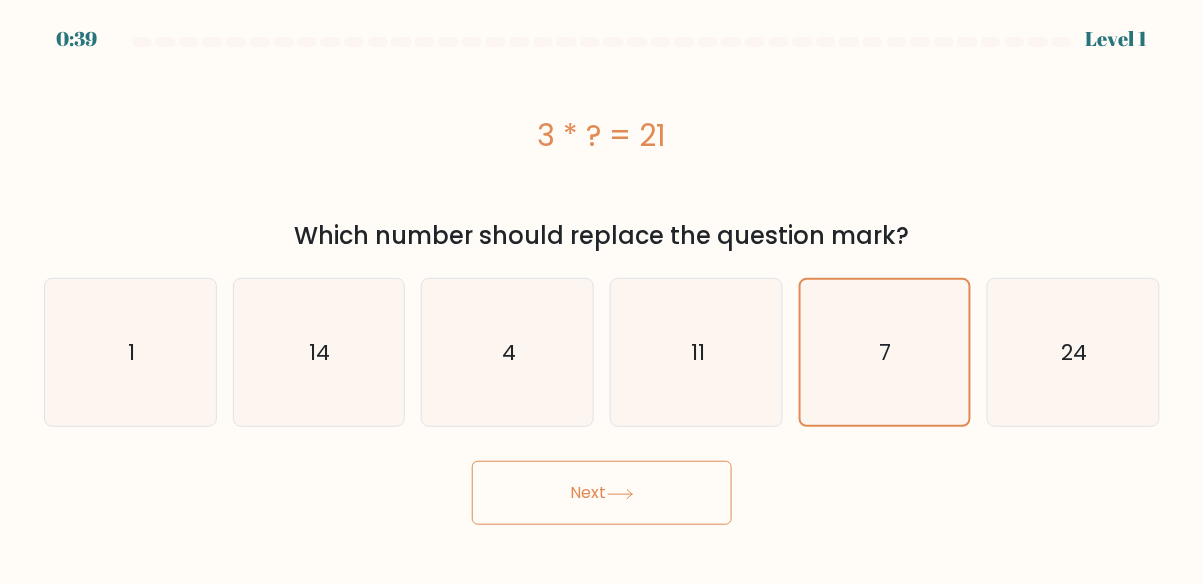 click on "Next" at bounding box center (602, 493) 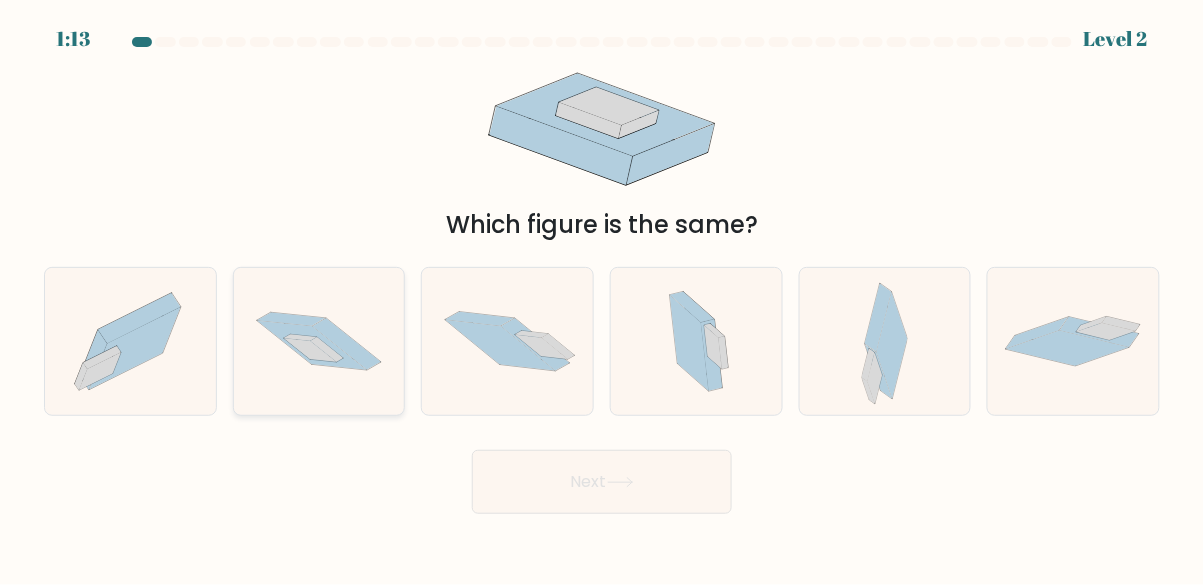 click at bounding box center (319, 341) 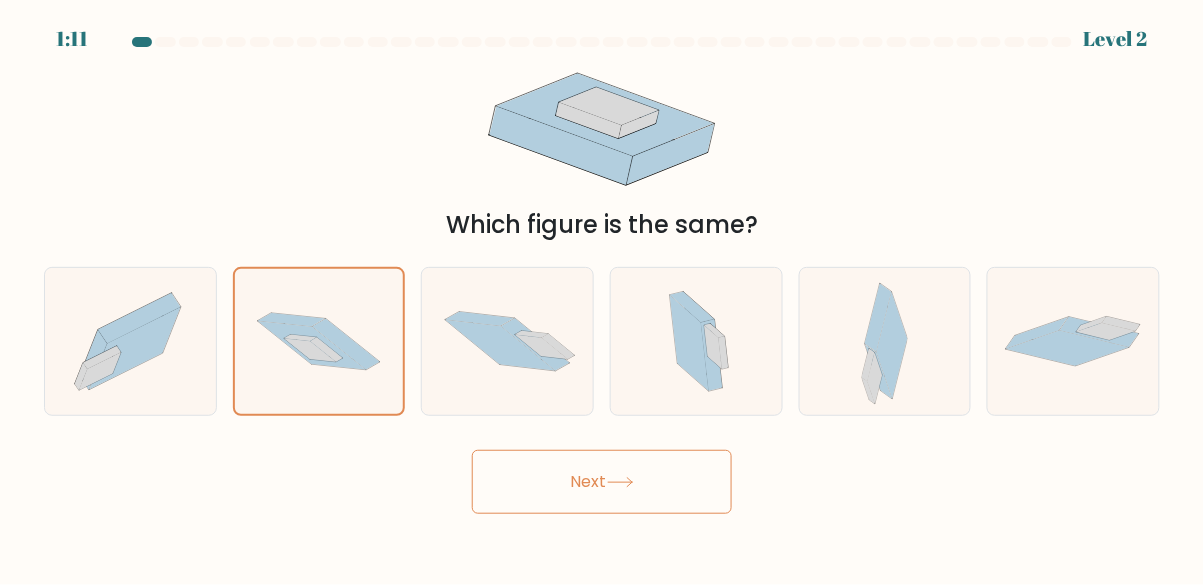 click on "Next" at bounding box center [602, 482] 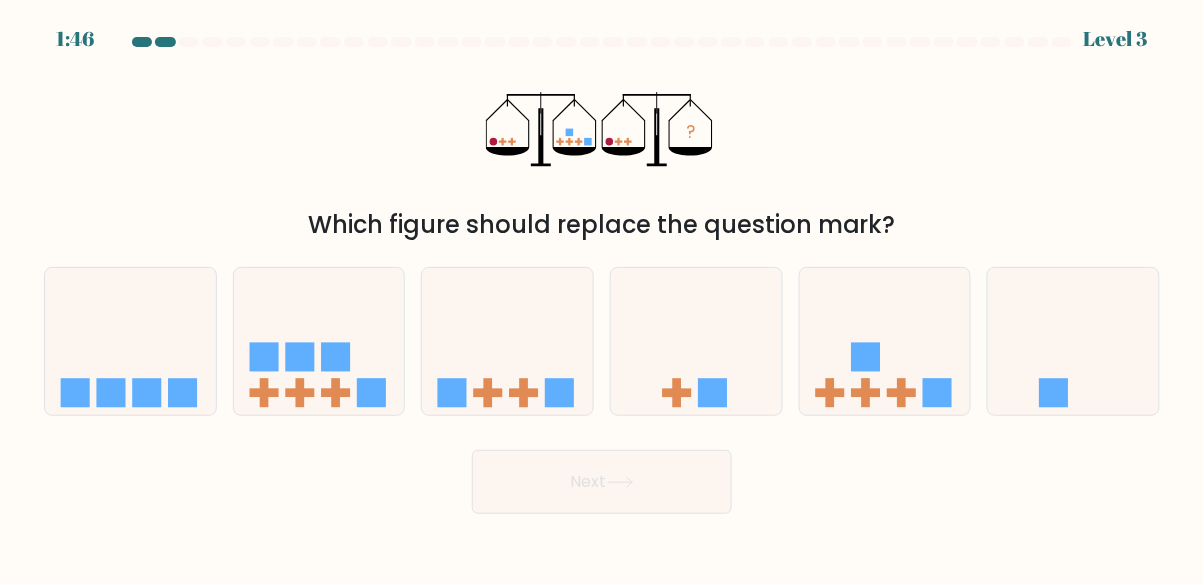 click at bounding box center [142, 42] 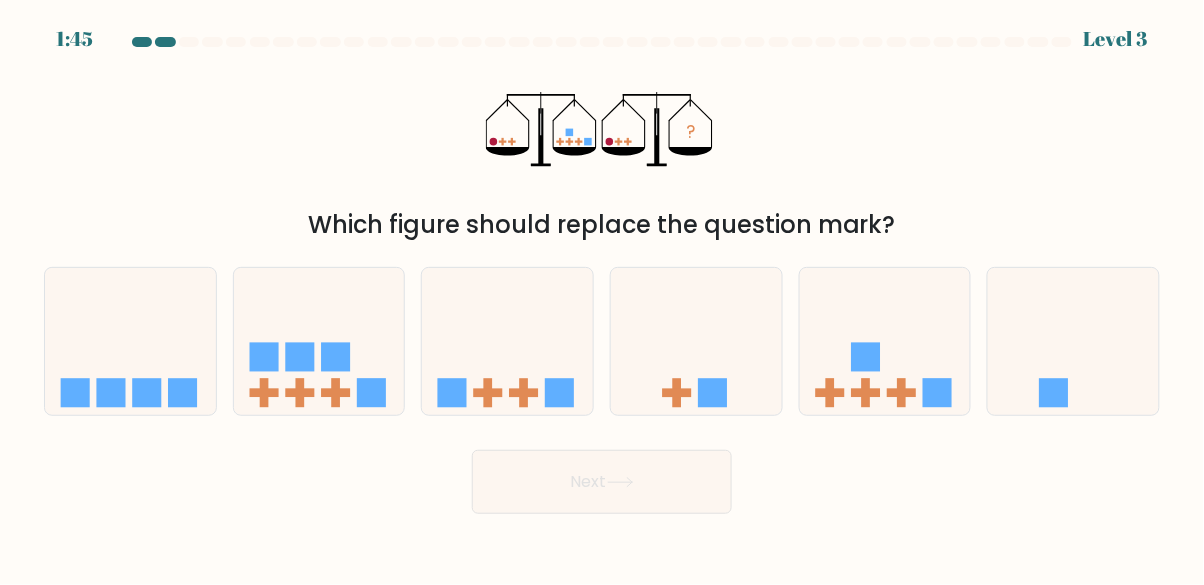 click at bounding box center (602, 46) 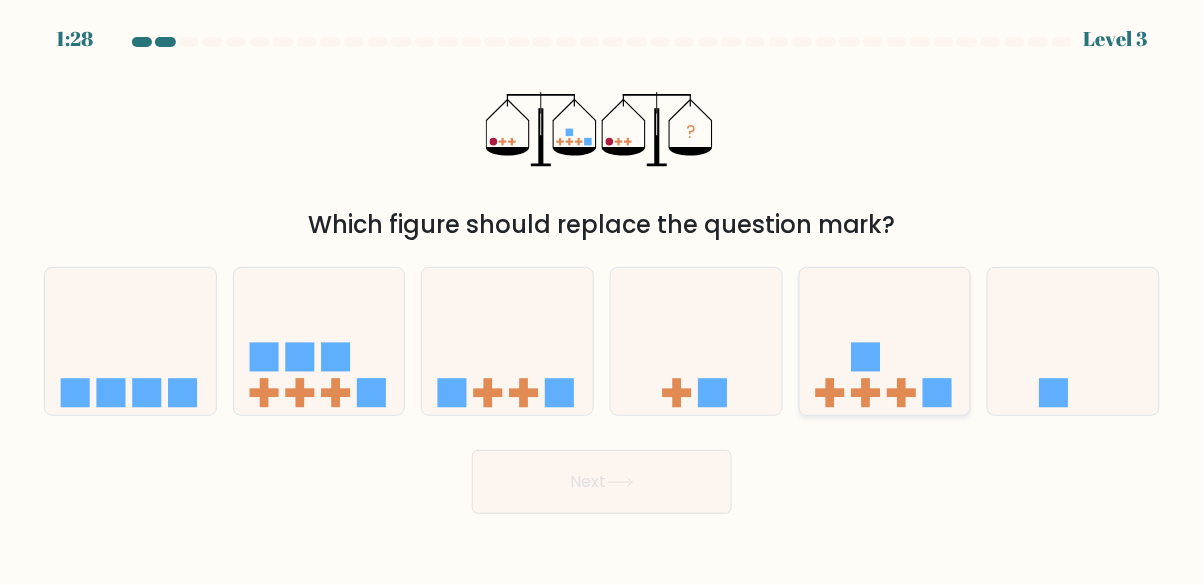 click at bounding box center (885, 341) 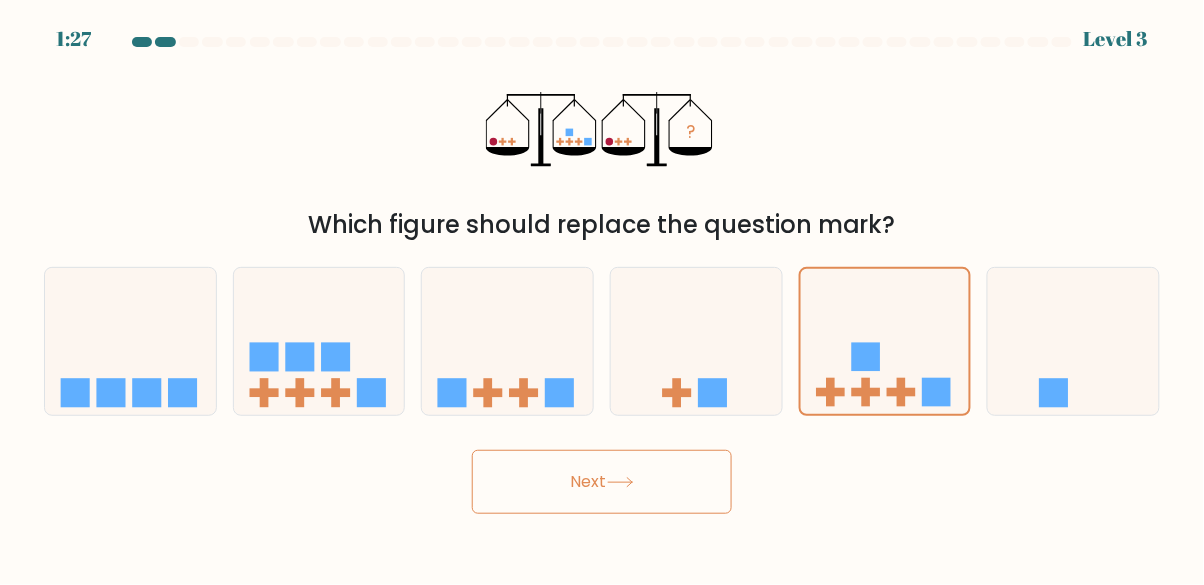 click on "Next" at bounding box center [602, 482] 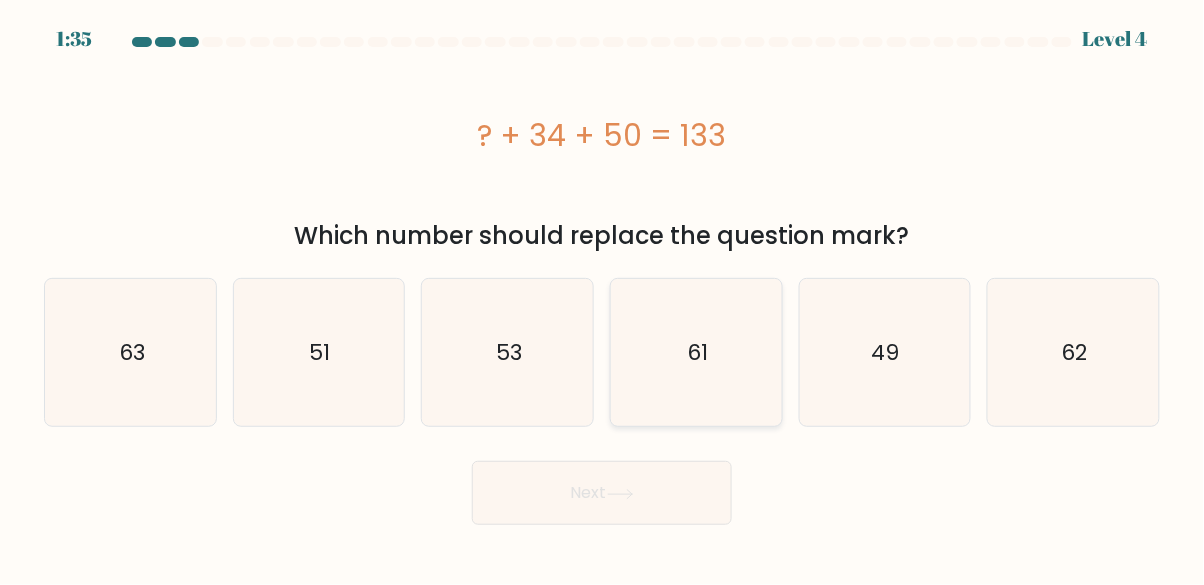 click on "61" at bounding box center [696, 352] 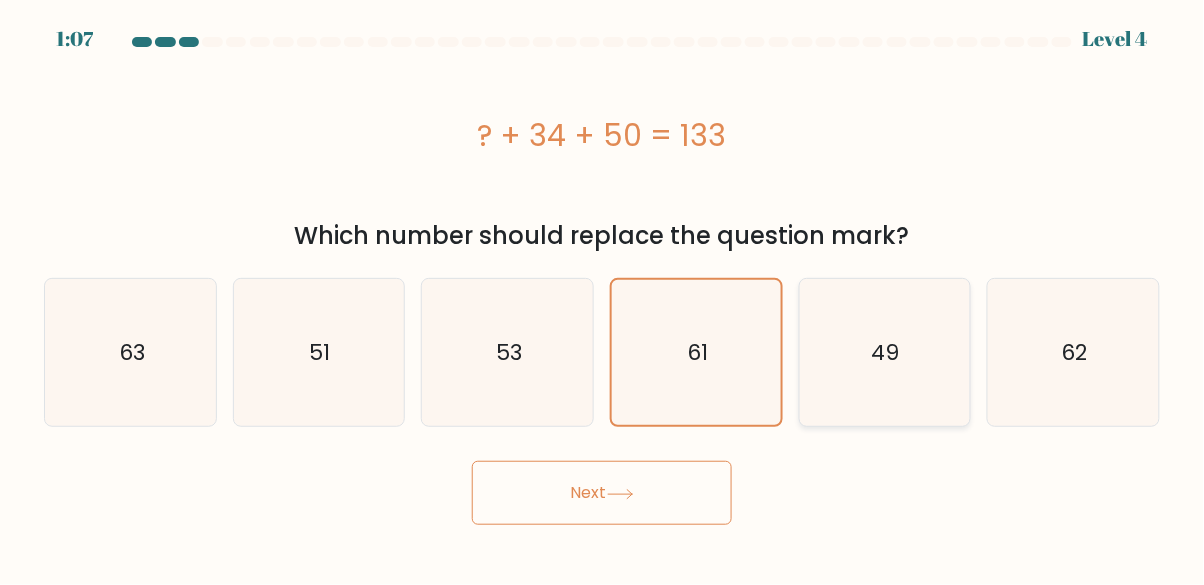 click on "49" at bounding box center [884, 352] 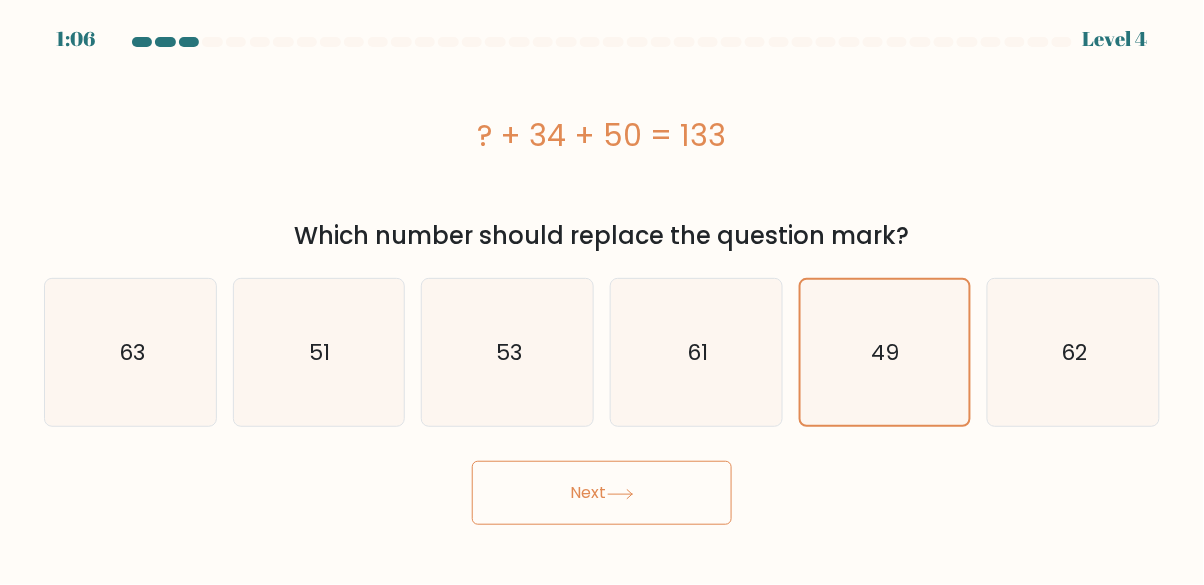 click on "Next" at bounding box center (602, 493) 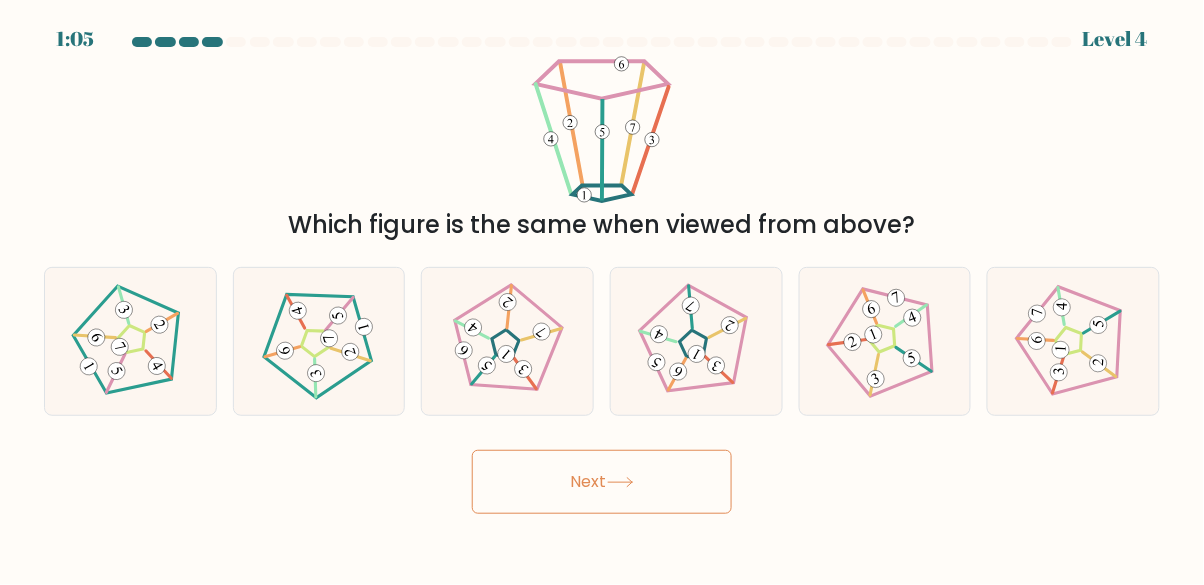 click on "Next" at bounding box center (602, 482) 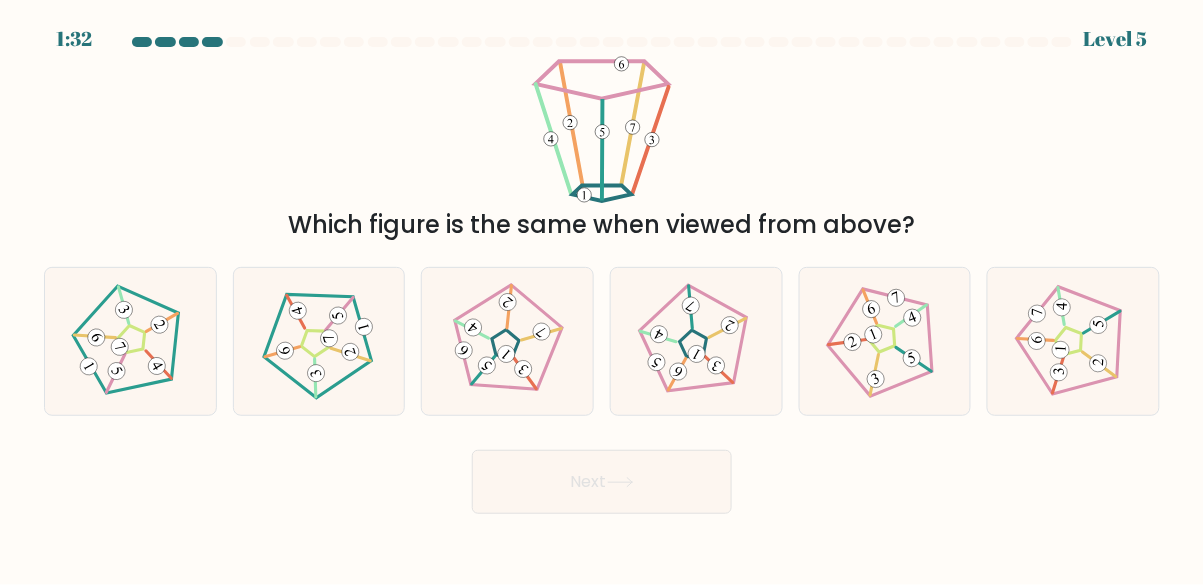 click on "Next" at bounding box center (602, 477) 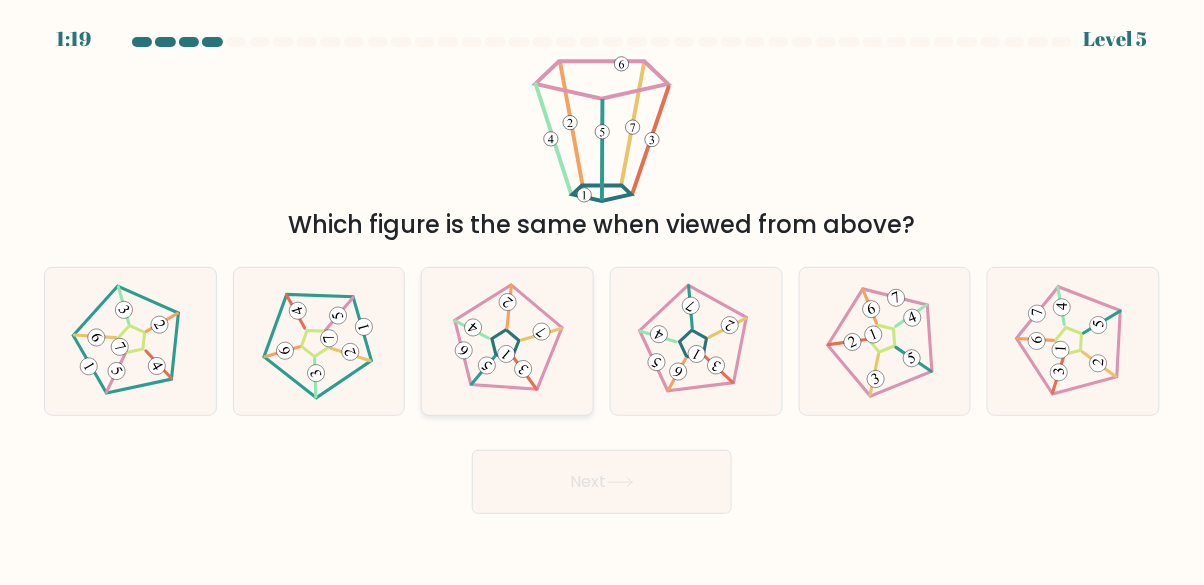 click at bounding box center [525, 373] 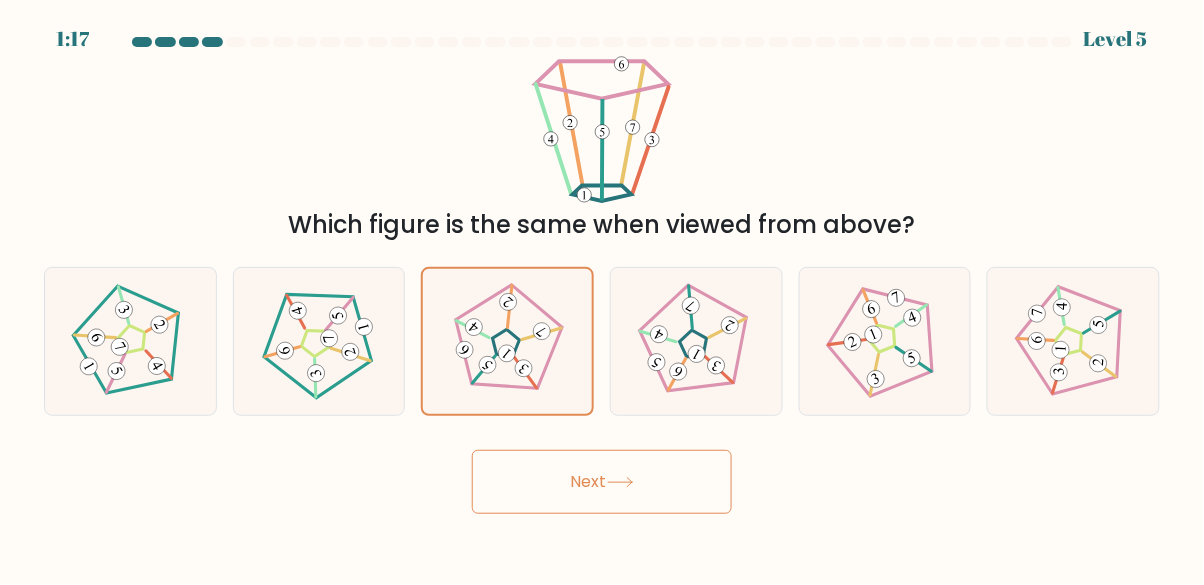 click at bounding box center (620, 482) 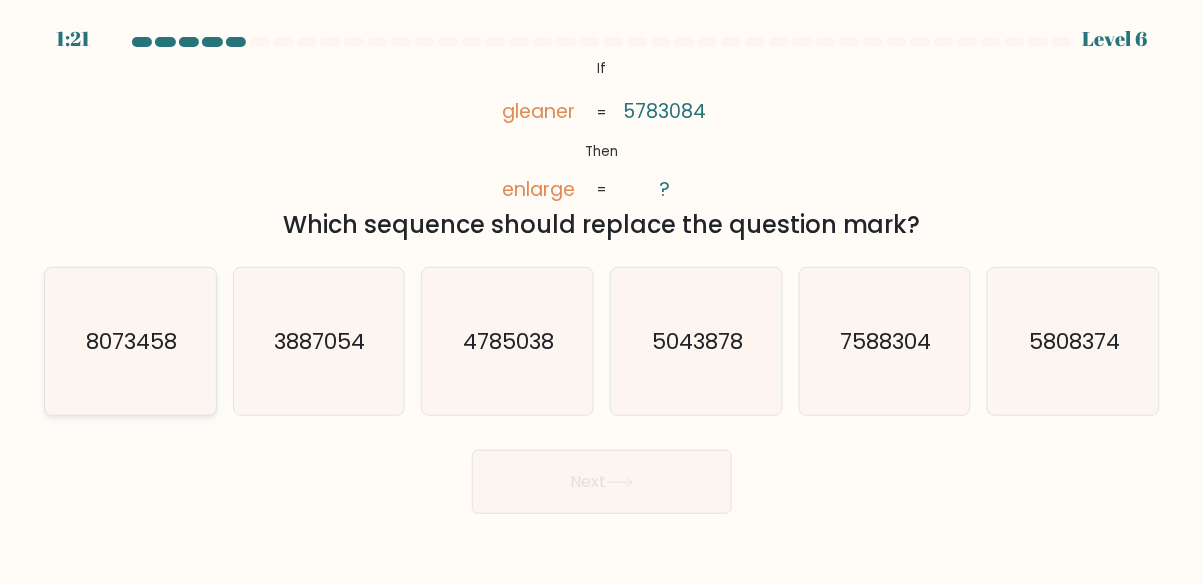 click on "8073458" at bounding box center [130, 341] 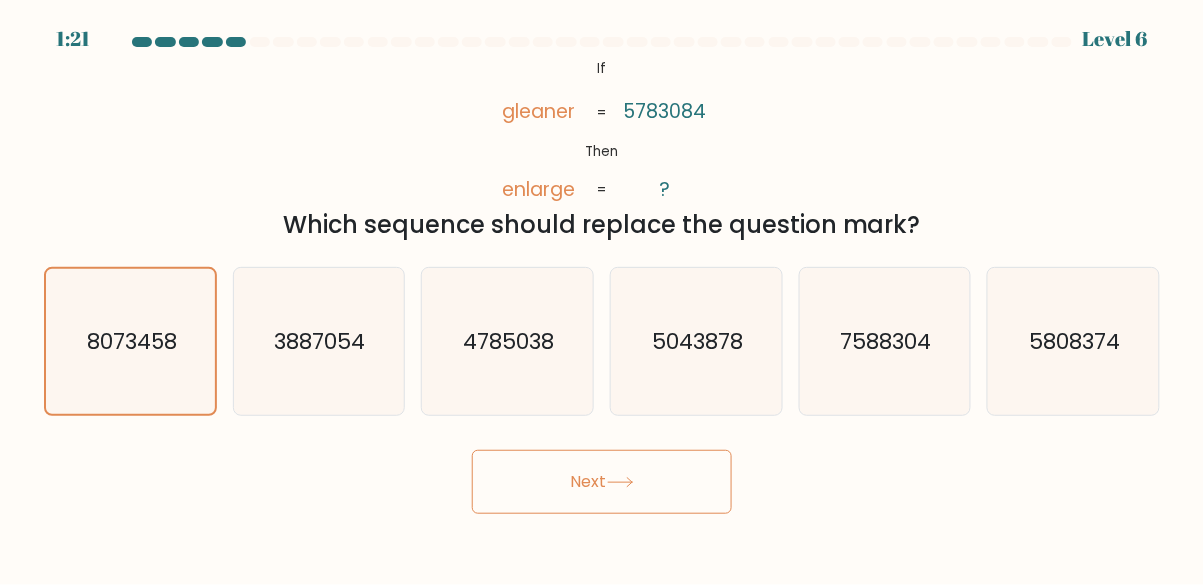 click at bounding box center (620, 482) 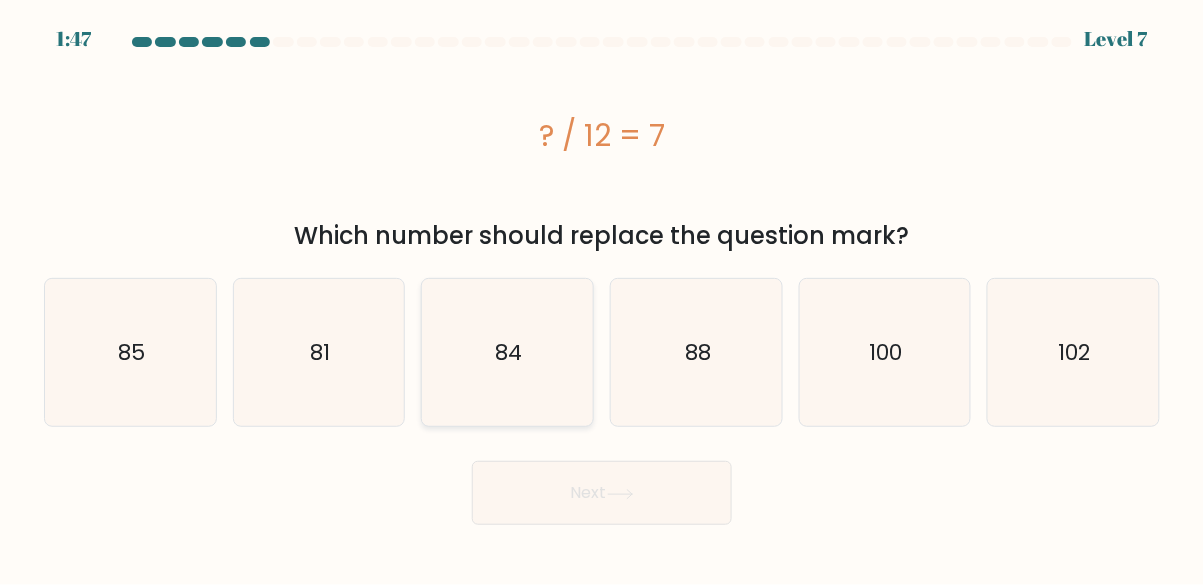 click on "84" at bounding box center [507, 352] 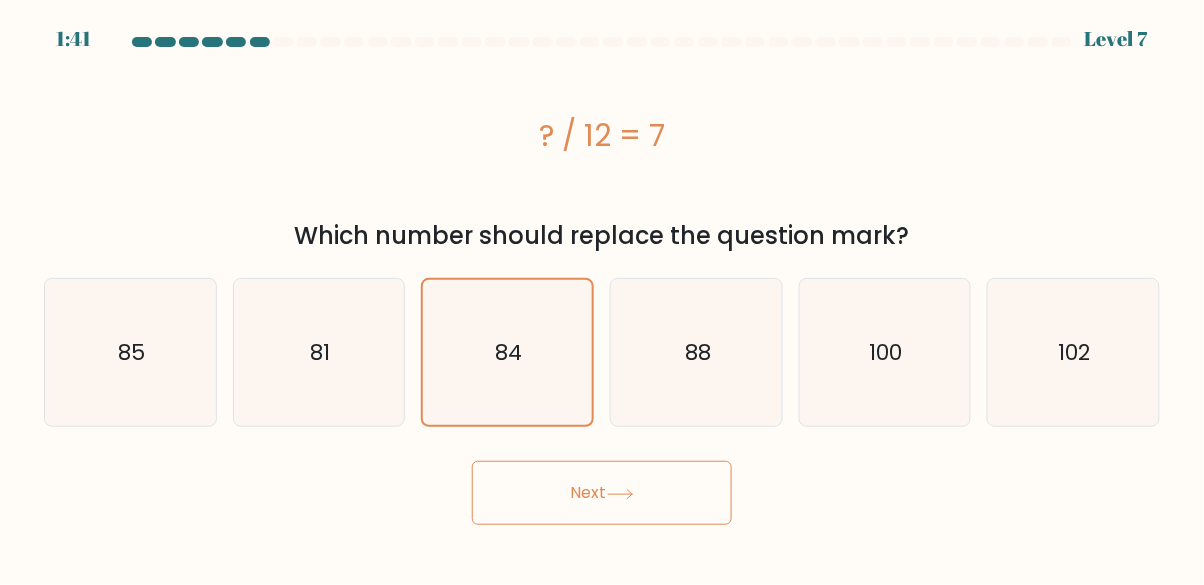 click at bounding box center [620, 494] 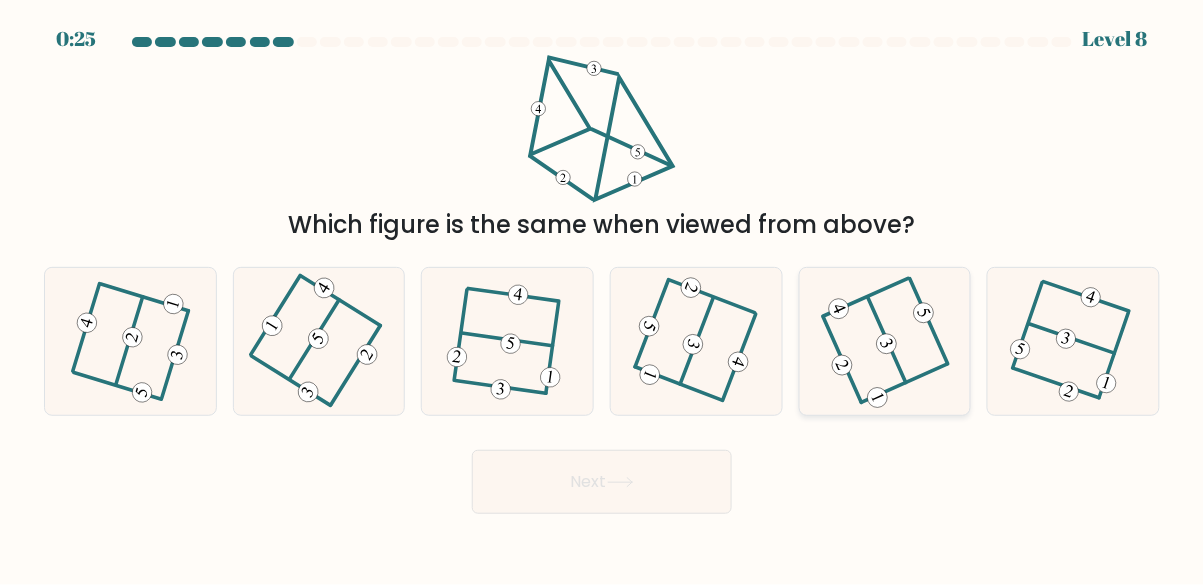 click at bounding box center [905, 384] 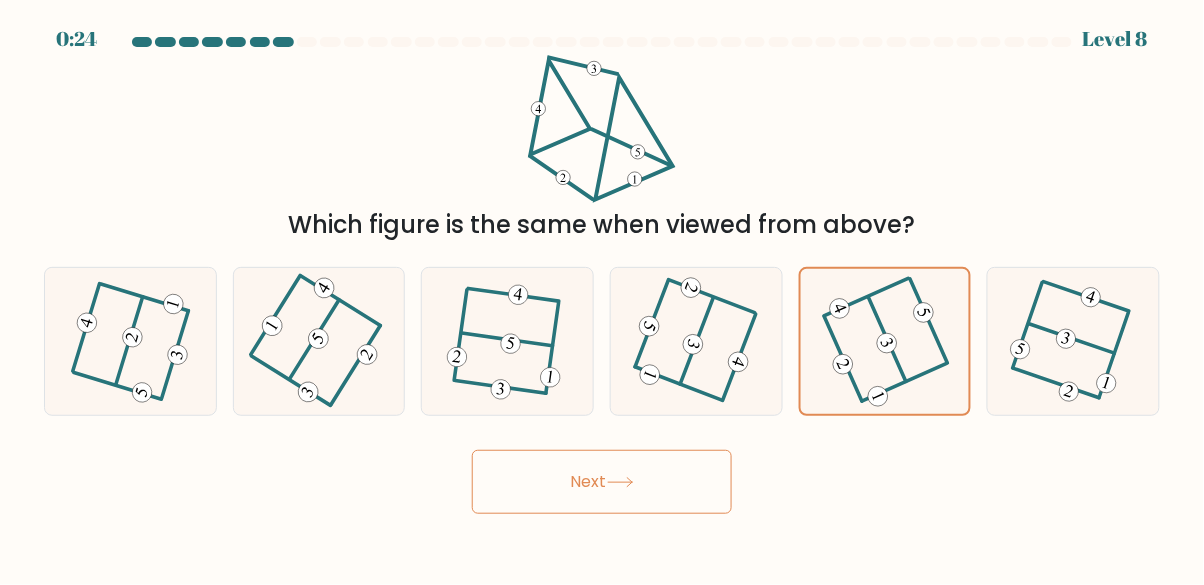 click on "Next" at bounding box center [602, 482] 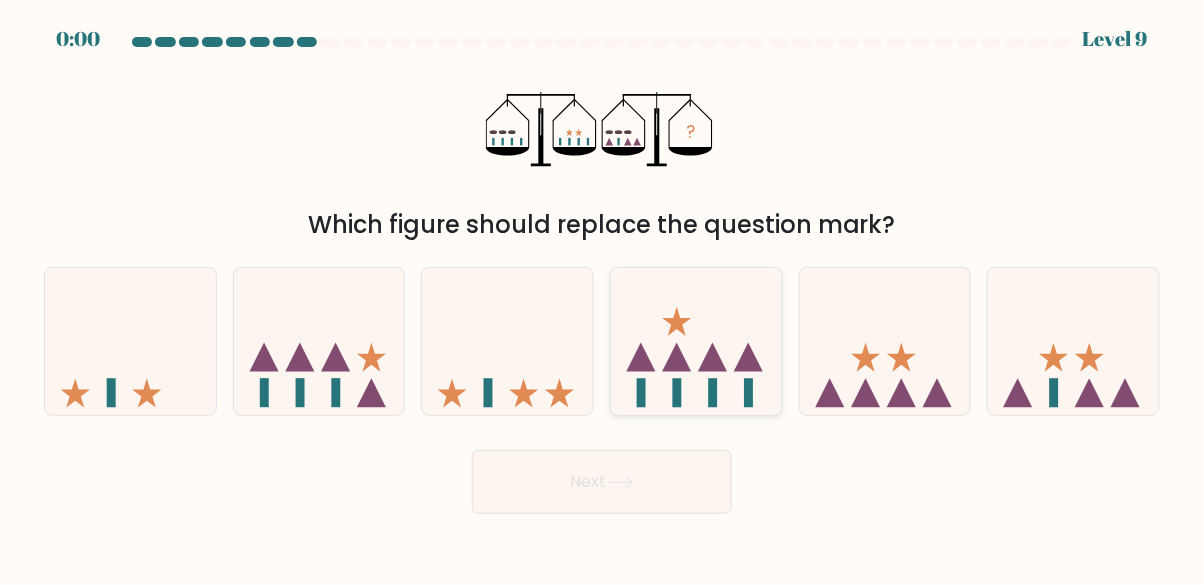 click at bounding box center [696, 341] 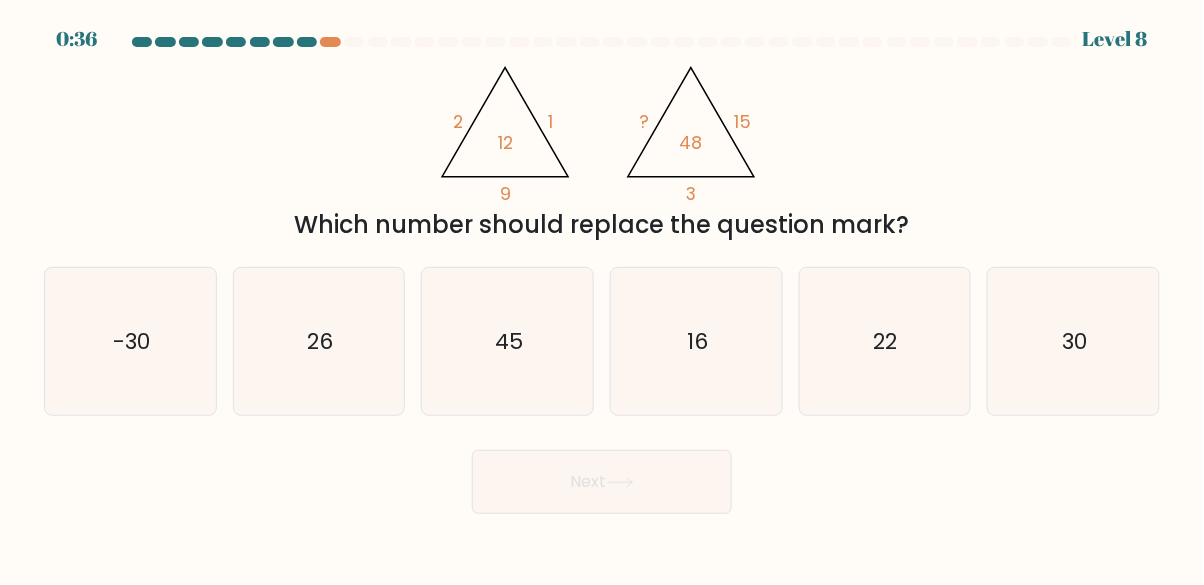 scroll, scrollTop: 51, scrollLeft: 0, axis: vertical 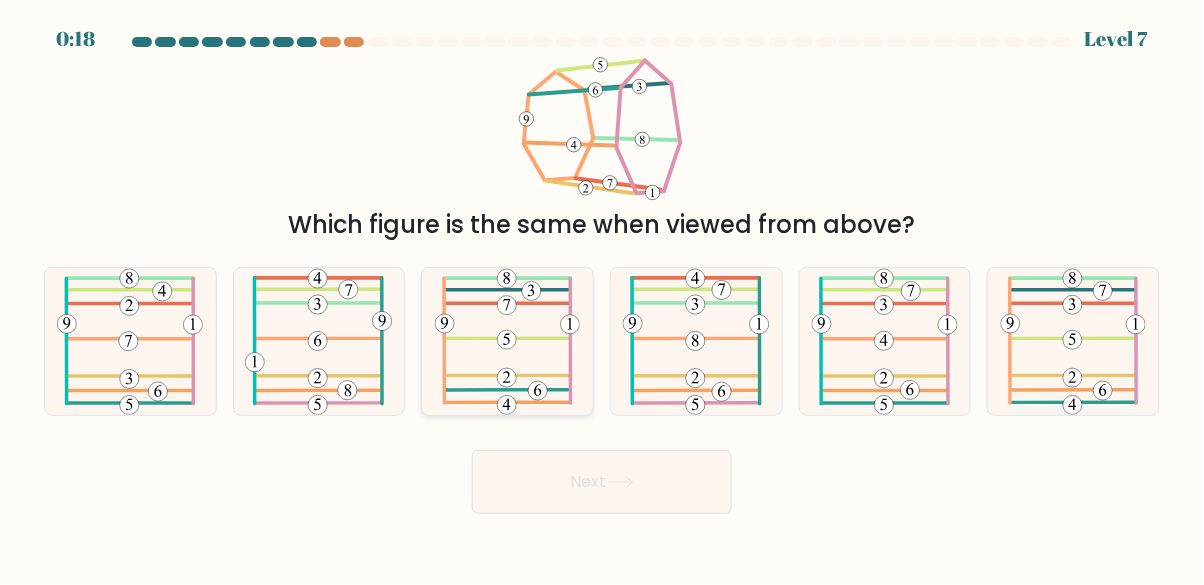 click at bounding box center (507, 341) 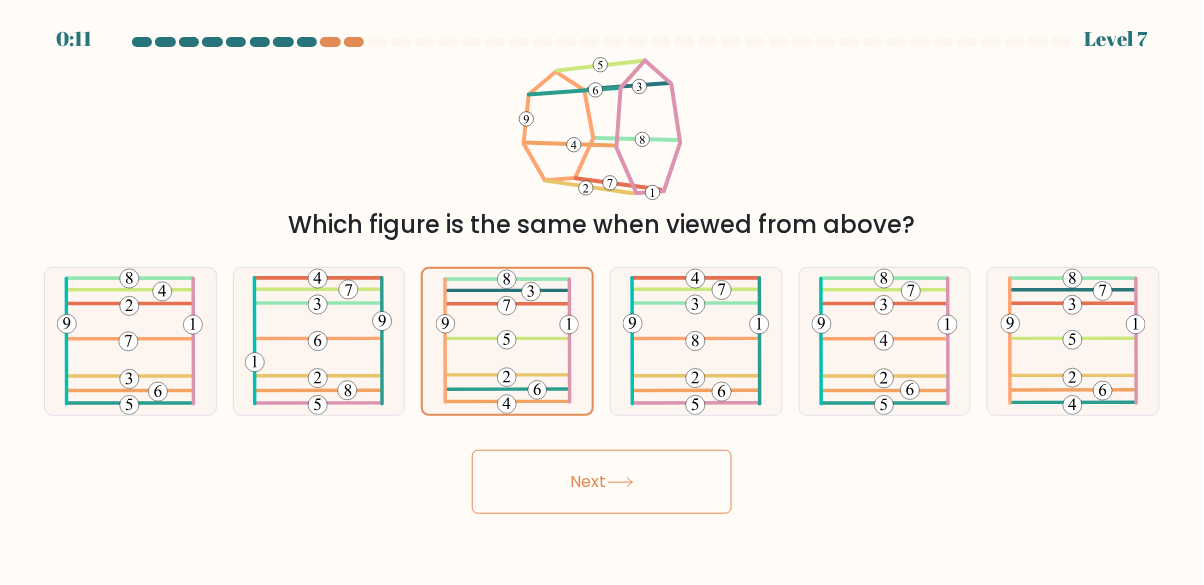 click on "Next" at bounding box center (602, 482) 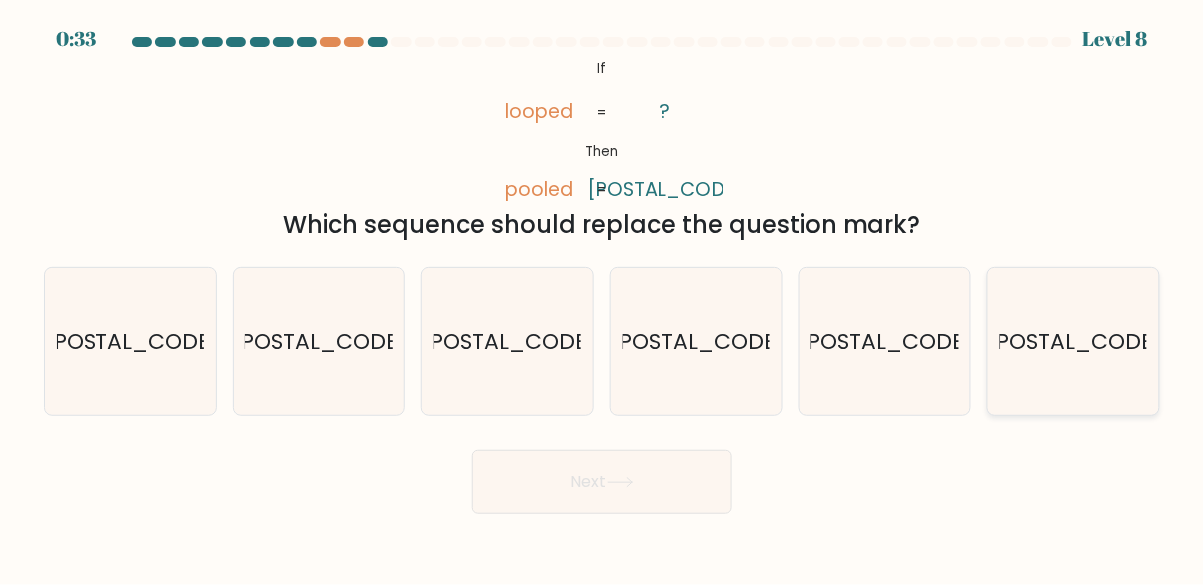 click on "644132" at bounding box center (1073, 341) 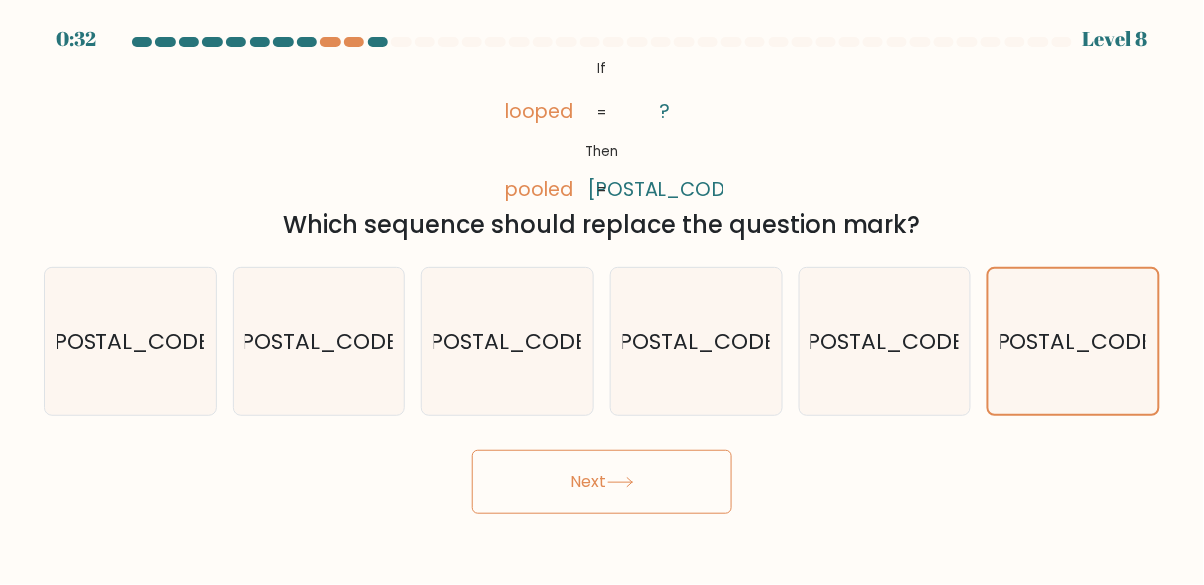 click on "Next" at bounding box center (602, 482) 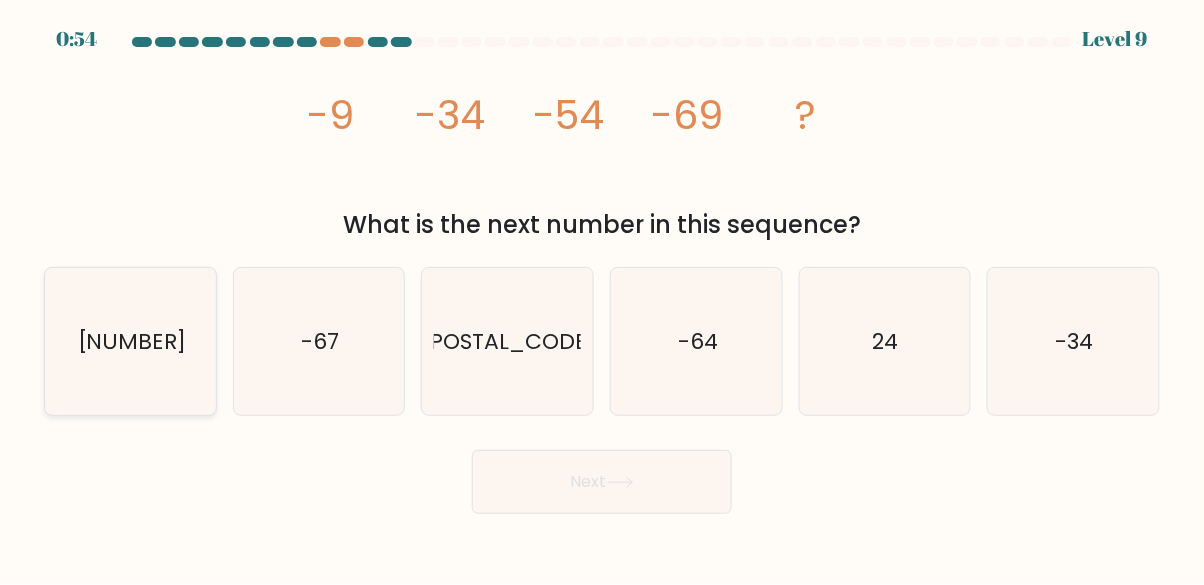 click on "-79" at bounding box center [130, 341] 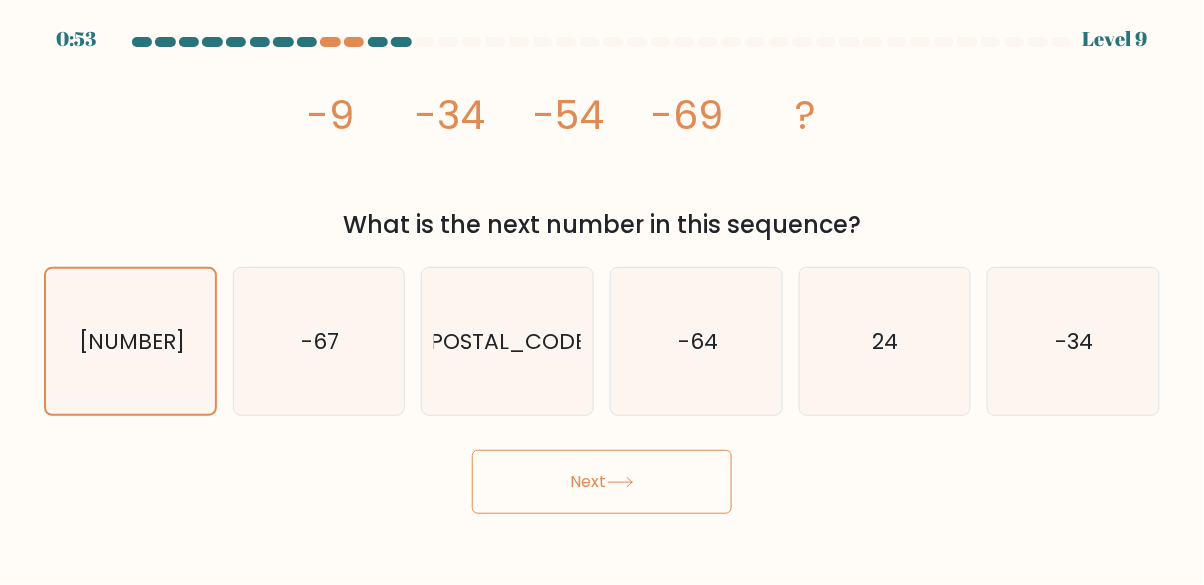 click on "Next" at bounding box center [602, 482] 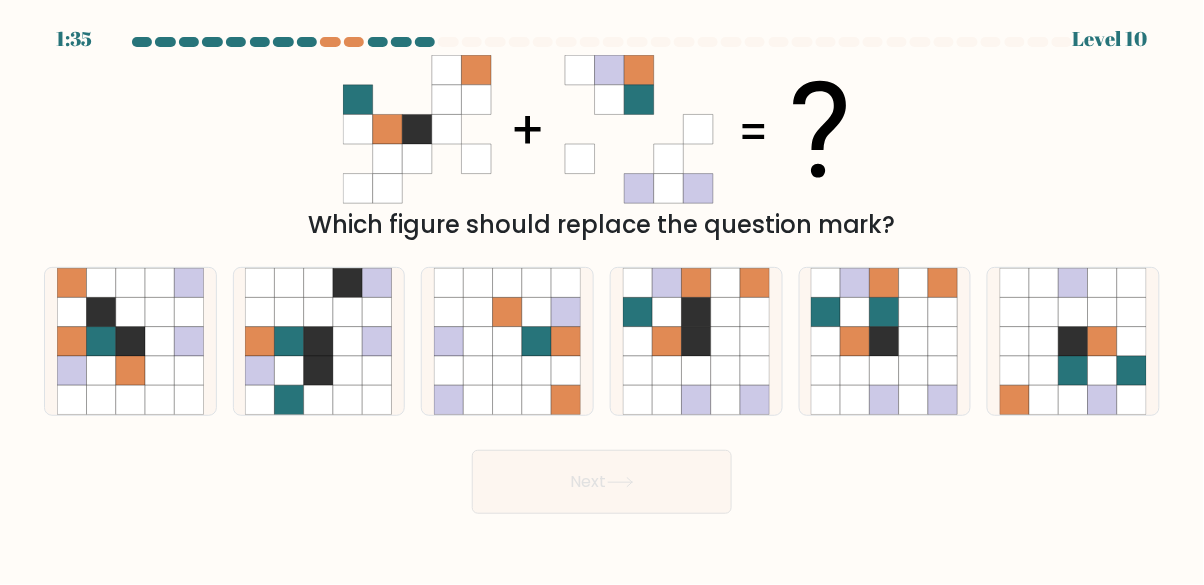 click on "1:35
Level 10" at bounding box center [602, 27] 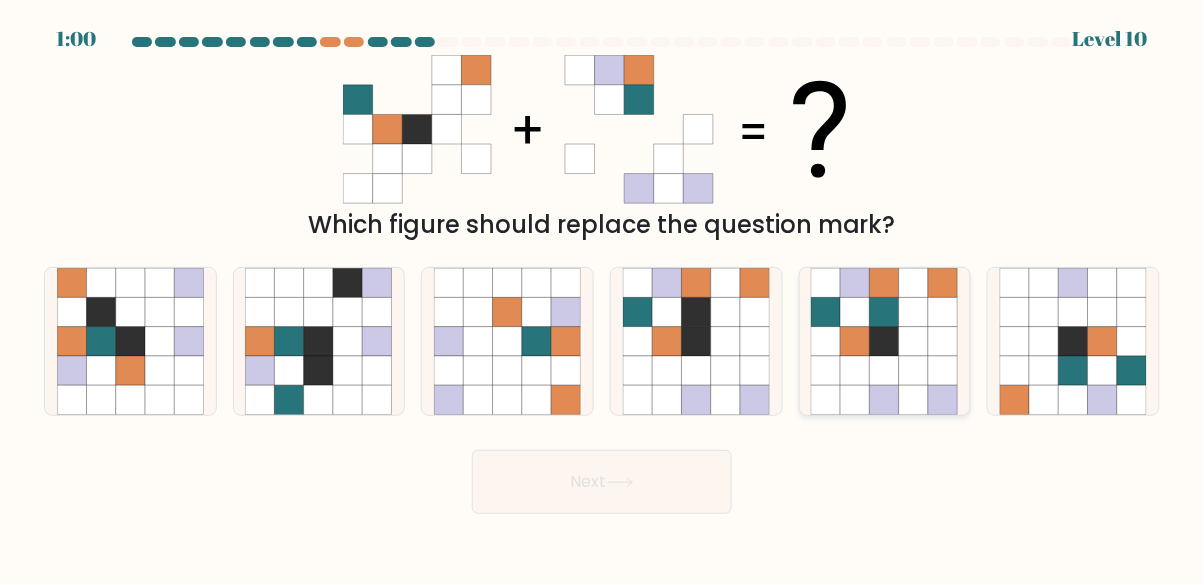 click at bounding box center [884, 341] 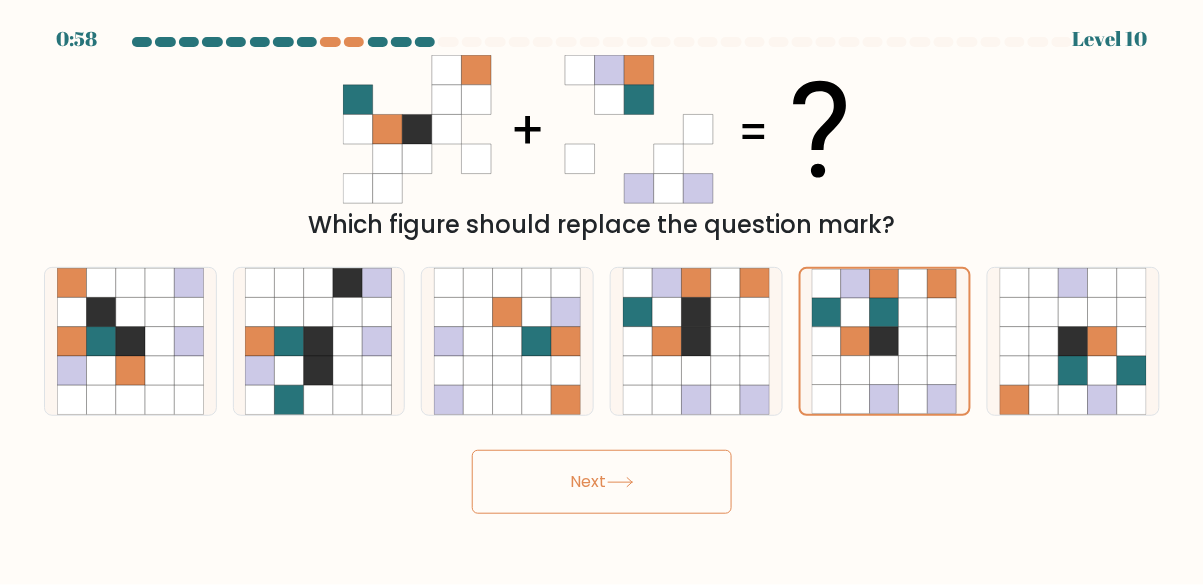 click on "Next" at bounding box center [602, 482] 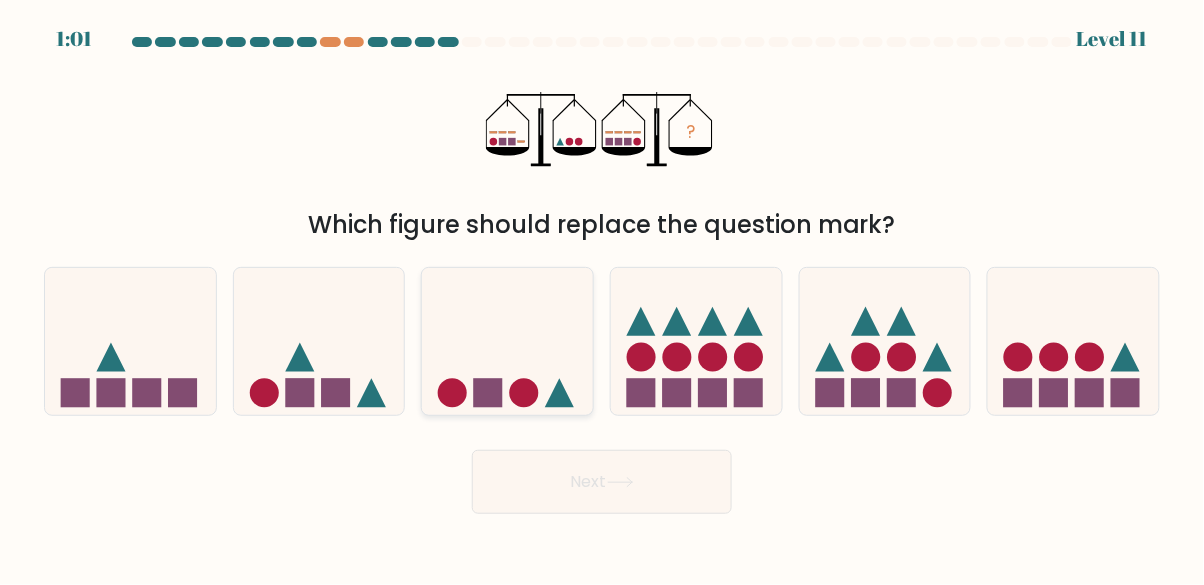 click at bounding box center (524, 392) 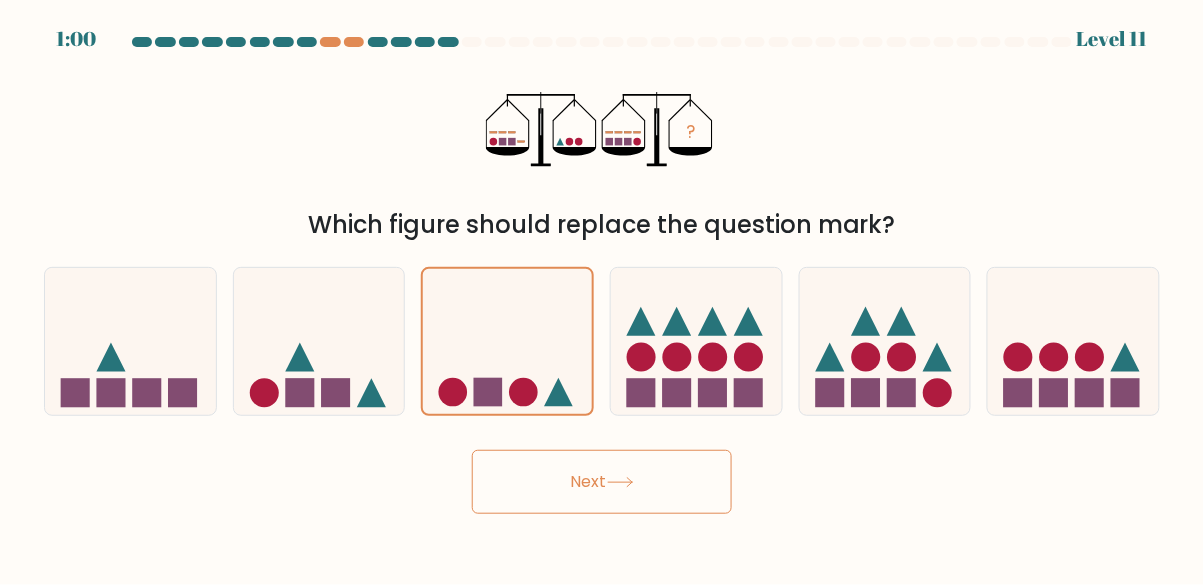 click on "Next" at bounding box center (602, 482) 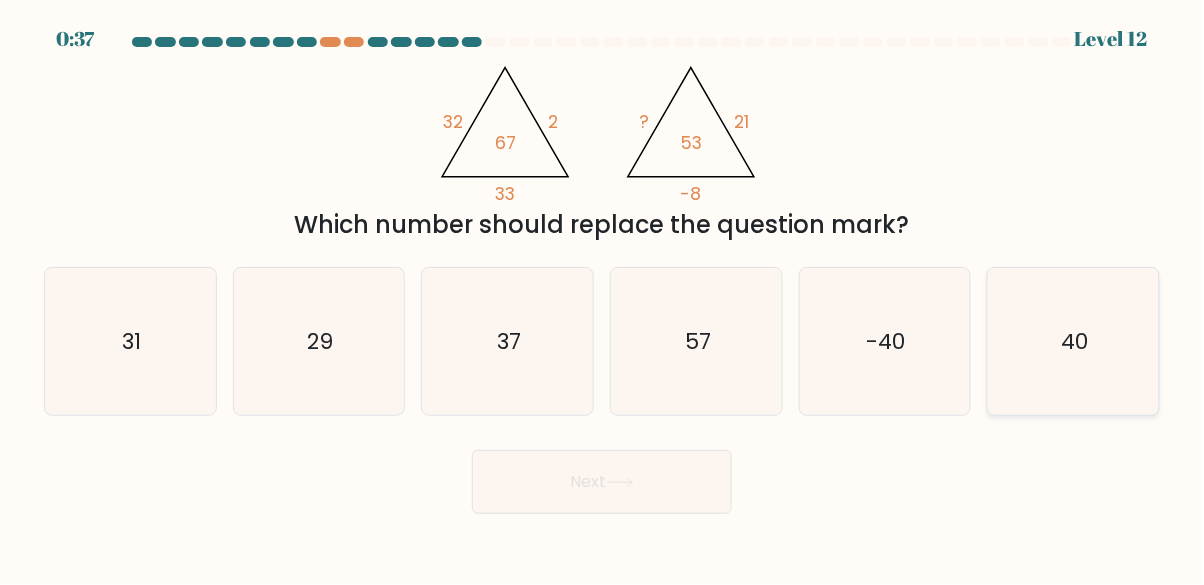click on "40" at bounding box center (1073, 341) 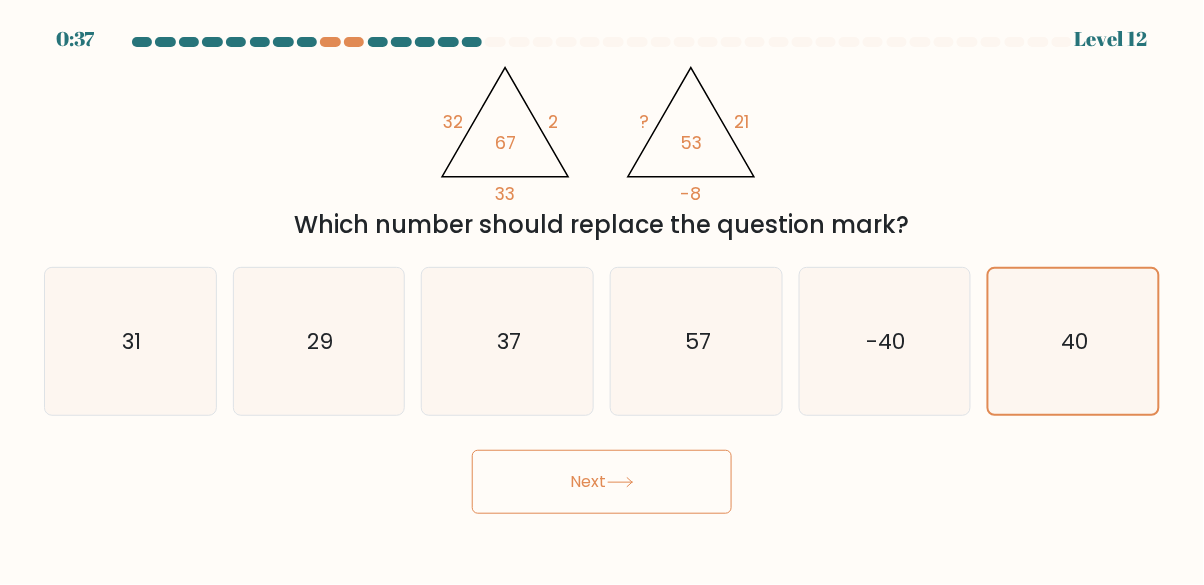 click on "Next" at bounding box center [602, 482] 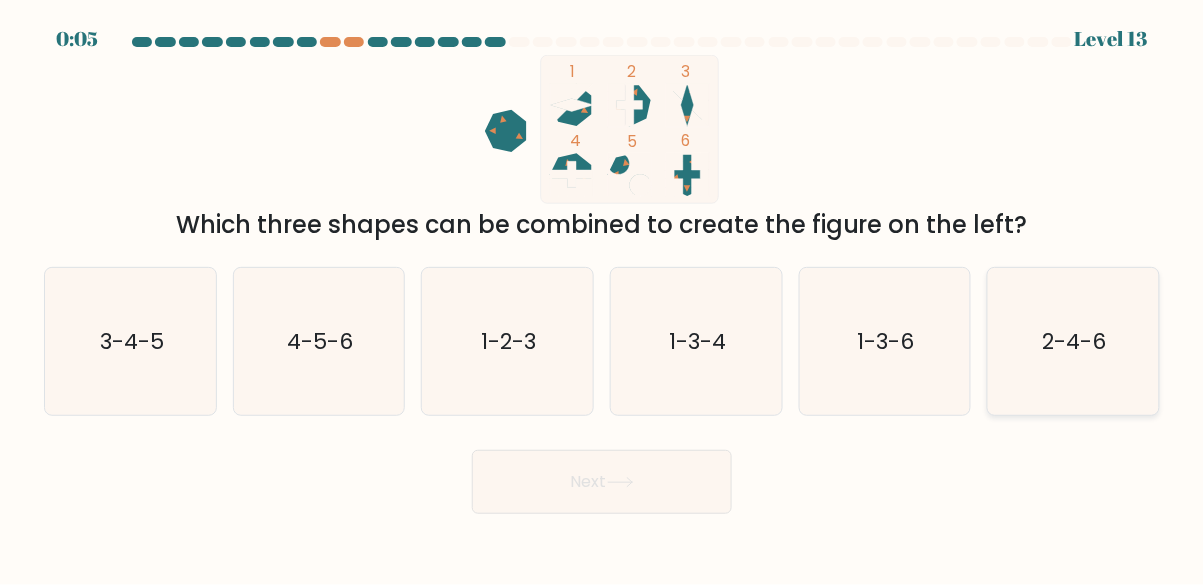 click on "2-4-6" at bounding box center (1075, 341) 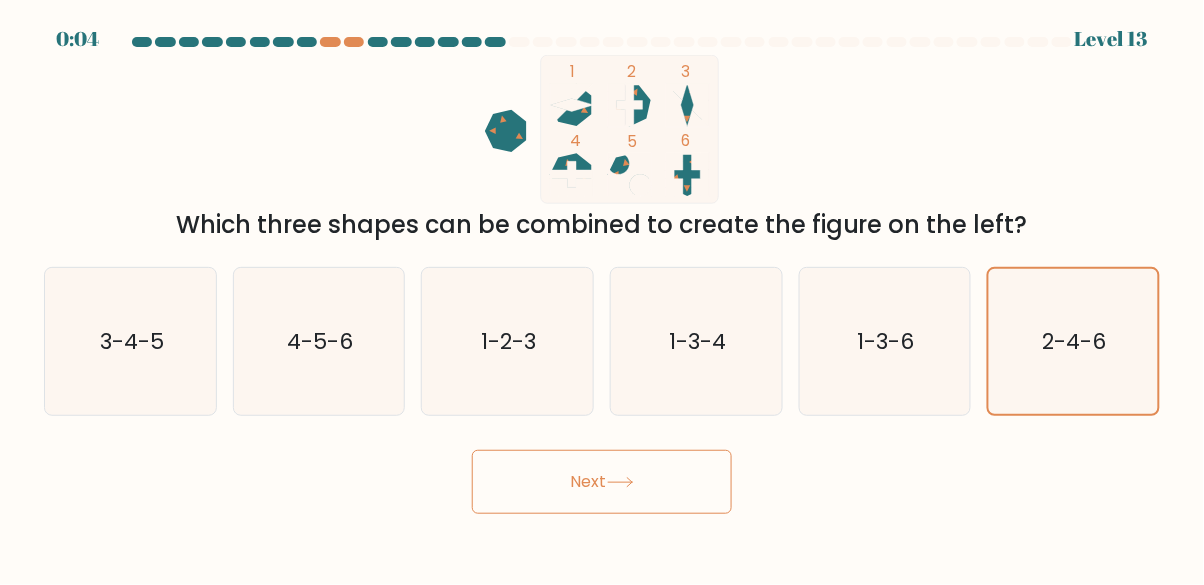 click on "Next" at bounding box center (602, 482) 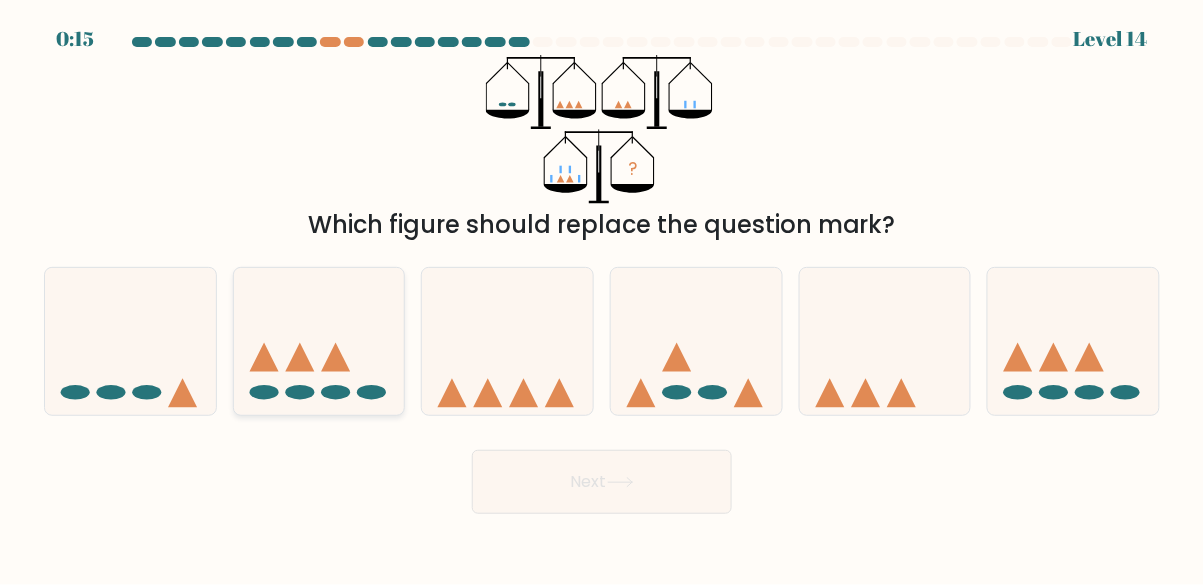 click at bounding box center (319, 341) 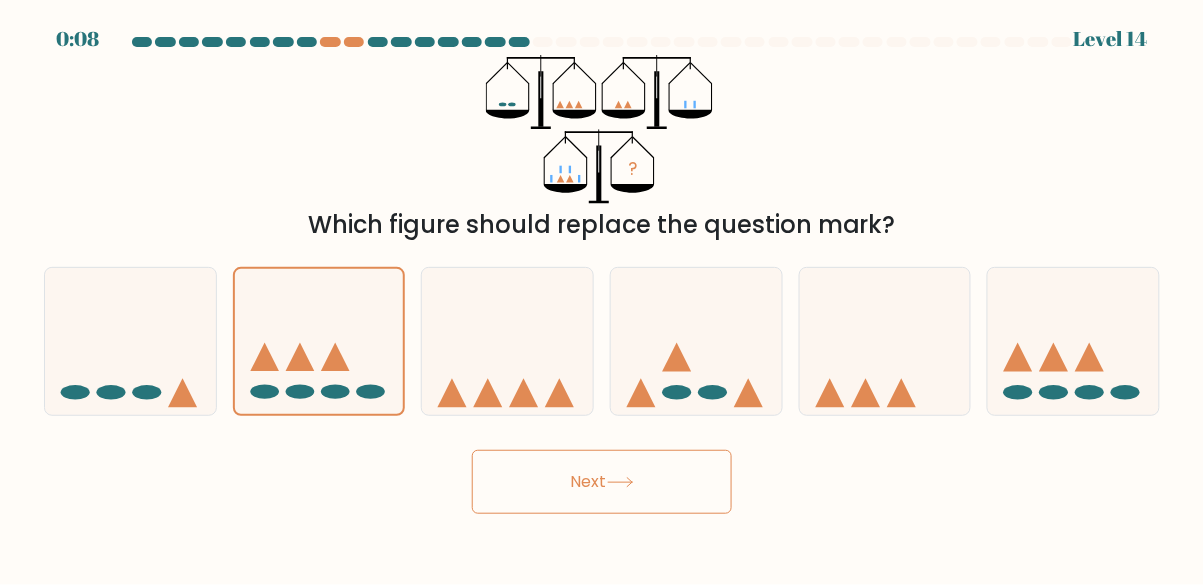 click on "Next" at bounding box center [602, 482] 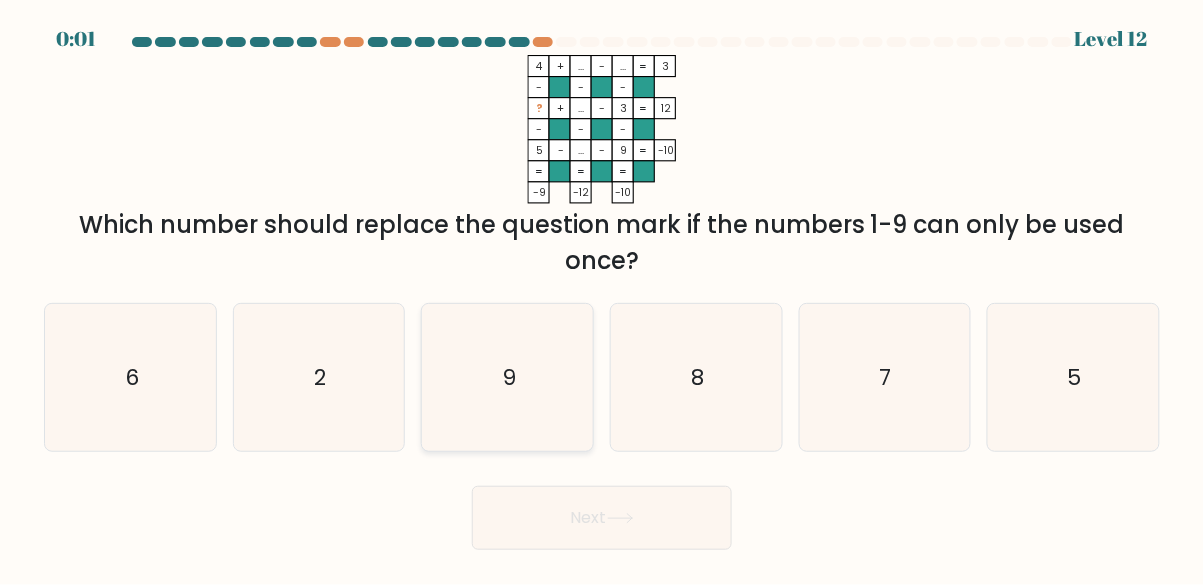 click on "9" at bounding box center [507, 377] 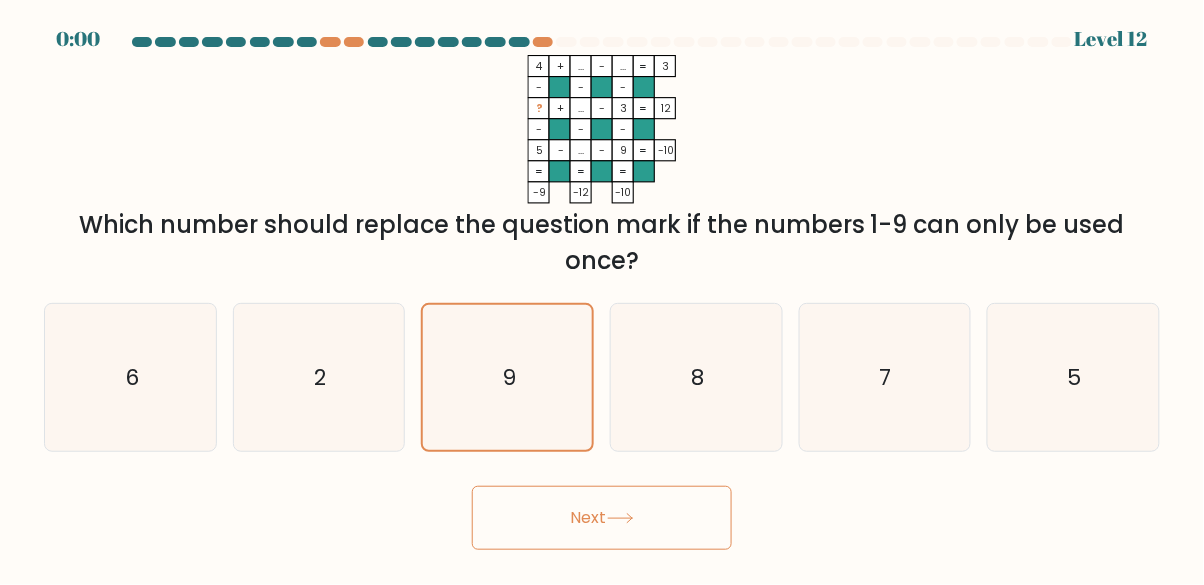 click on "Next" at bounding box center [602, 518] 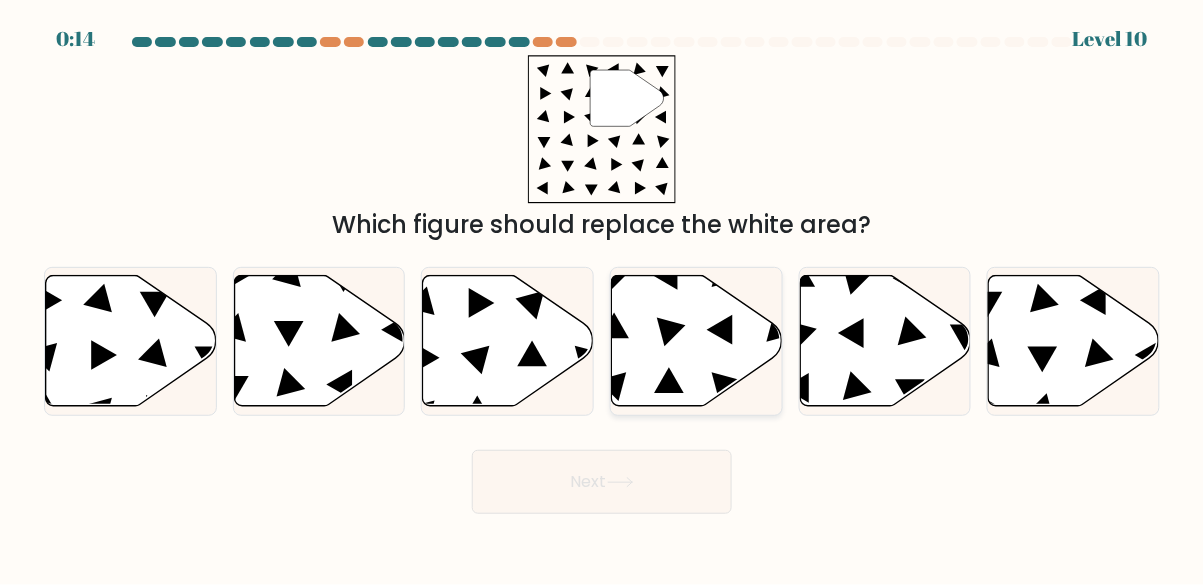 click at bounding box center (670, 381) 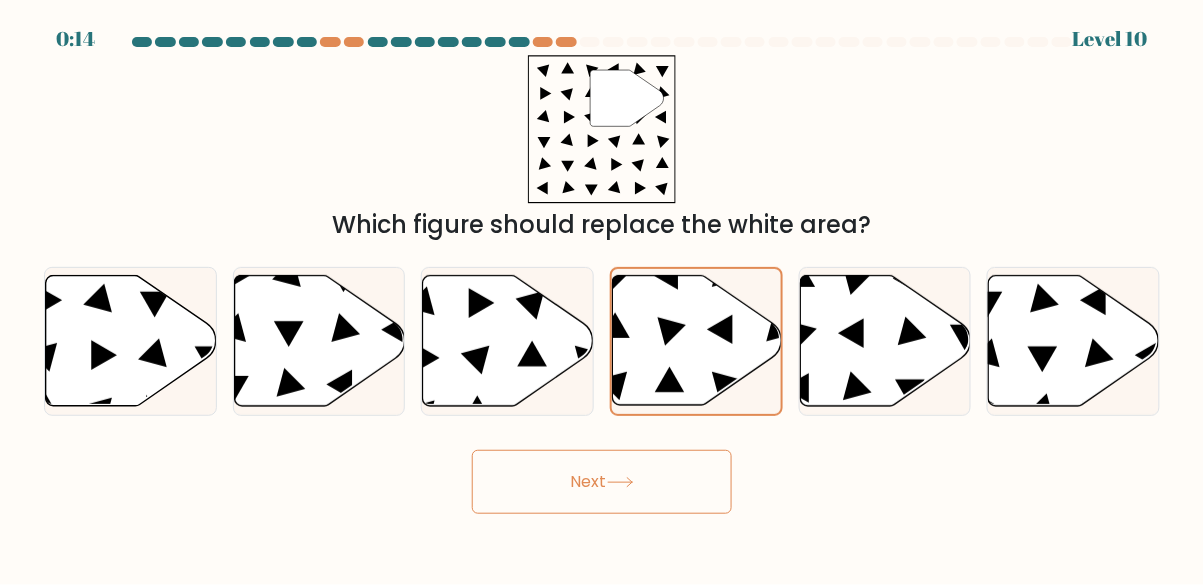 click on "Next" at bounding box center [602, 482] 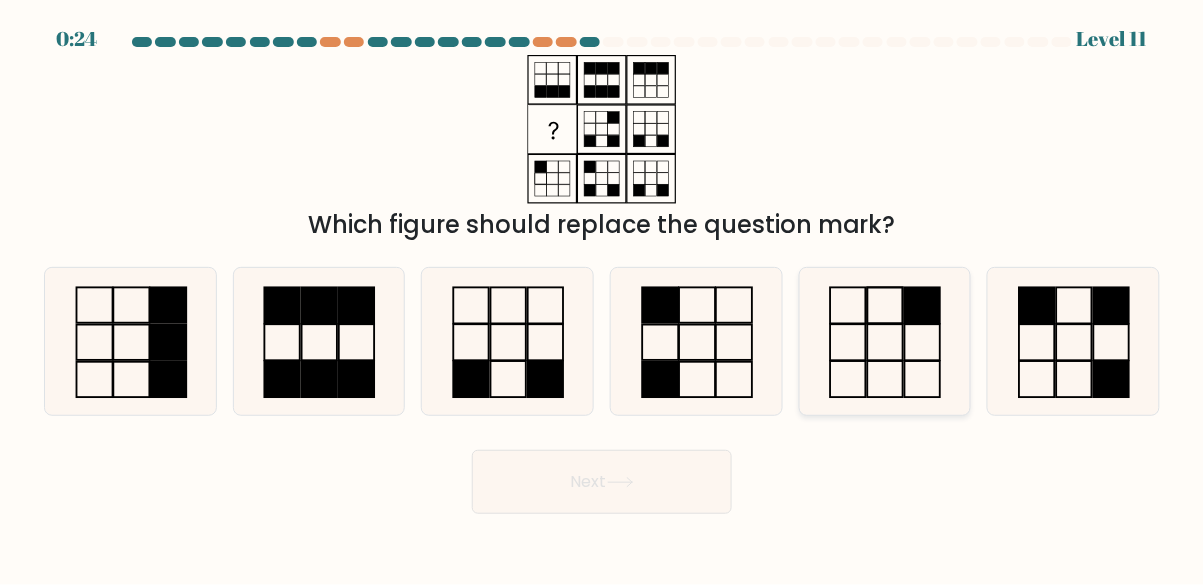 click at bounding box center [884, 341] 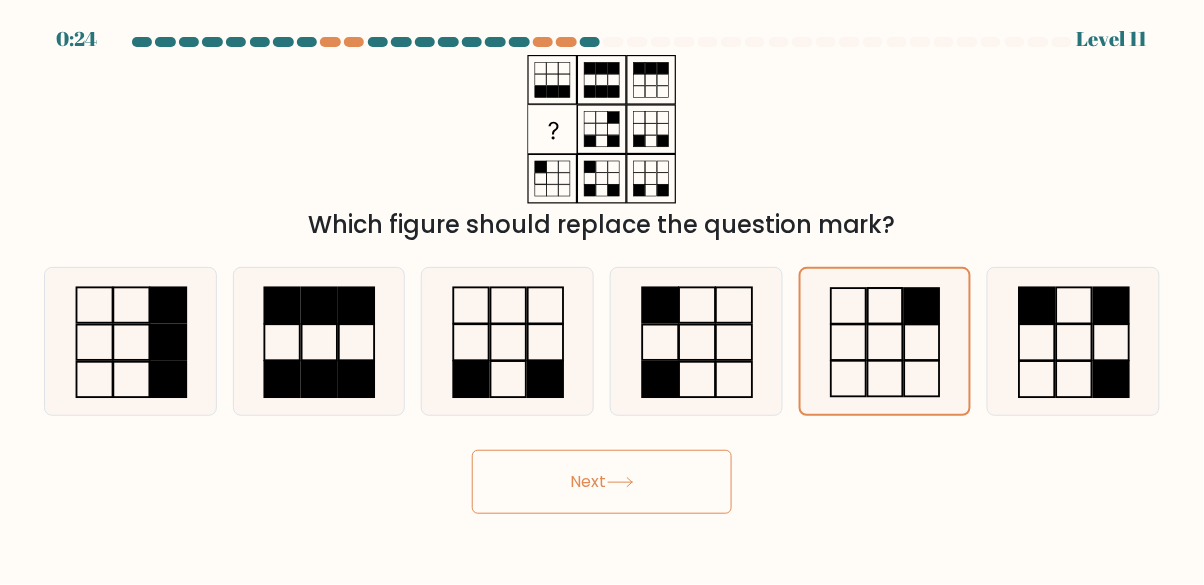 click on "Next" at bounding box center [602, 482] 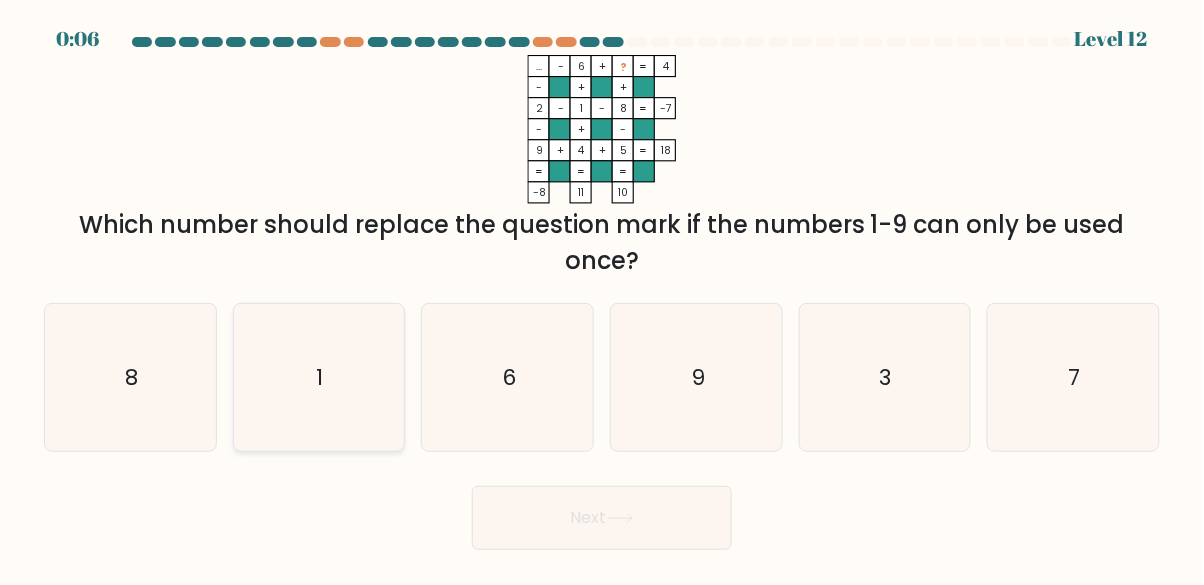 click on "1" at bounding box center (318, 377) 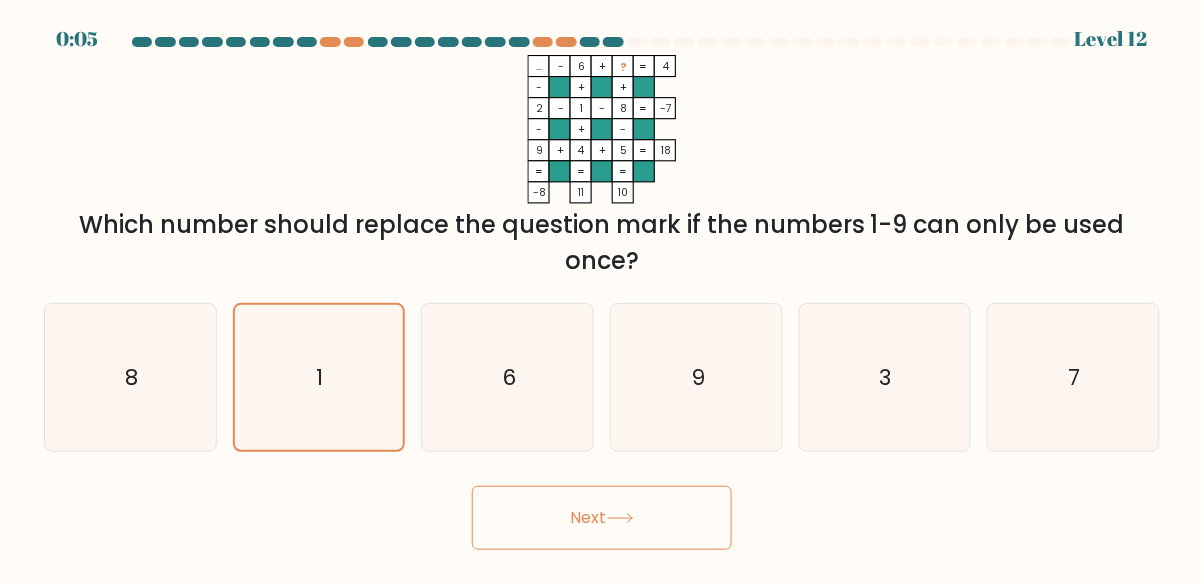 click on "Next" at bounding box center [602, 518] 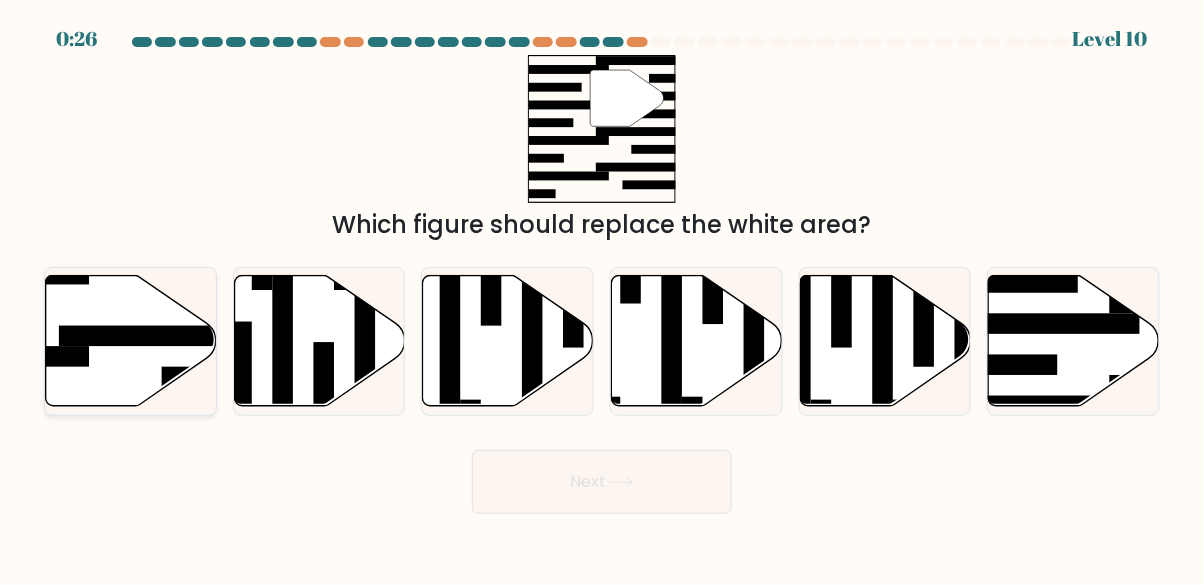 click at bounding box center [131, 340] 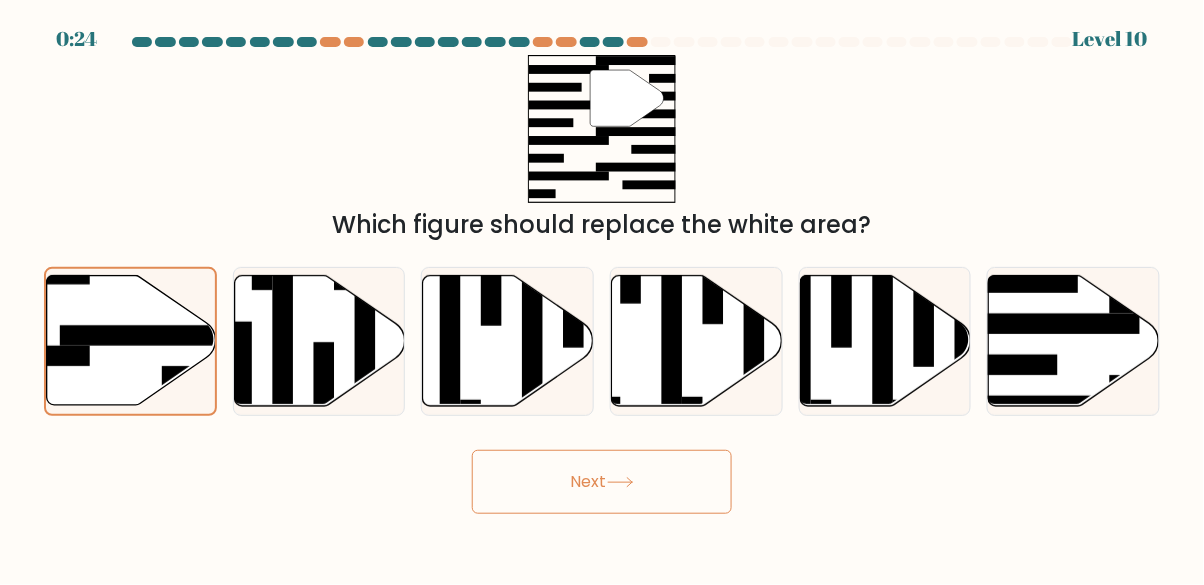 click on "Next" at bounding box center [602, 482] 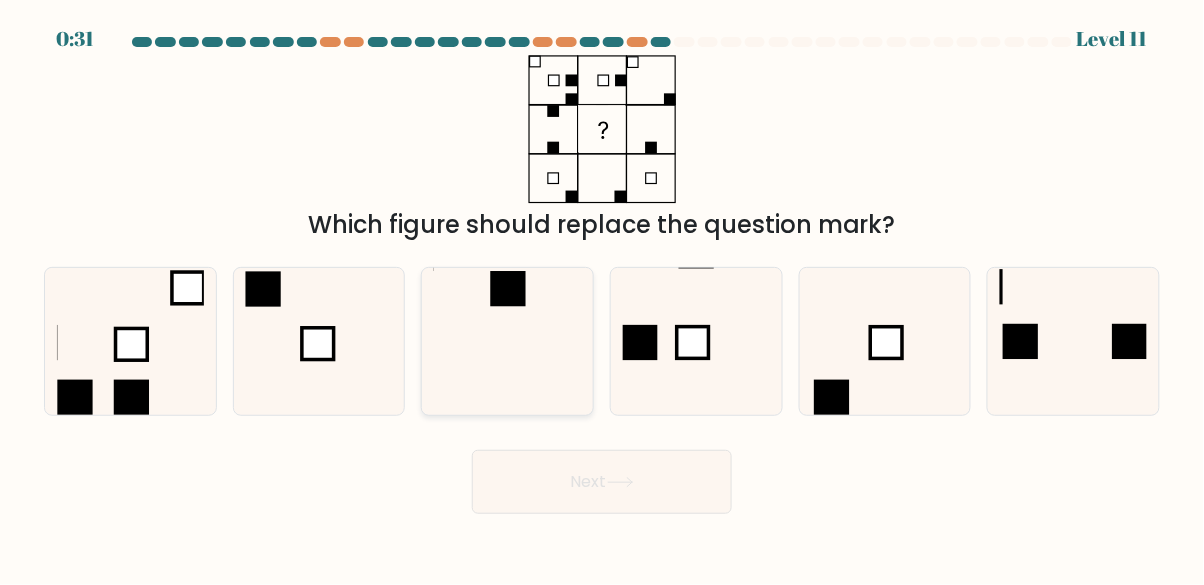 click at bounding box center [507, 341] 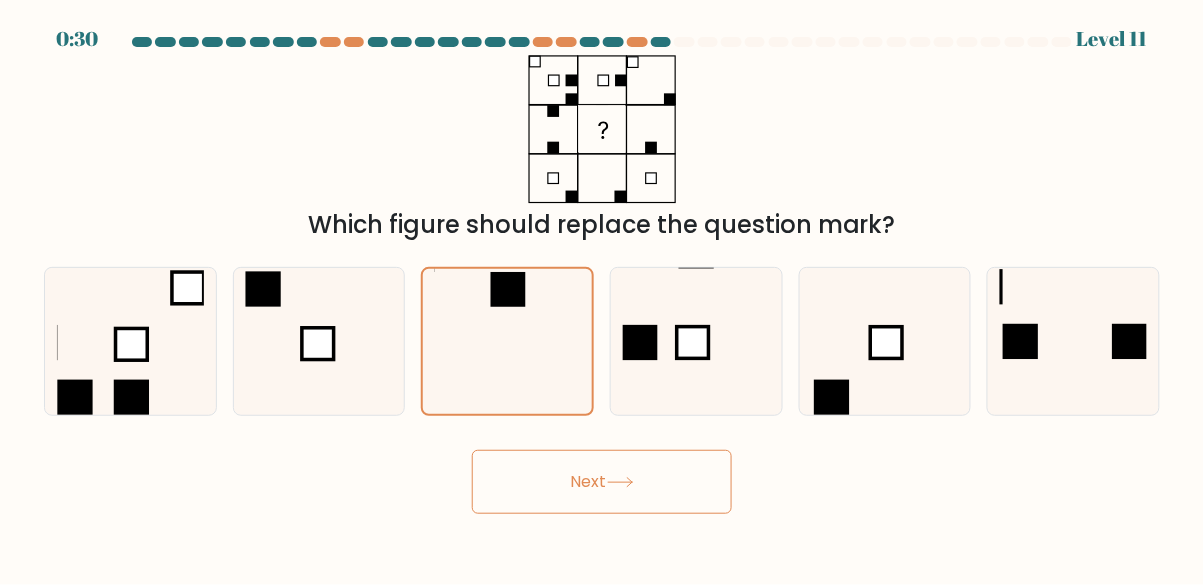 click on "Next" at bounding box center (602, 482) 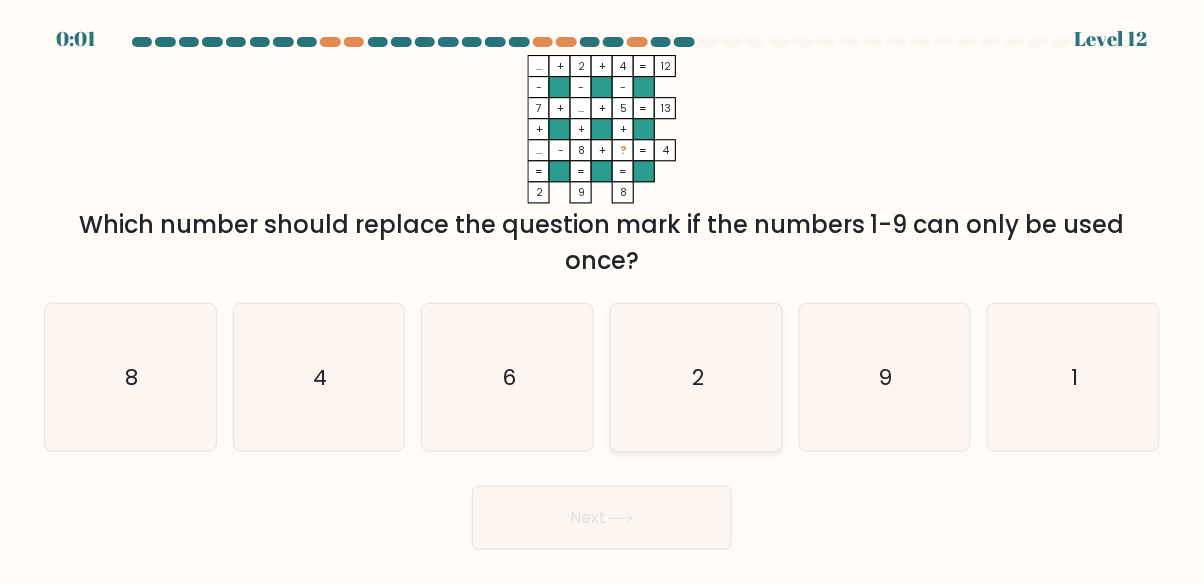 click on "2" at bounding box center [696, 377] 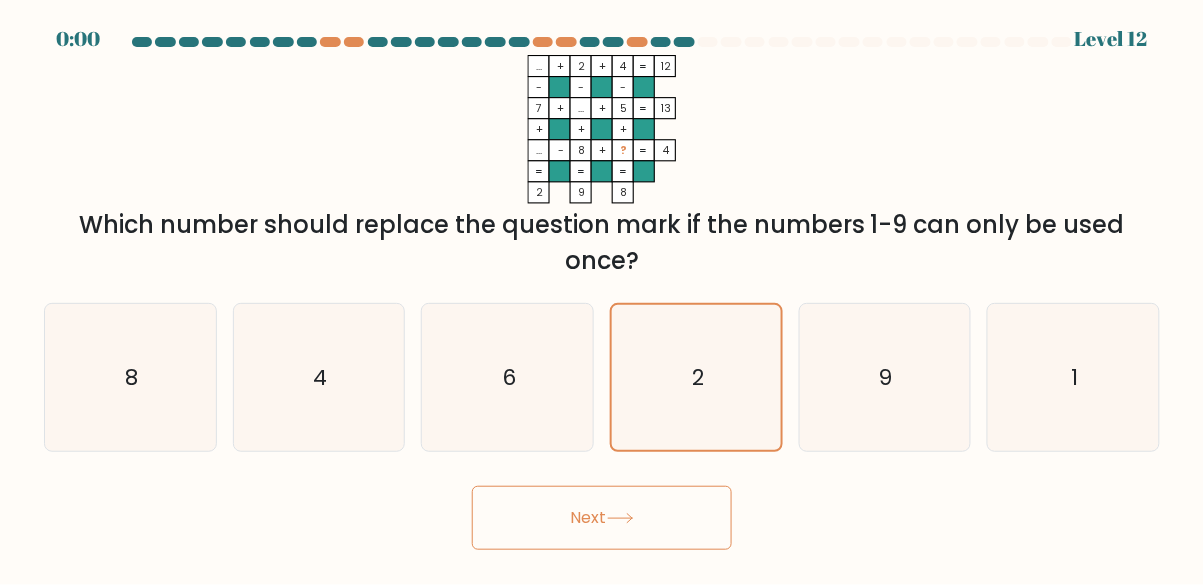 click on "Next" at bounding box center [602, 518] 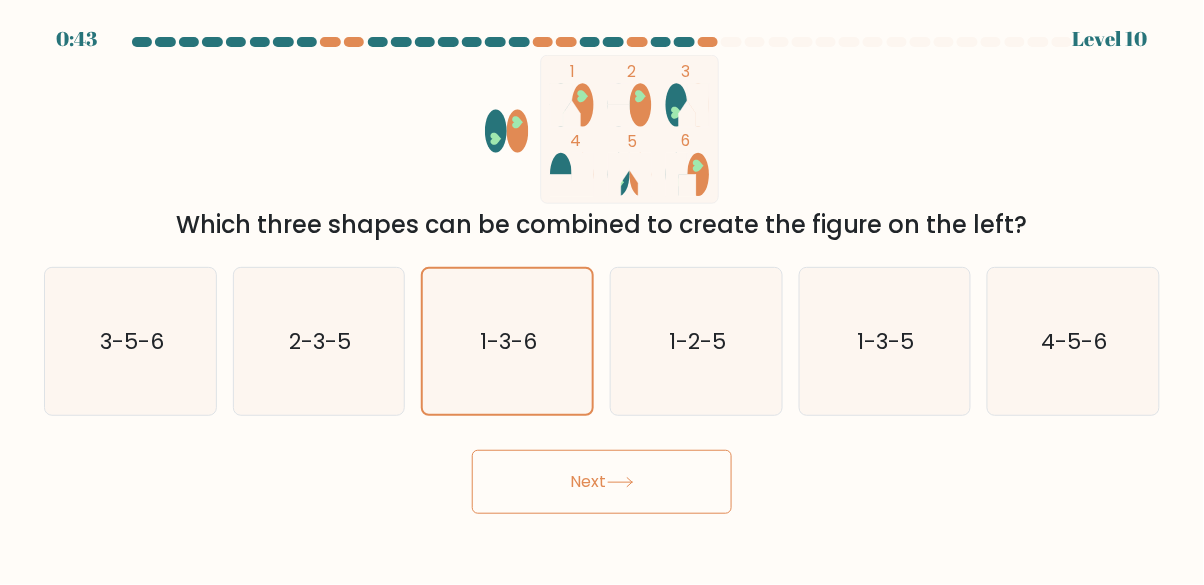 click on "0:43
Level 10" at bounding box center [602, 292] 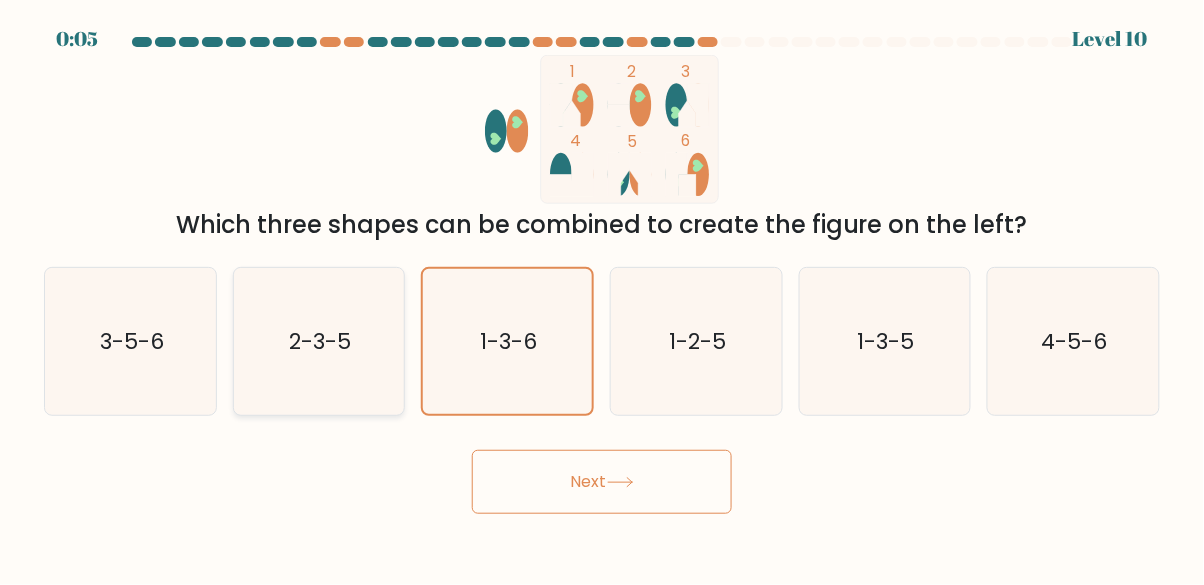 click on "2-3-5" at bounding box center [319, 341] 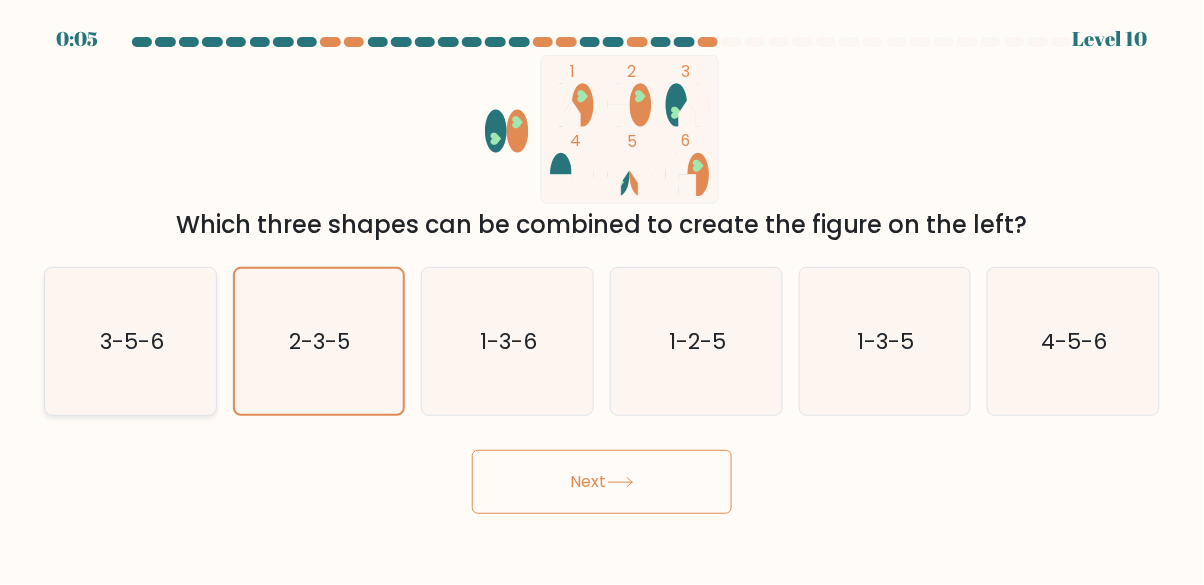 click on "3-5-6" at bounding box center (130, 341) 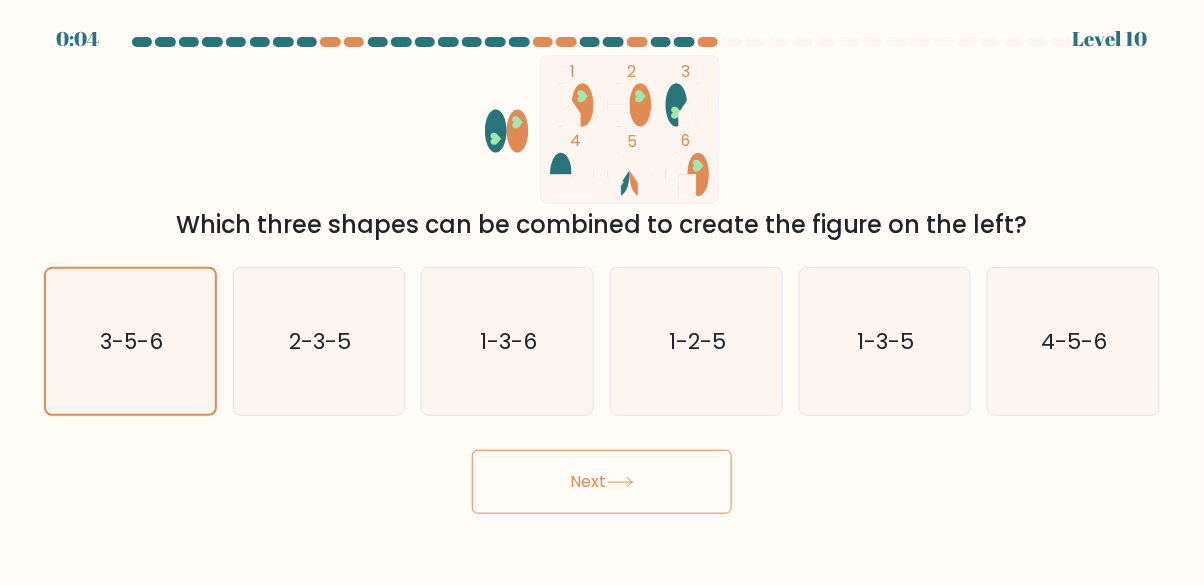 click on "Next" at bounding box center (602, 482) 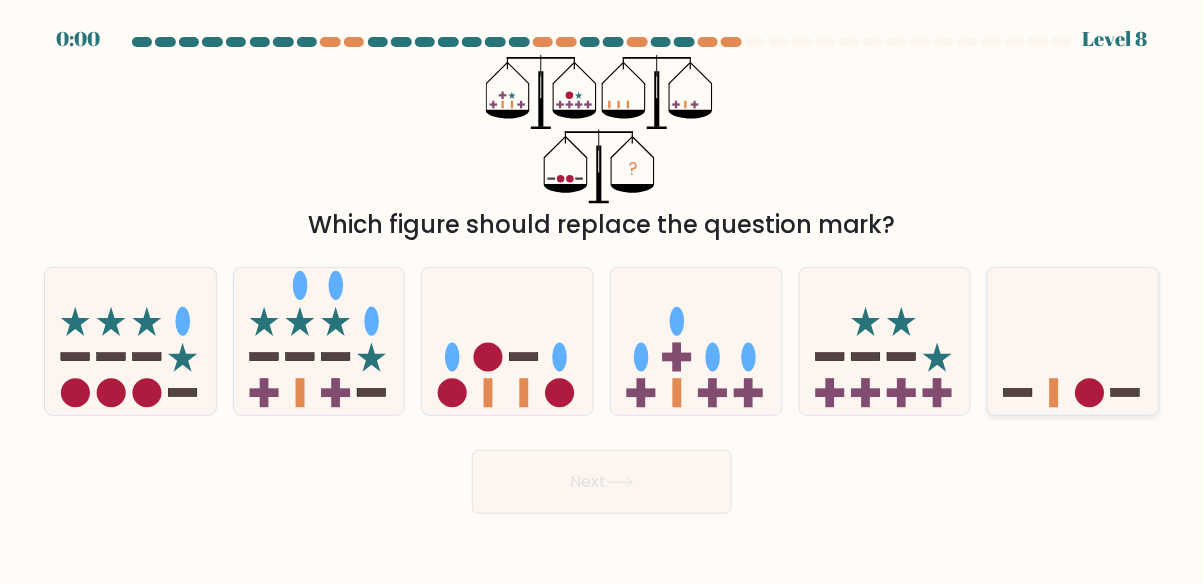click at bounding box center [1073, 341] 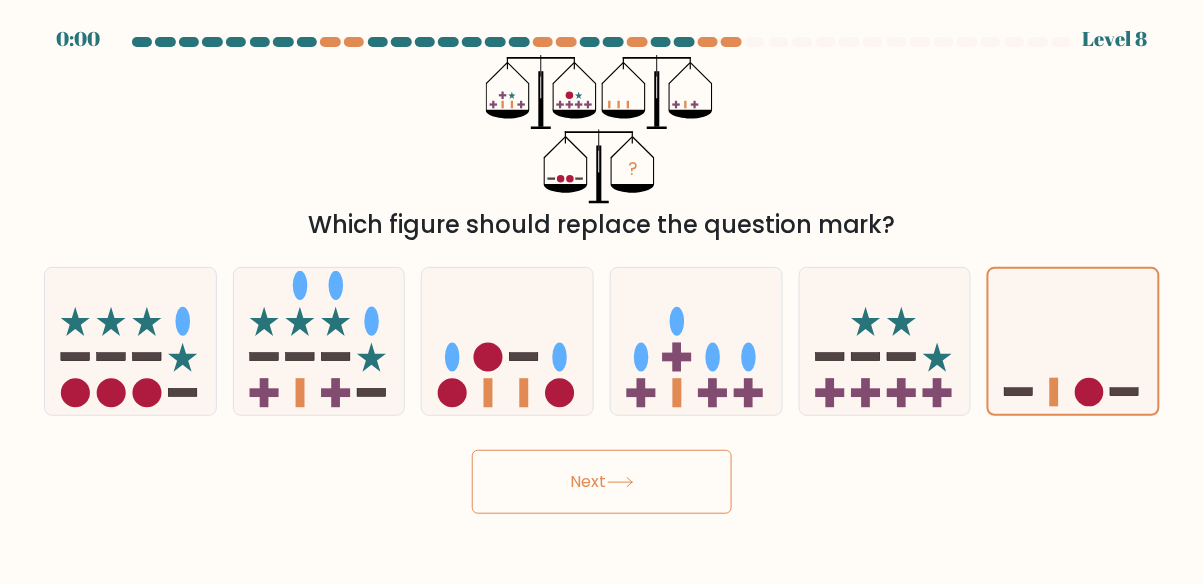 click on "Next" at bounding box center (602, 482) 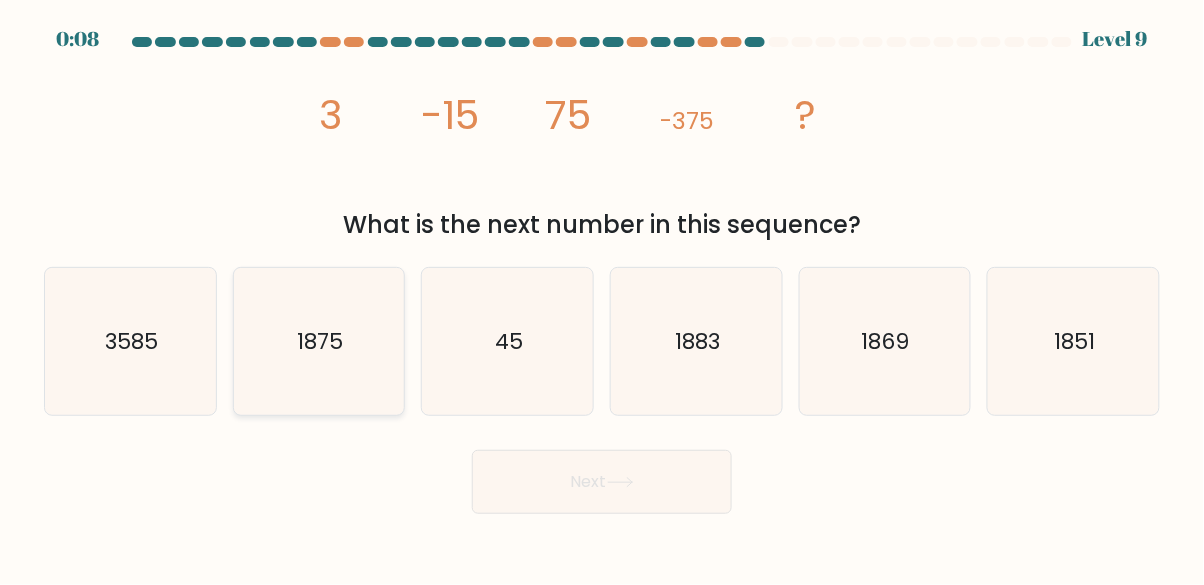 click on "1875" at bounding box center [318, 341] 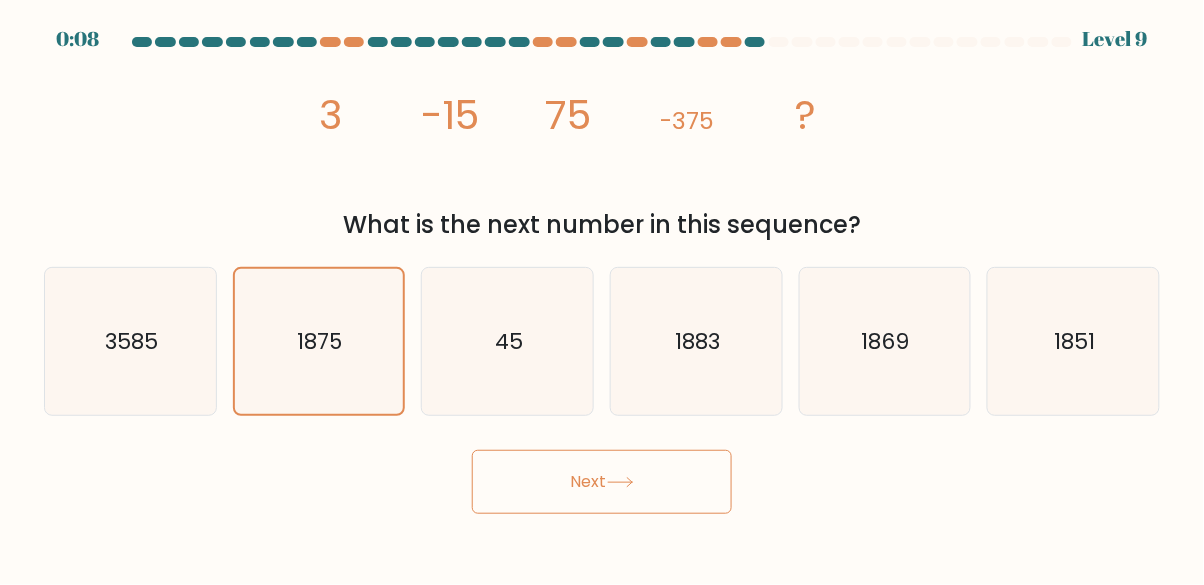 click on "Next" at bounding box center (602, 482) 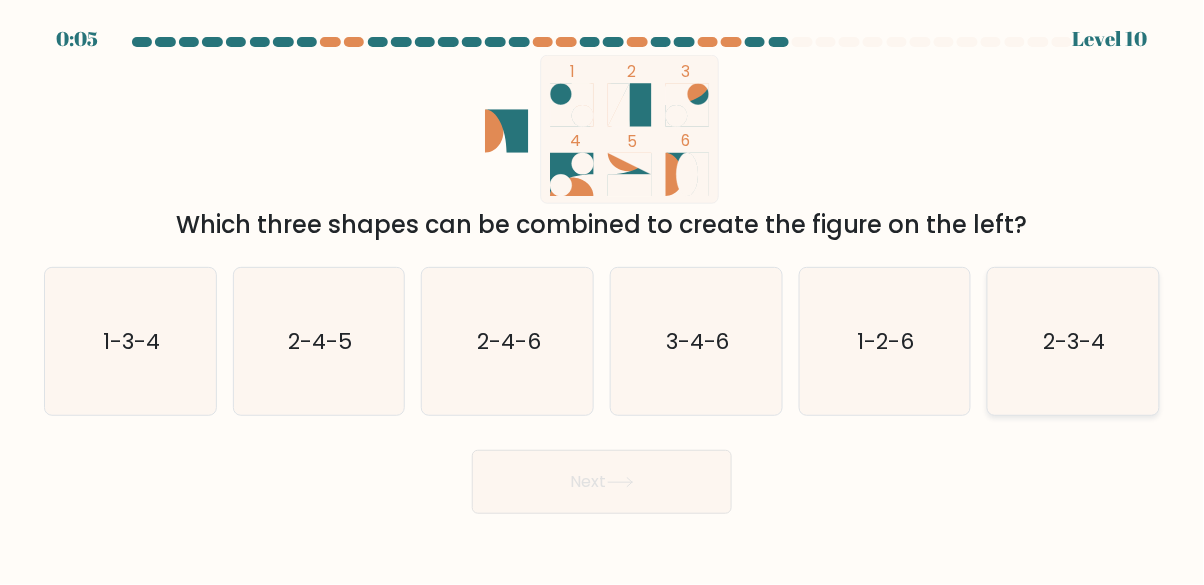click on "2-3-4" at bounding box center [1073, 341] 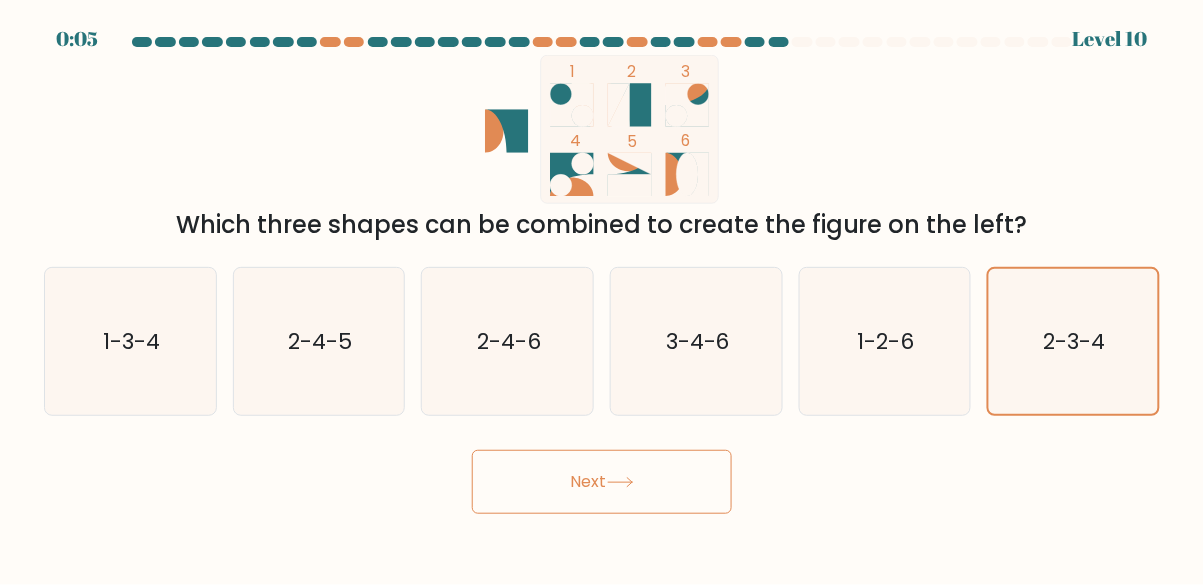 click on "Next" at bounding box center (602, 482) 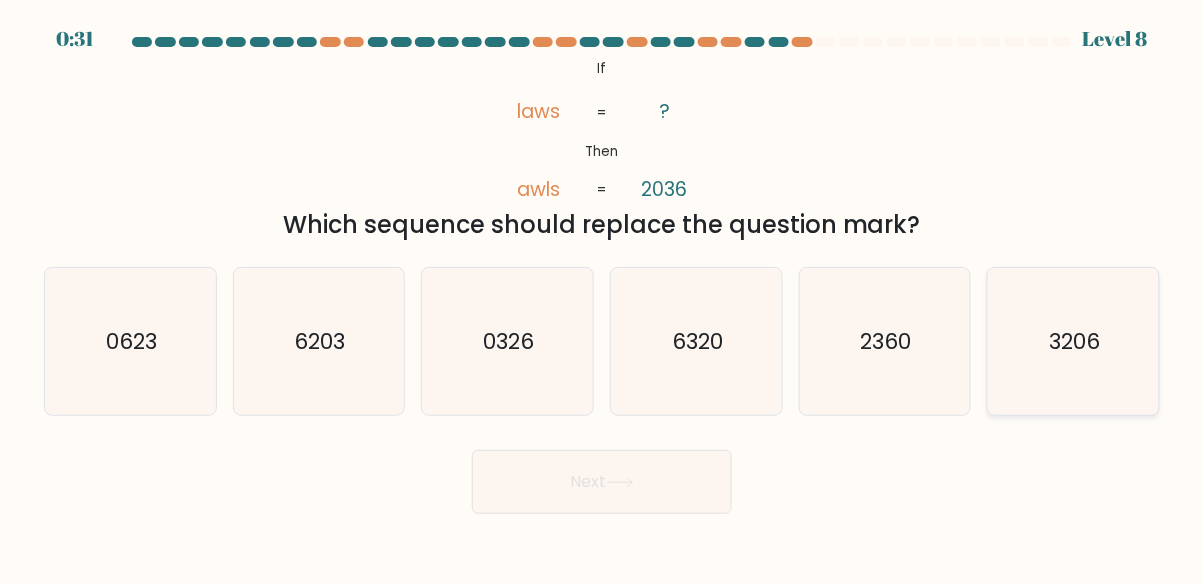 click on "3206" at bounding box center [1073, 341] 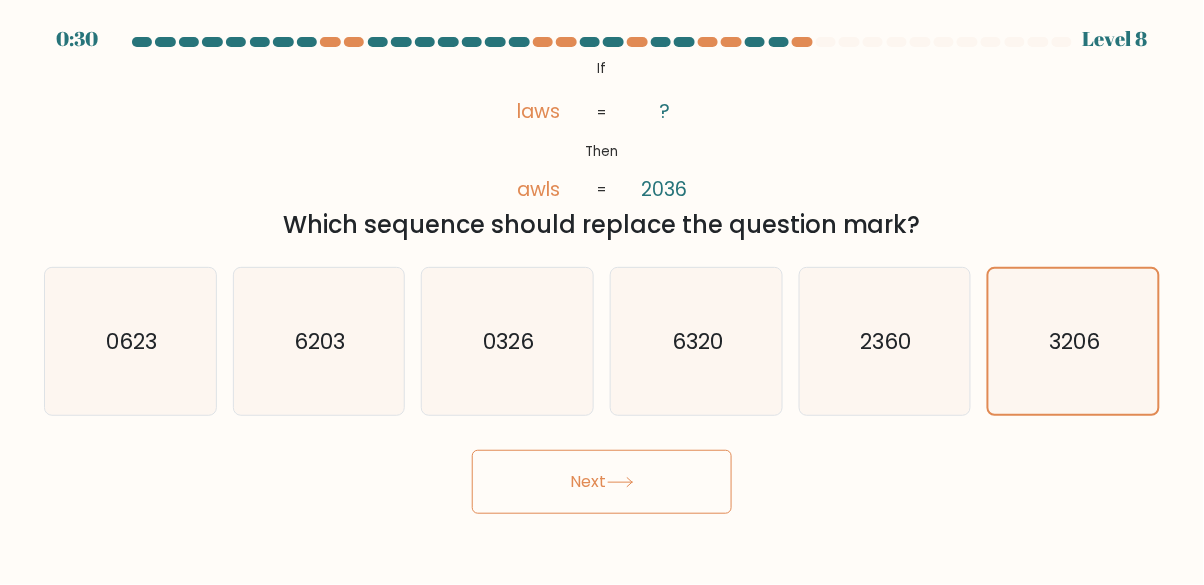 click on "Next" at bounding box center (602, 482) 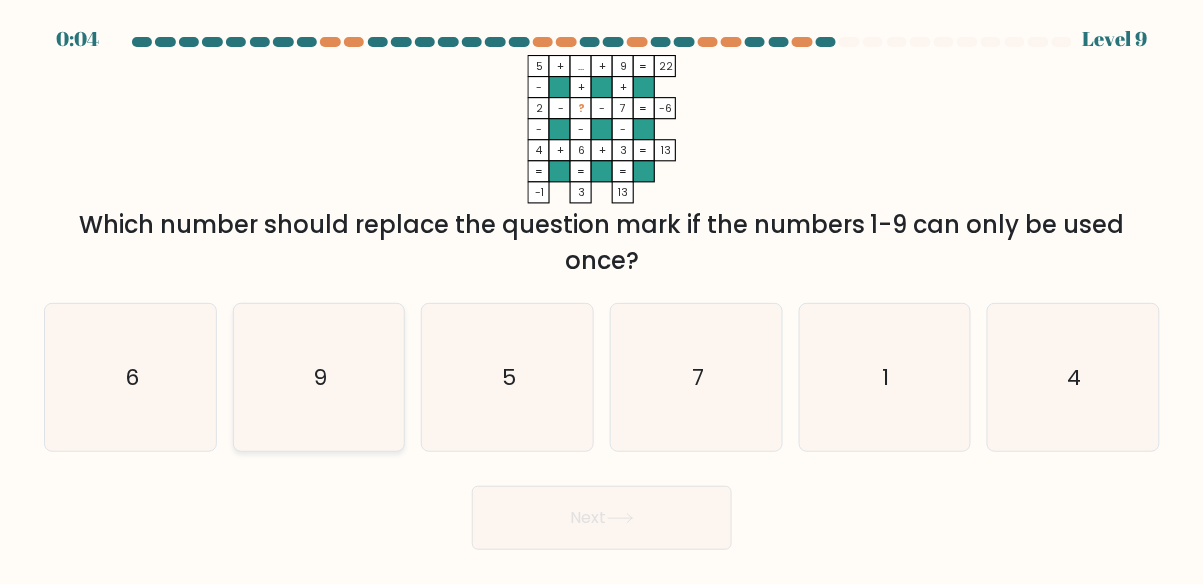 click on "9" at bounding box center [318, 377] 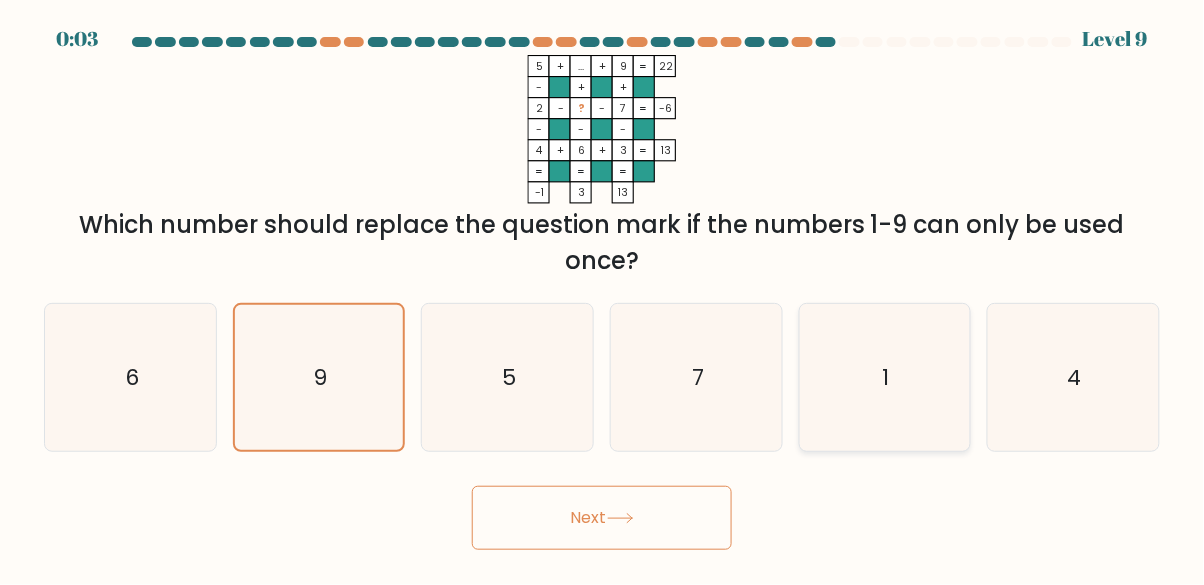 click on "1" at bounding box center (884, 377) 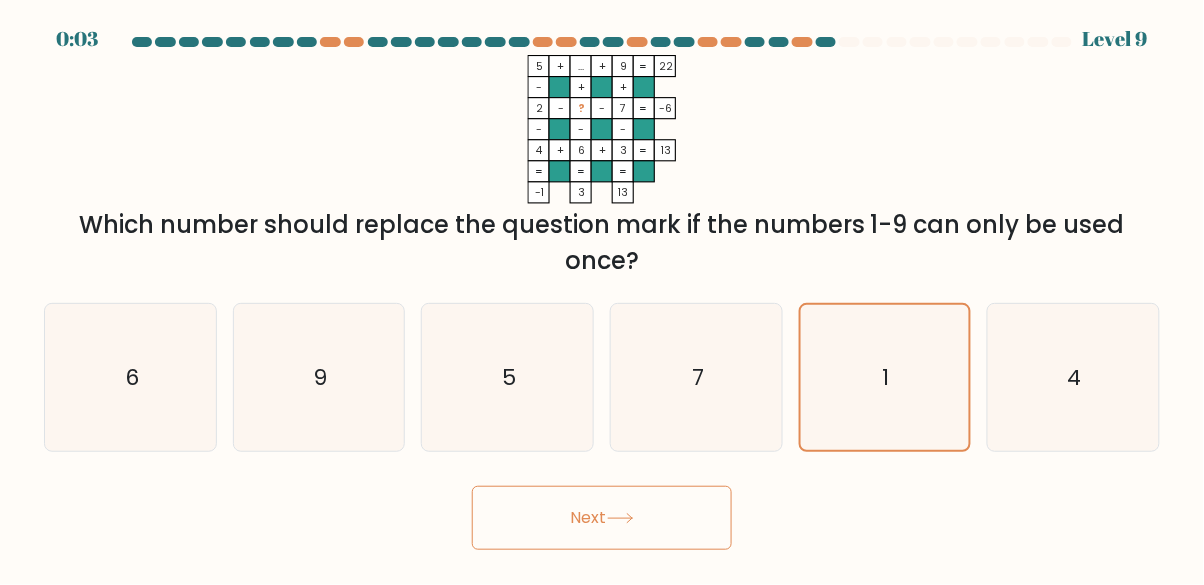 click on "Next" at bounding box center [602, 518] 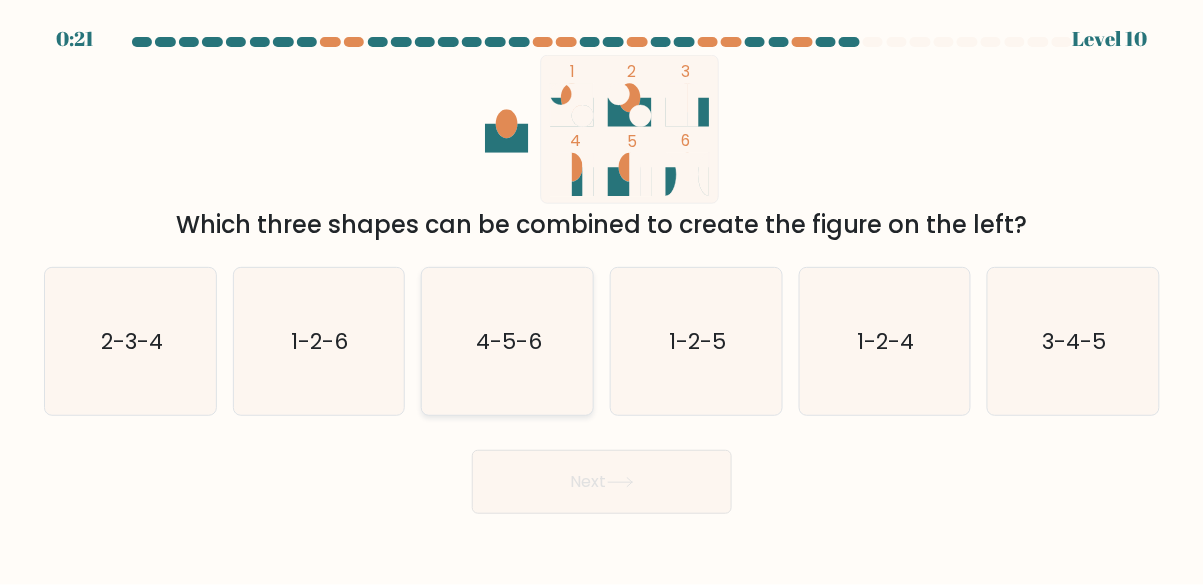 click on "4-5-6" at bounding box center [507, 341] 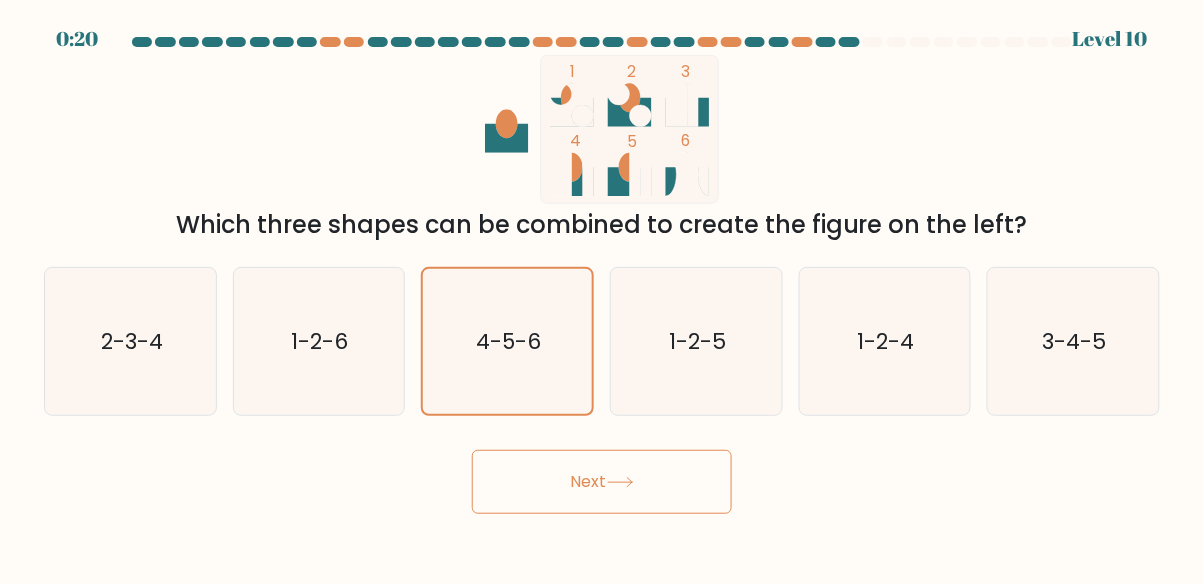 click on "Next" at bounding box center (602, 482) 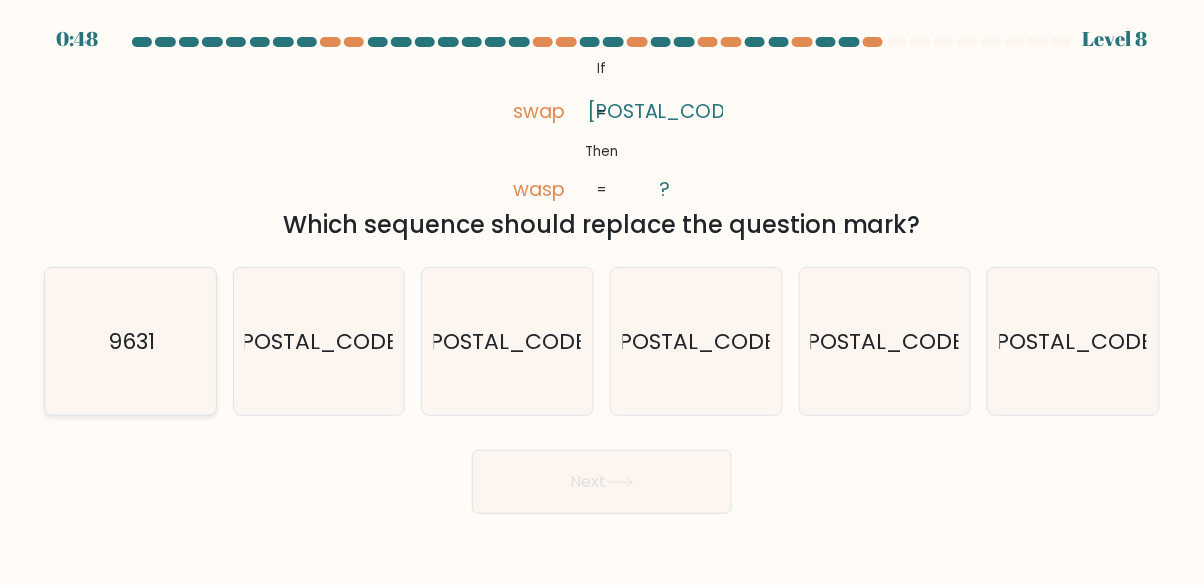 click on "9631" at bounding box center [131, 341] 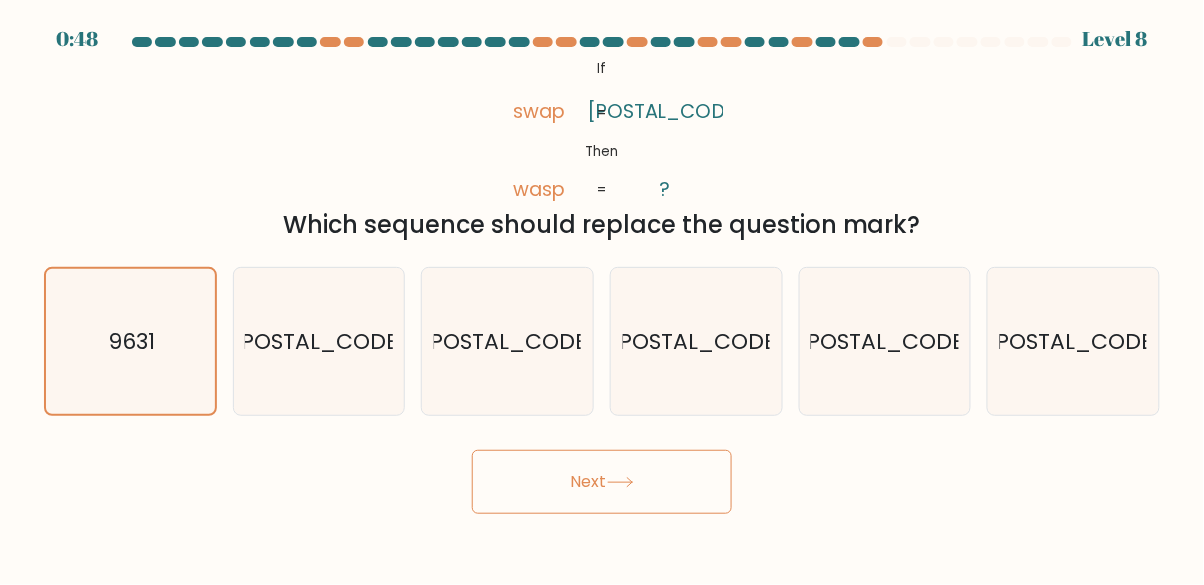 click on "Next" at bounding box center [602, 482] 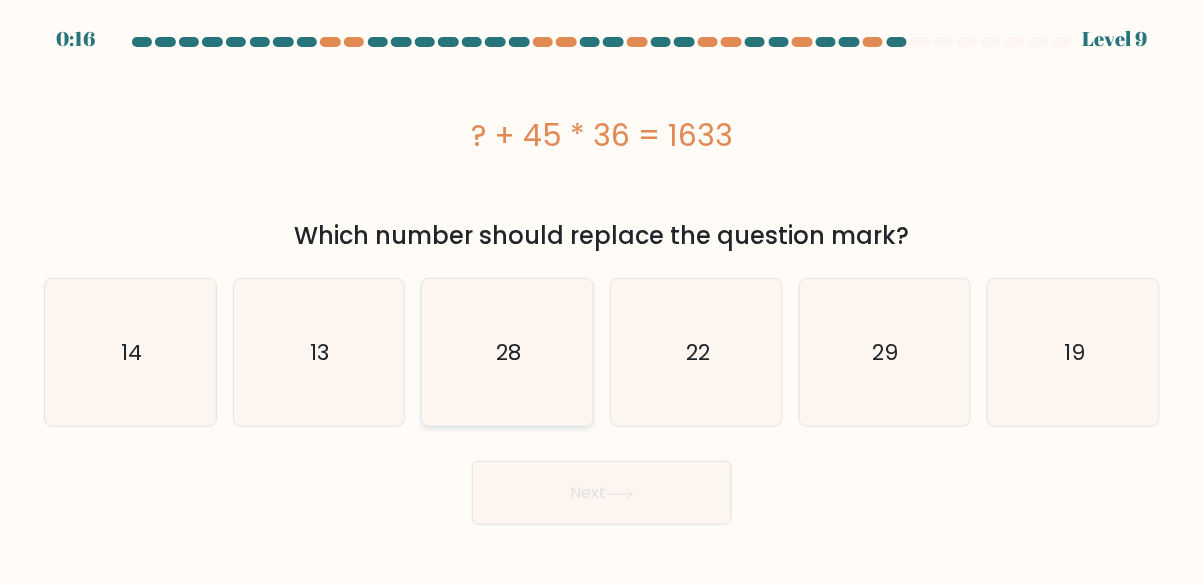 click on "28" at bounding box center (507, 352) 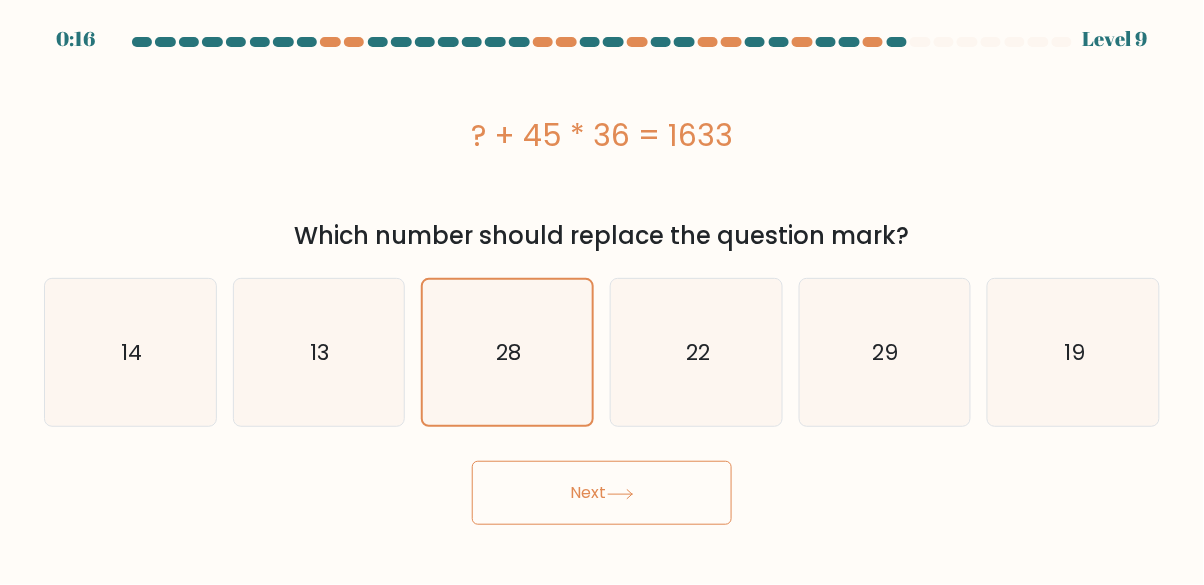 click on "Next" at bounding box center [602, 493] 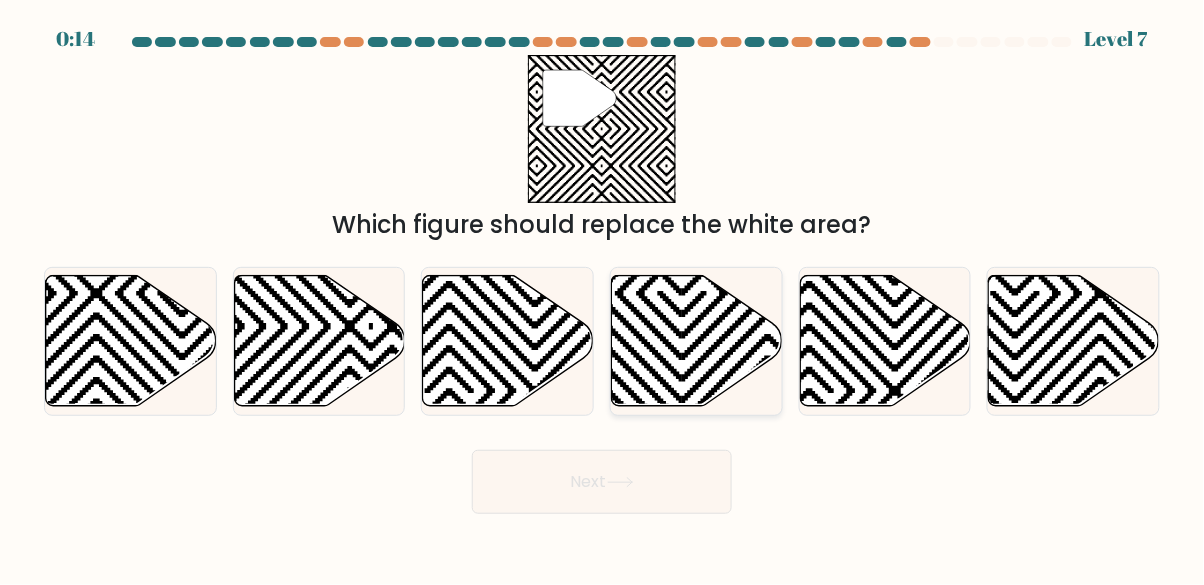 click at bounding box center (697, 340) 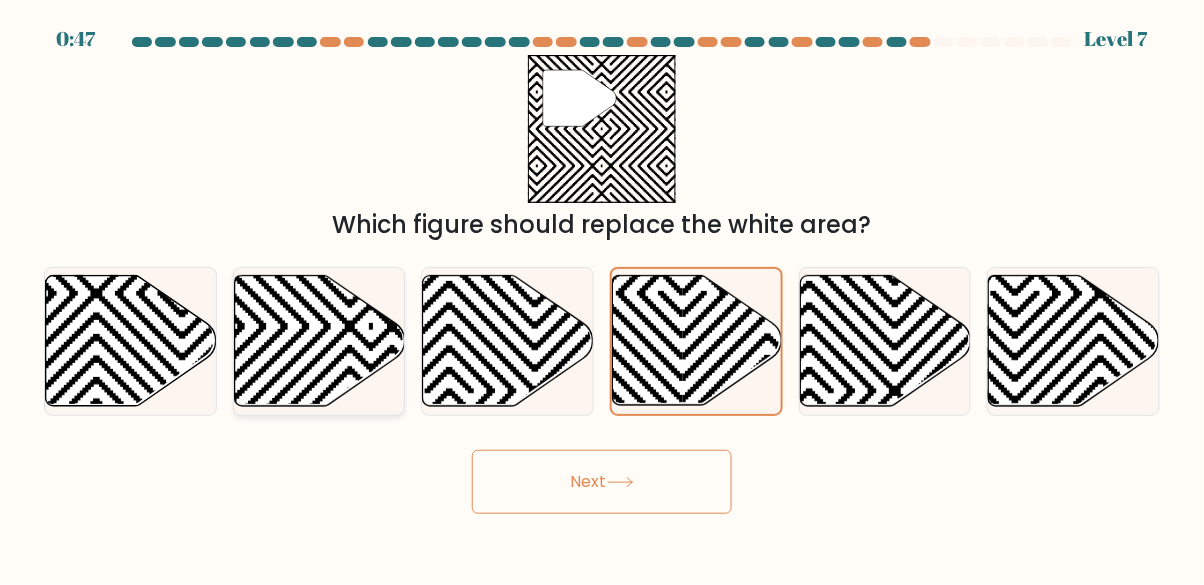 click at bounding box center [371, 412] 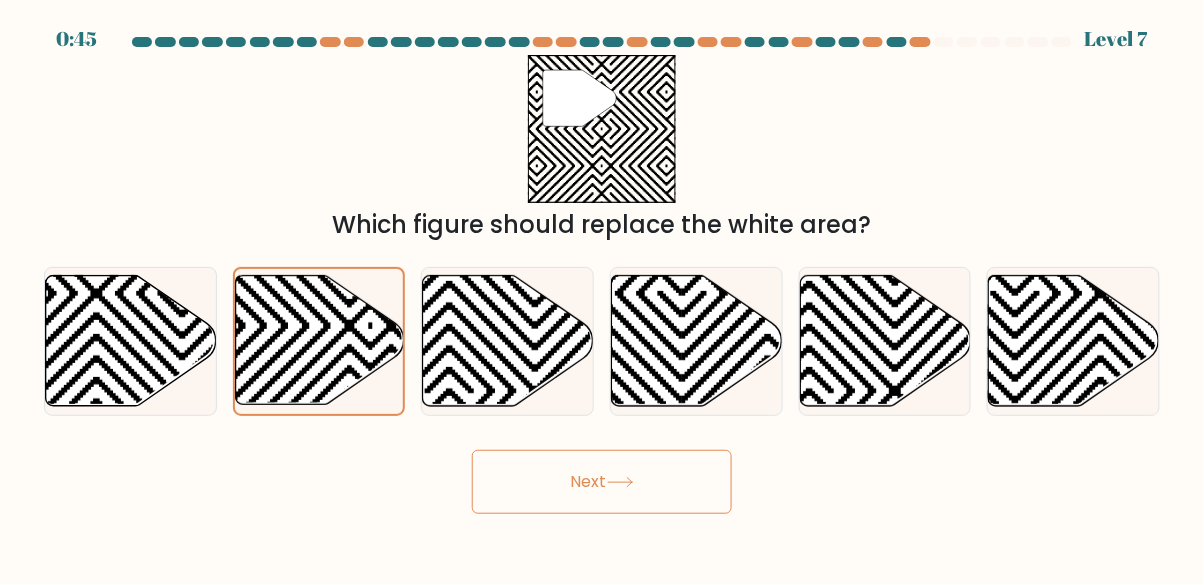 click on "Next" at bounding box center (602, 482) 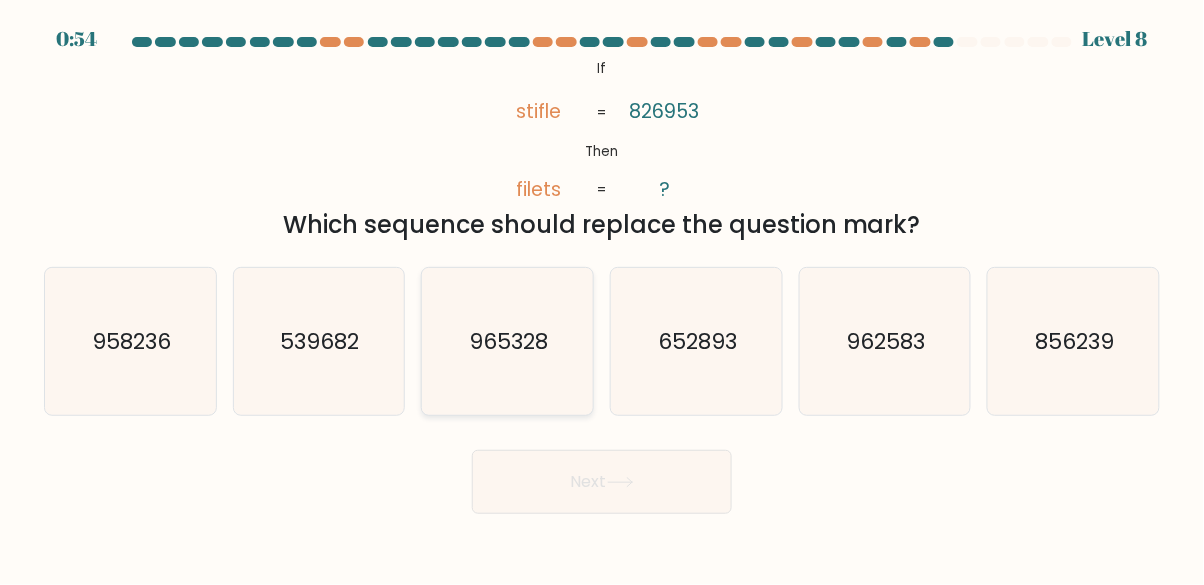 click on "965328" at bounding box center (507, 341) 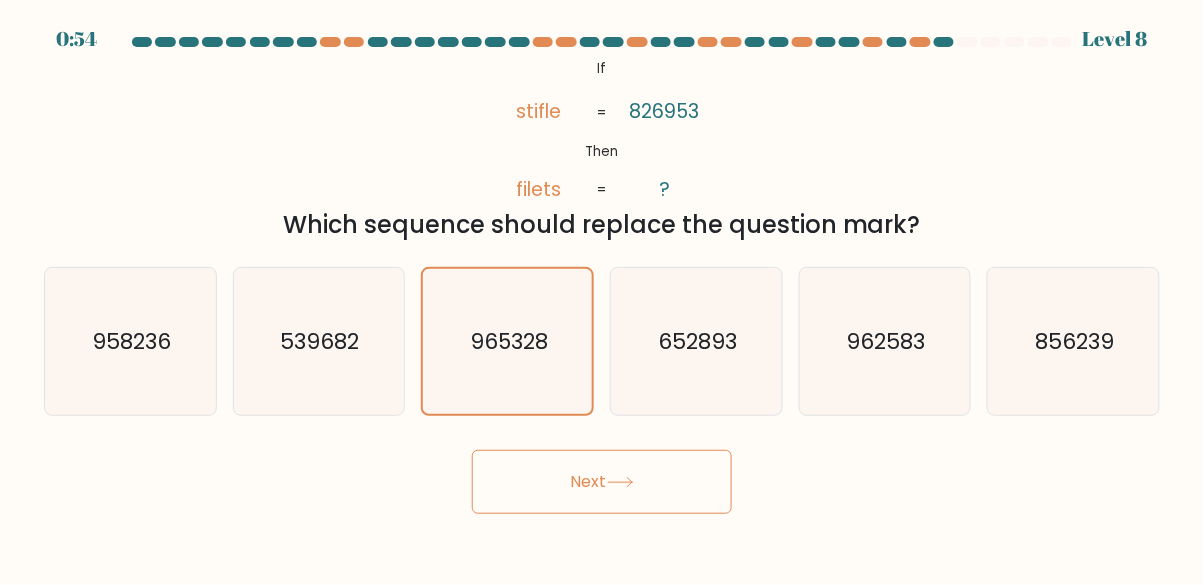 click on "Next" at bounding box center (602, 482) 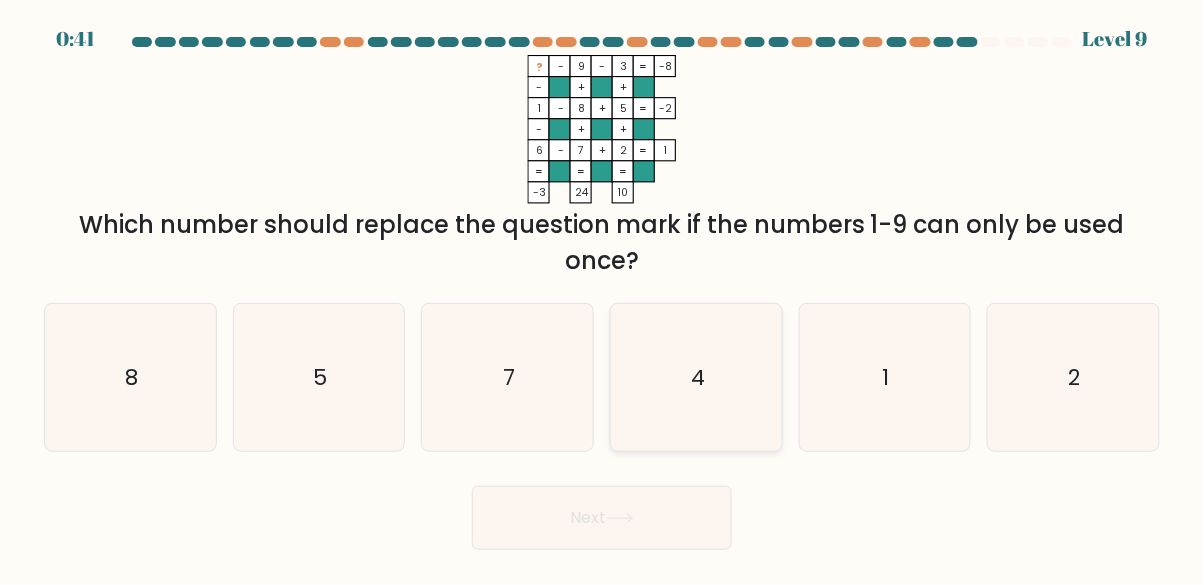 click on "4" at bounding box center (696, 377) 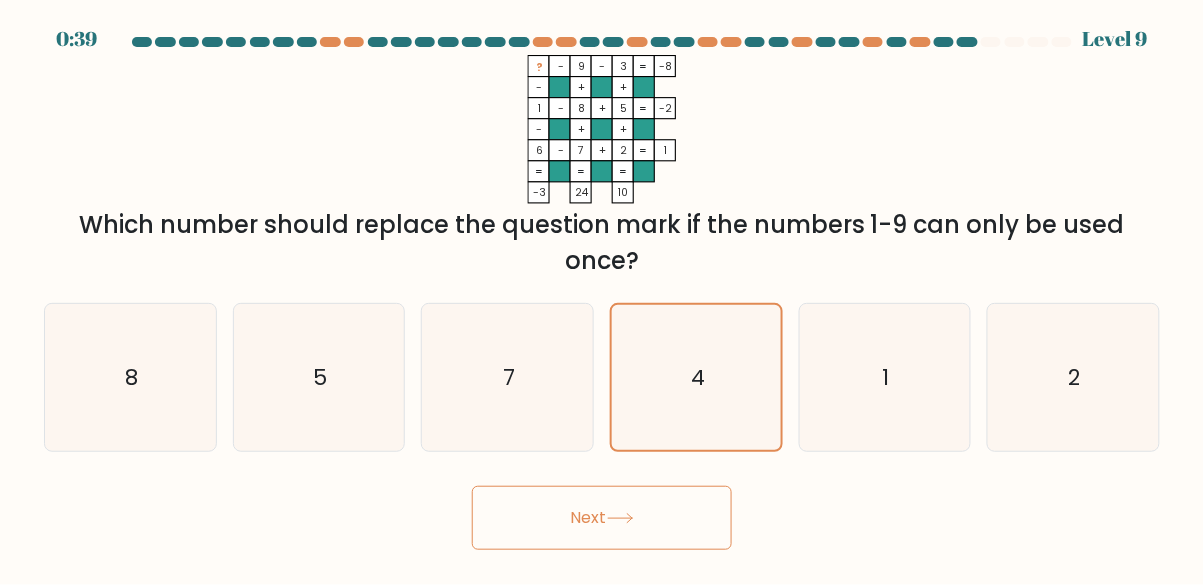 click on "Next" at bounding box center (602, 518) 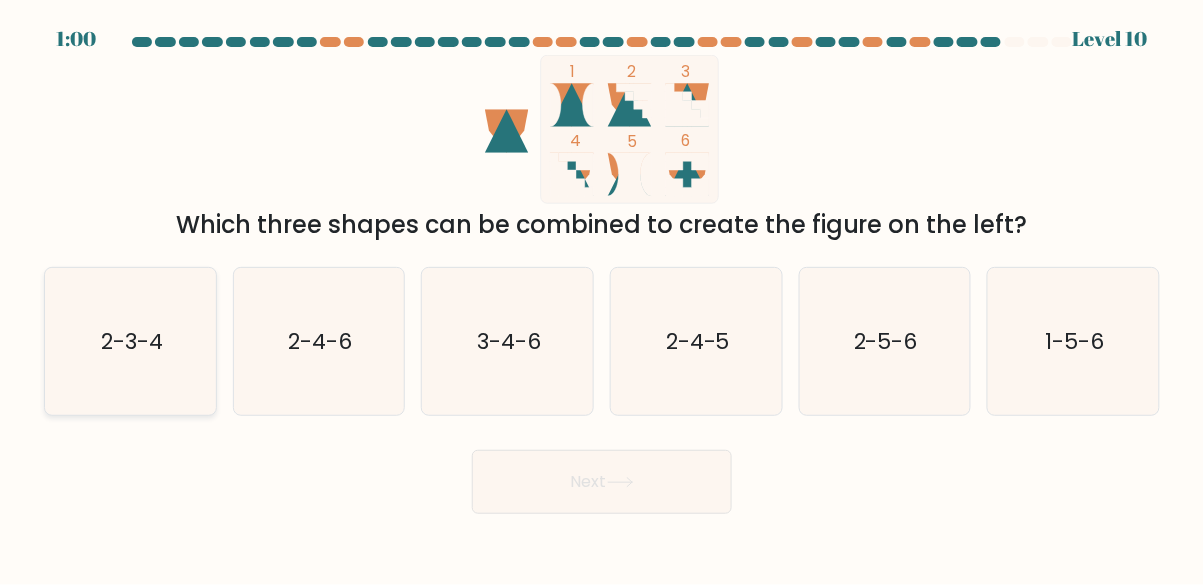 click on "2-3-4" at bounding box center [130, 341] 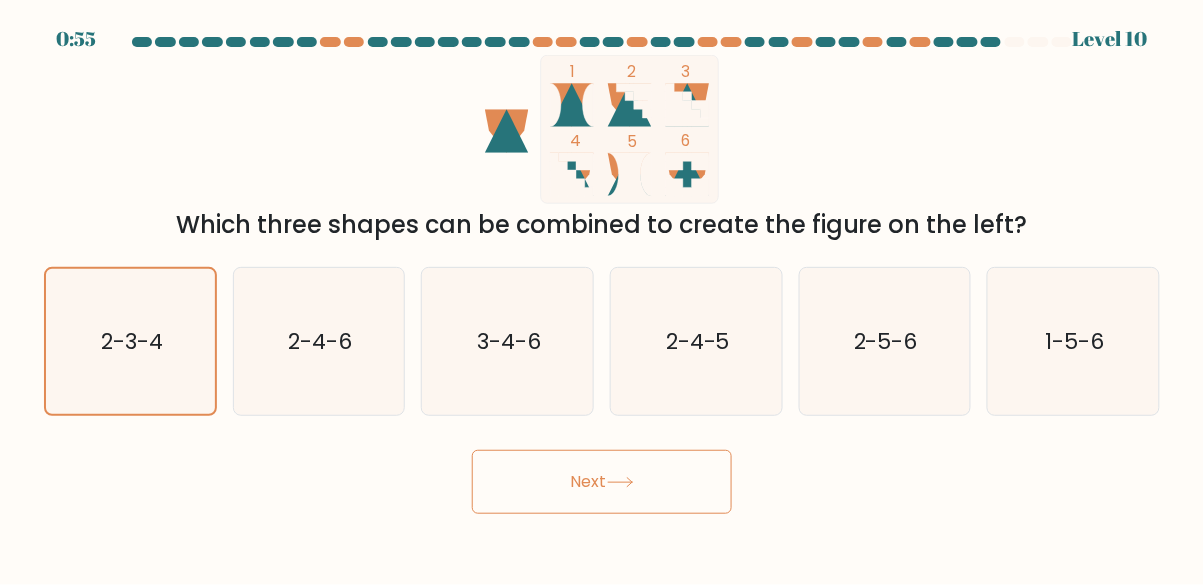 click on "Next" at bounding box center [602, 482] 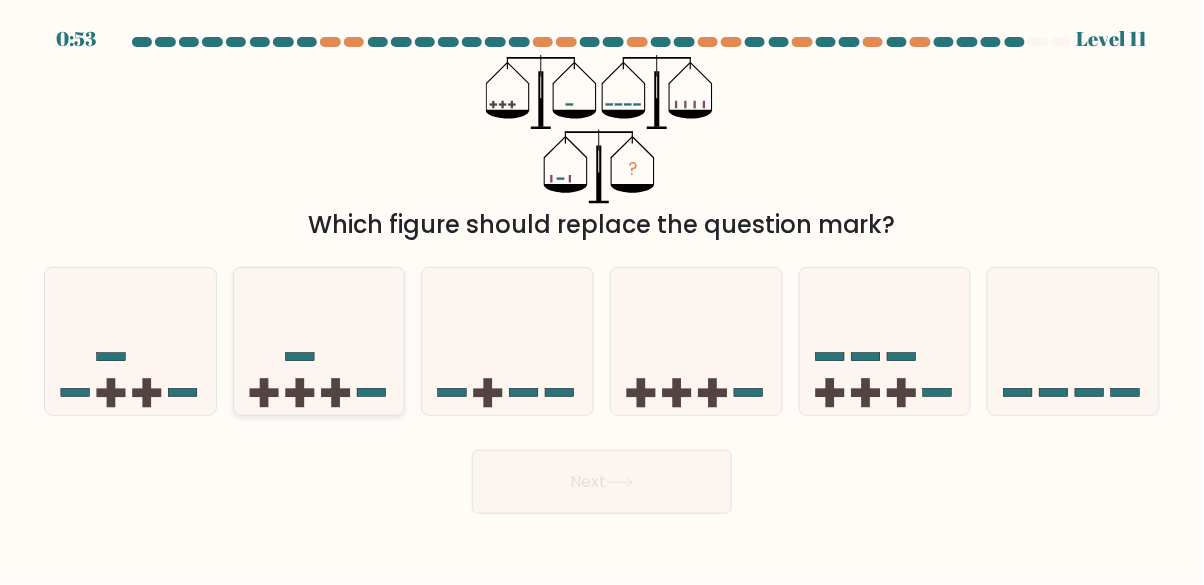 click at bounding box center (319, 341) 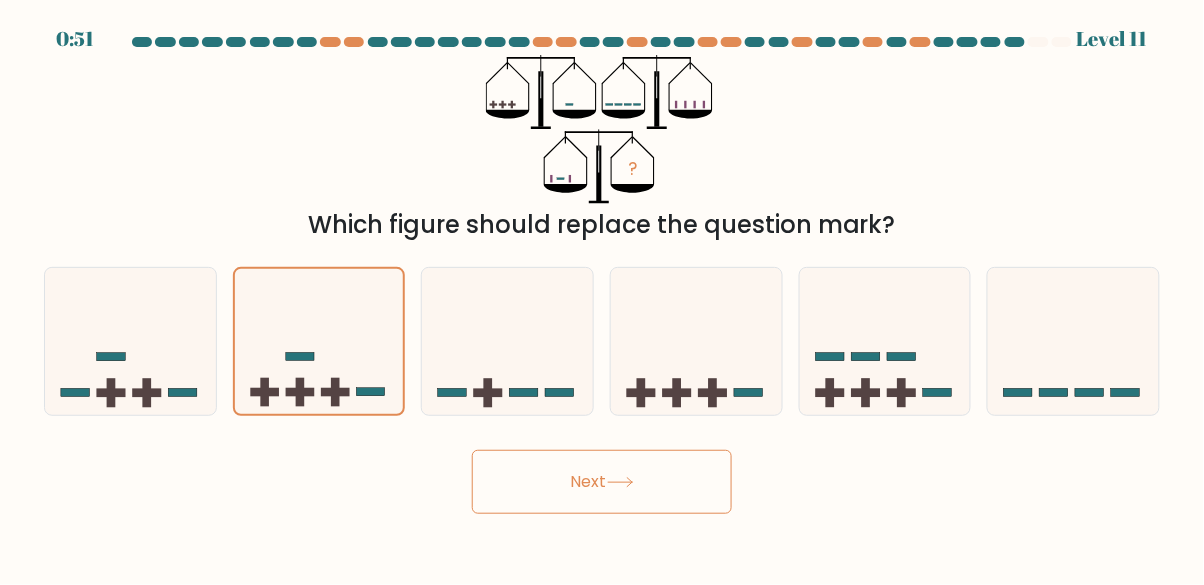 click on "Next" at bounding box center [602, 482] 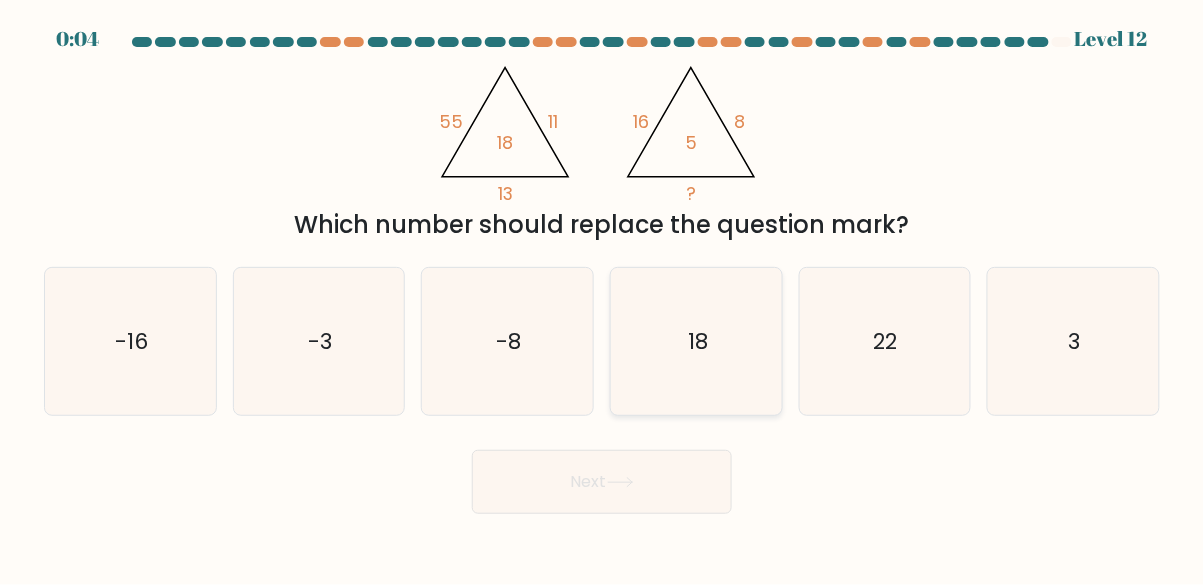 click on "18" at bounding box center (696, 341) 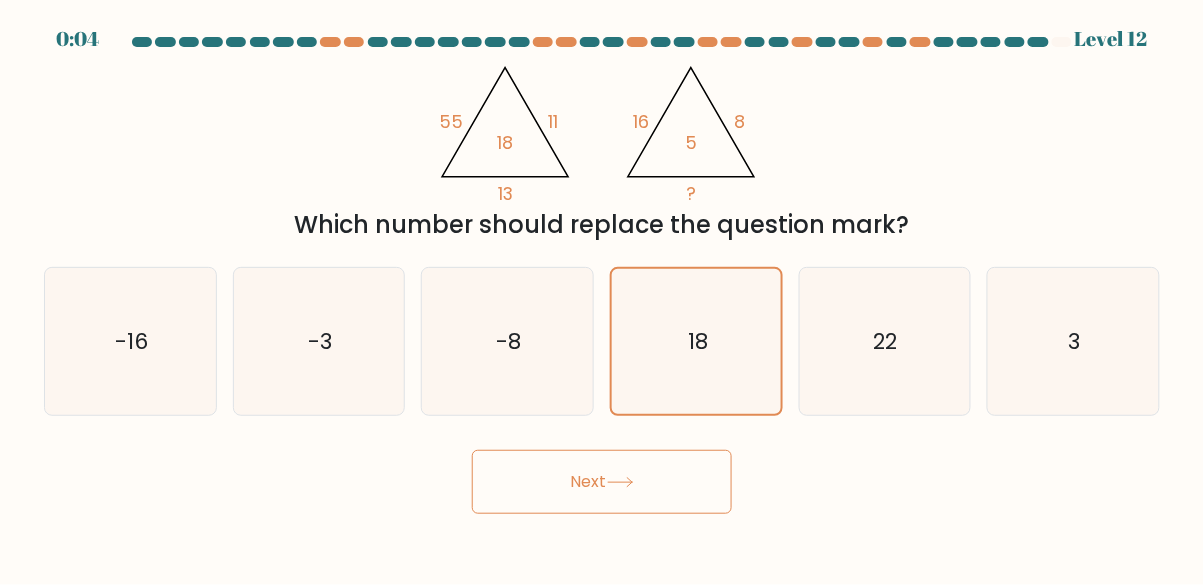 click on "Next" at bounding box center [602, 482] 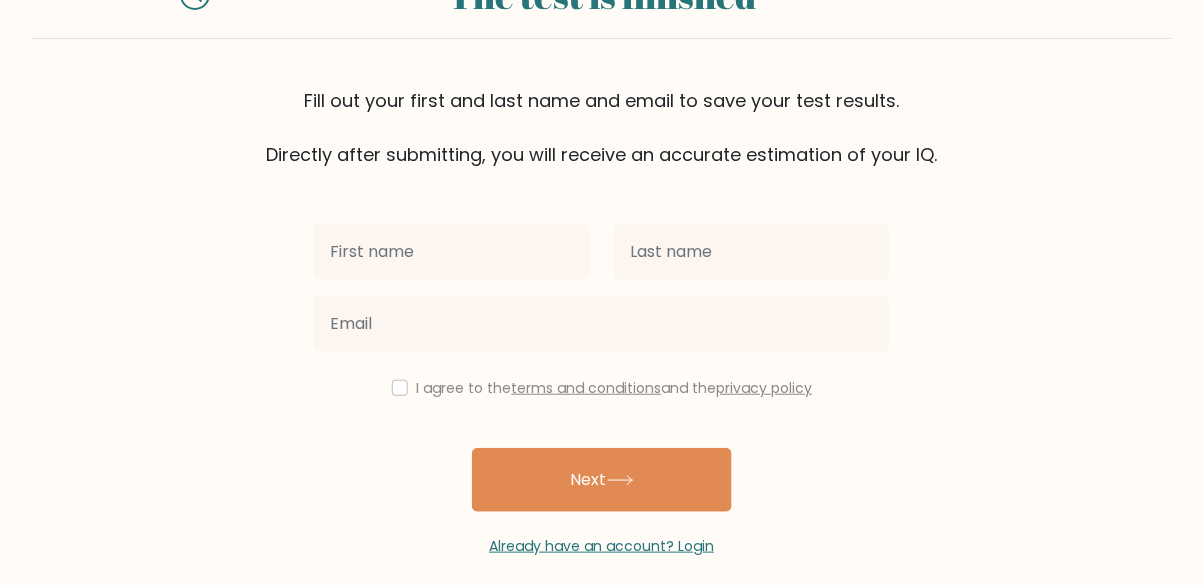 scroll, scrollTop: 116, scrollLeft: 0, axis: vertical 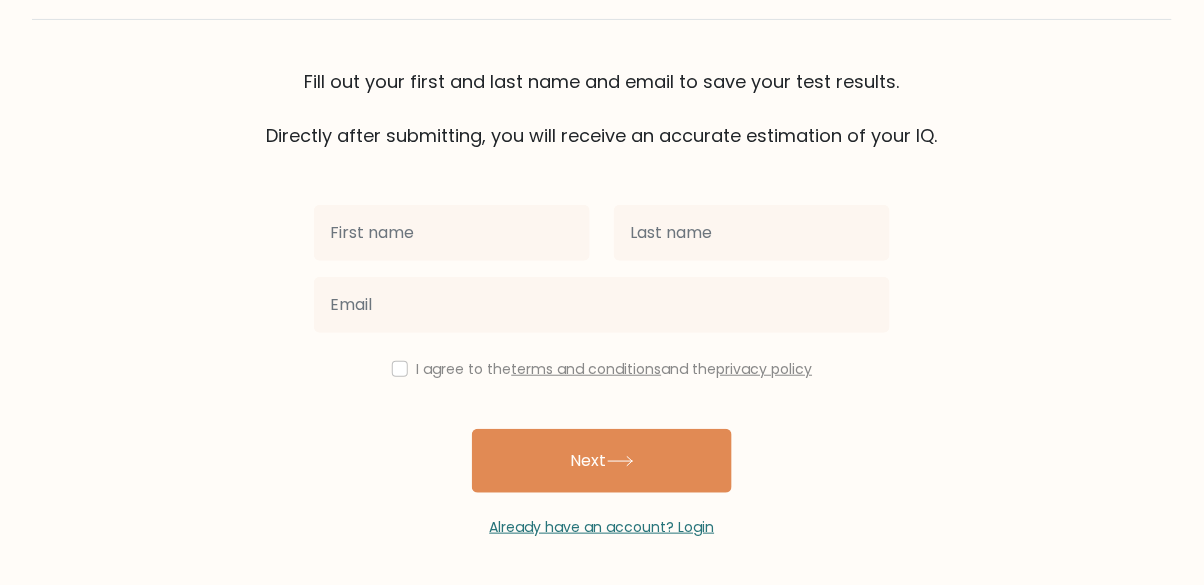 click at bounding box center (452, 233) 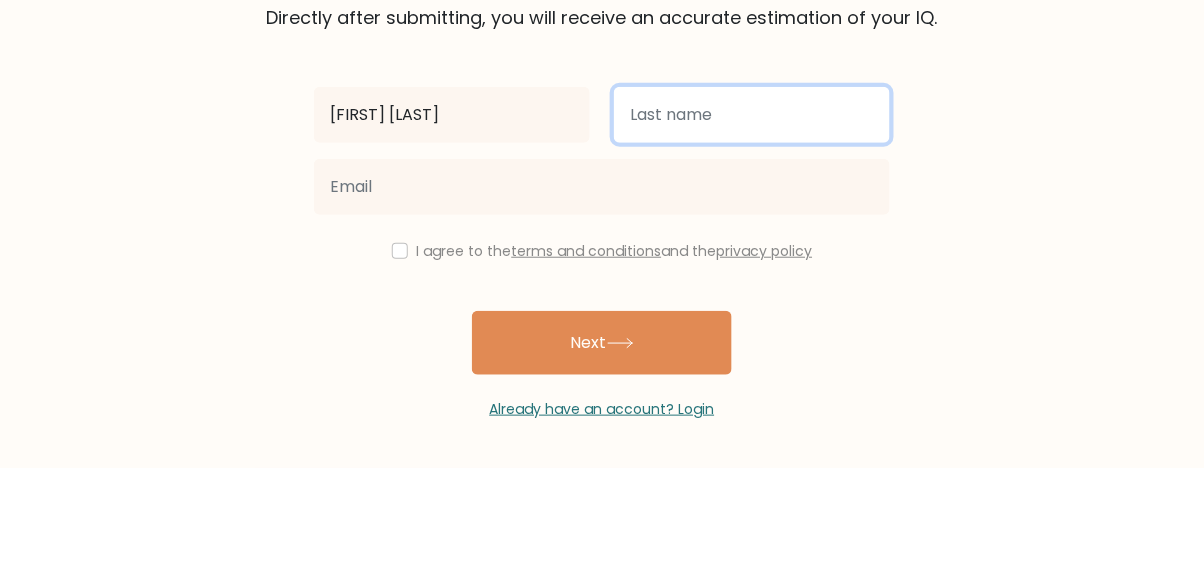 click at bounding box center (752, 233) 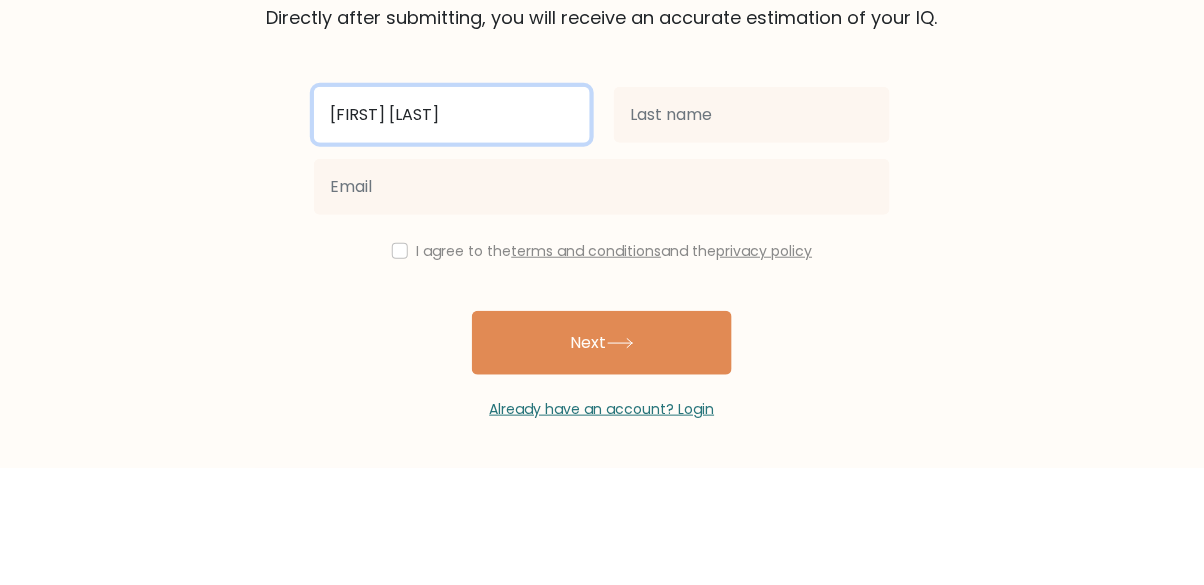 click on "Aaron relix" at bounding box center [452, 233] 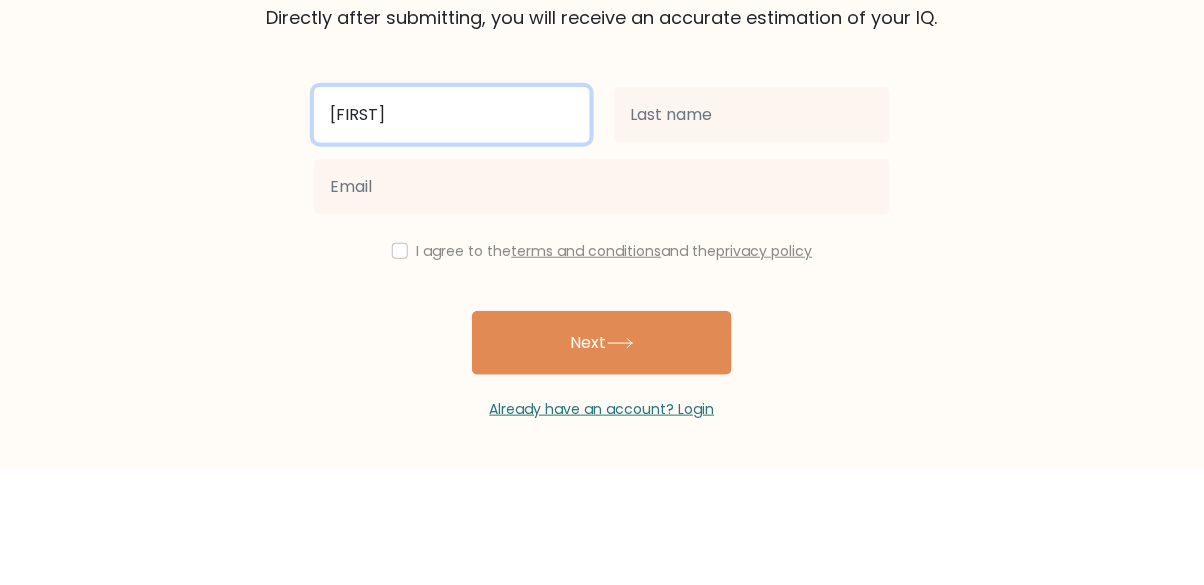 type on "Aaron" 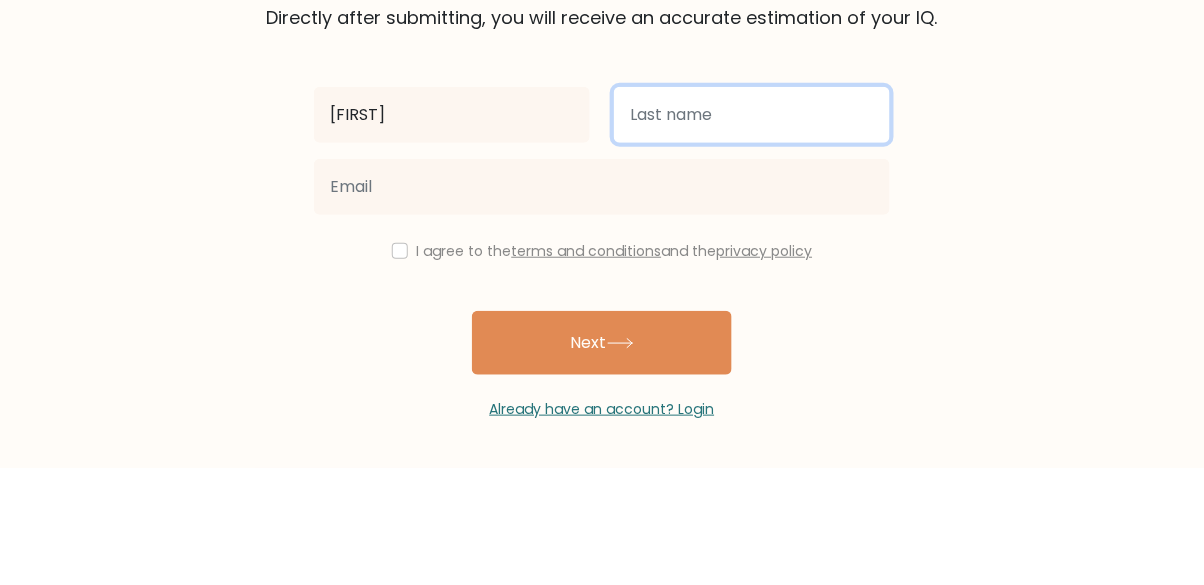 click at bounding box center [752, 233] 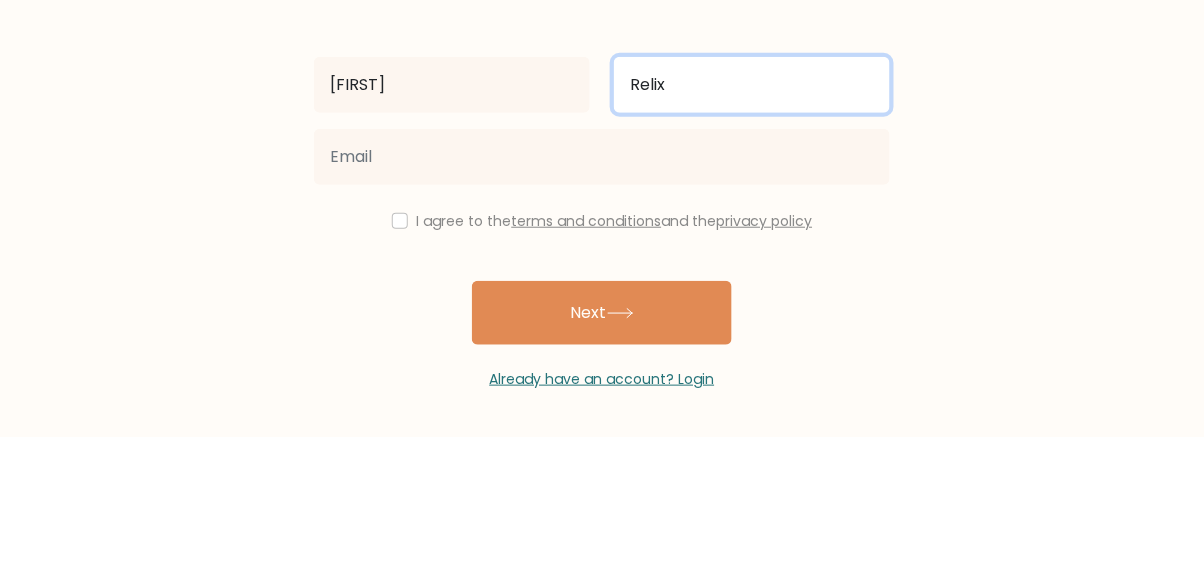 scroll, scrollTop: 116, scrollLeft: 0, axis: vertical 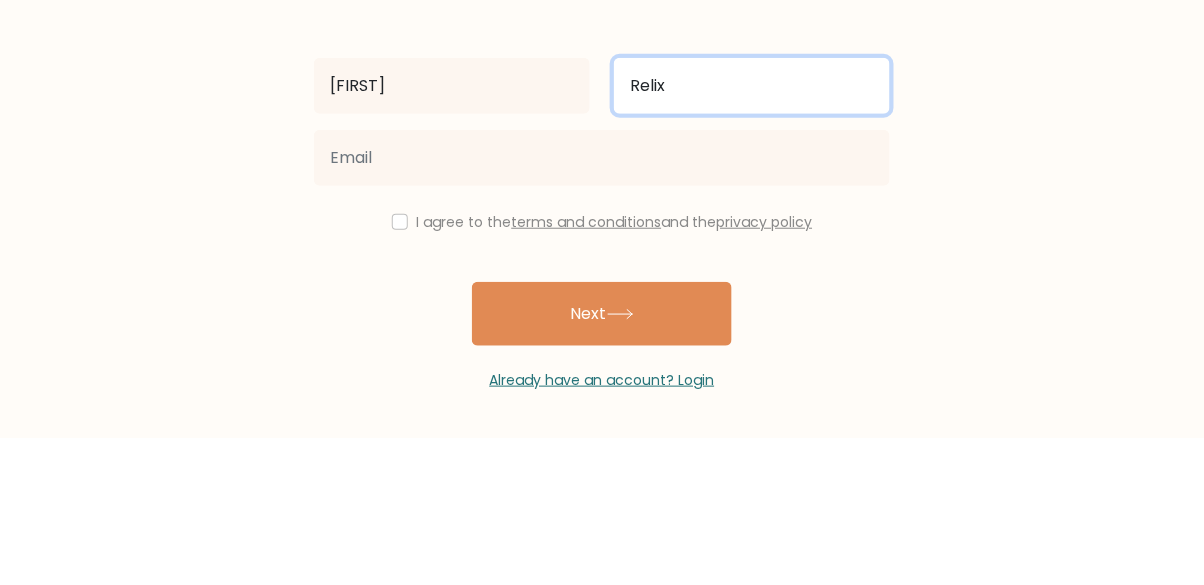 type on "Relix" 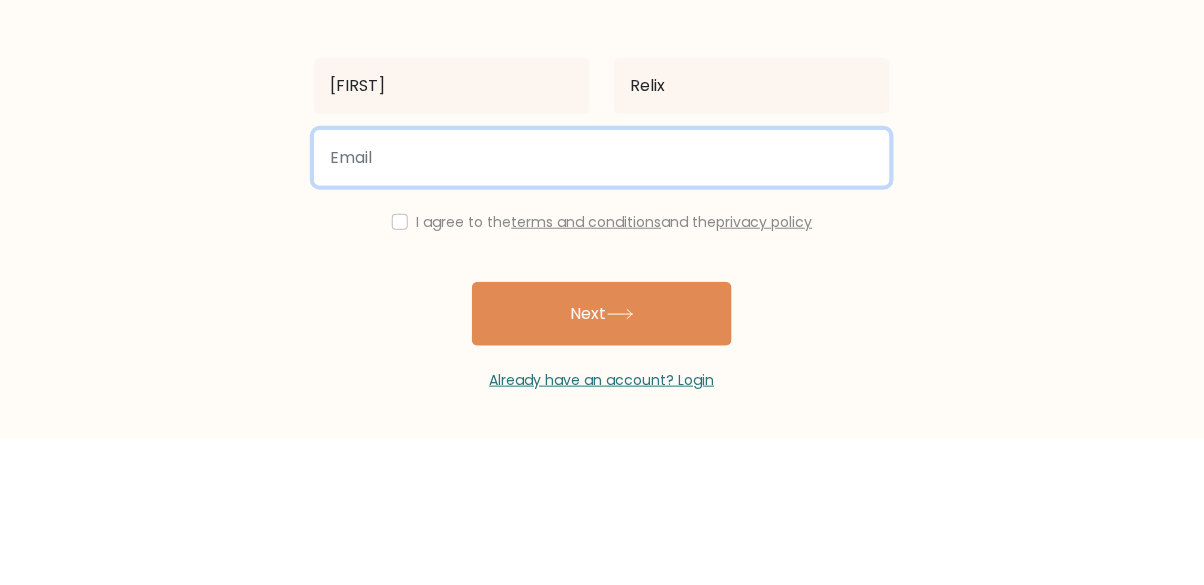 click at bounding box center (602, 305) 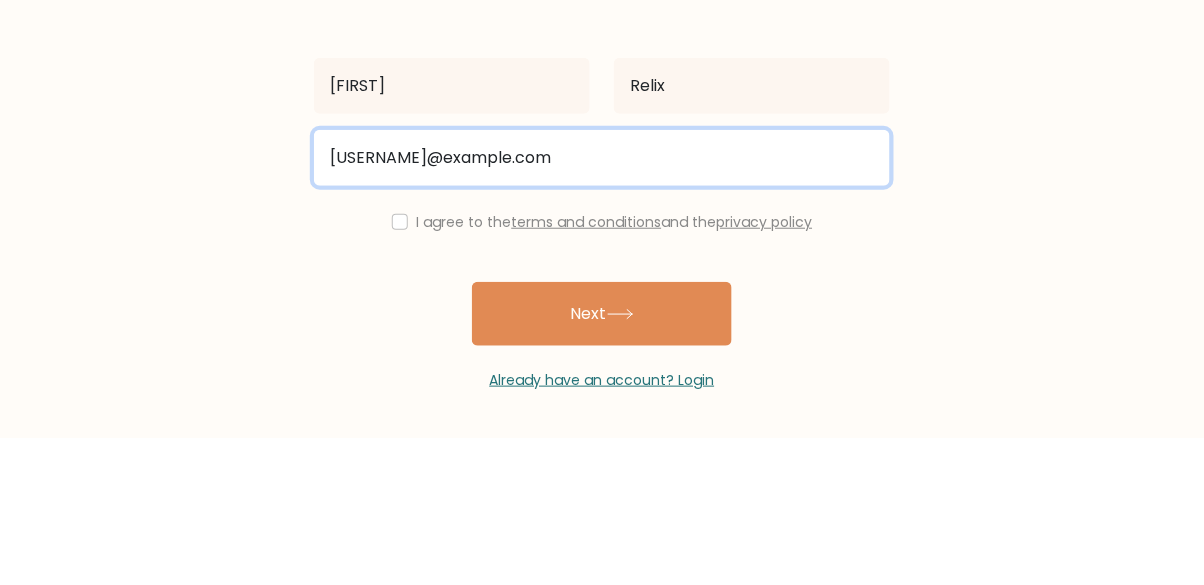 scroll, scrollTop: 116, scrollLeft: 0, axis: vertical 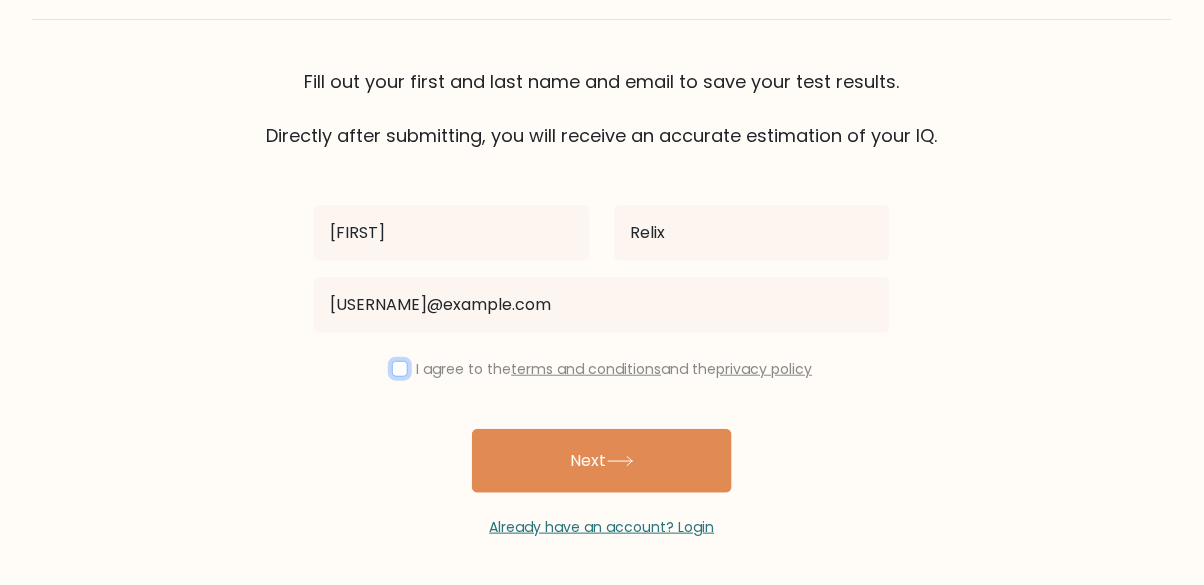 click at bounding box center (400, 369) 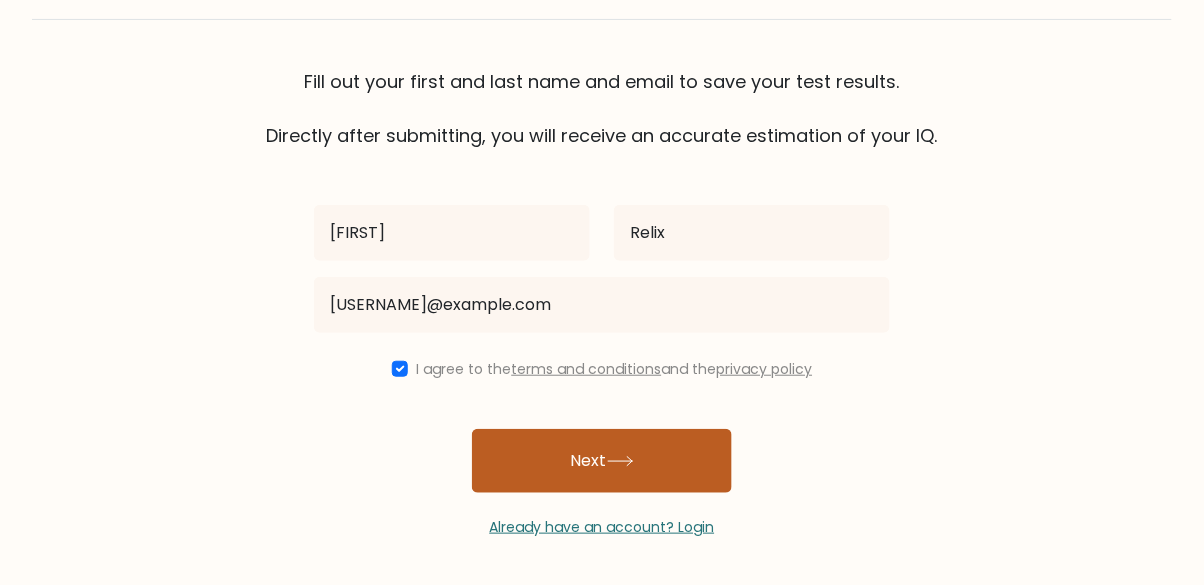 click on "Next" at bounding box center (602, 461) 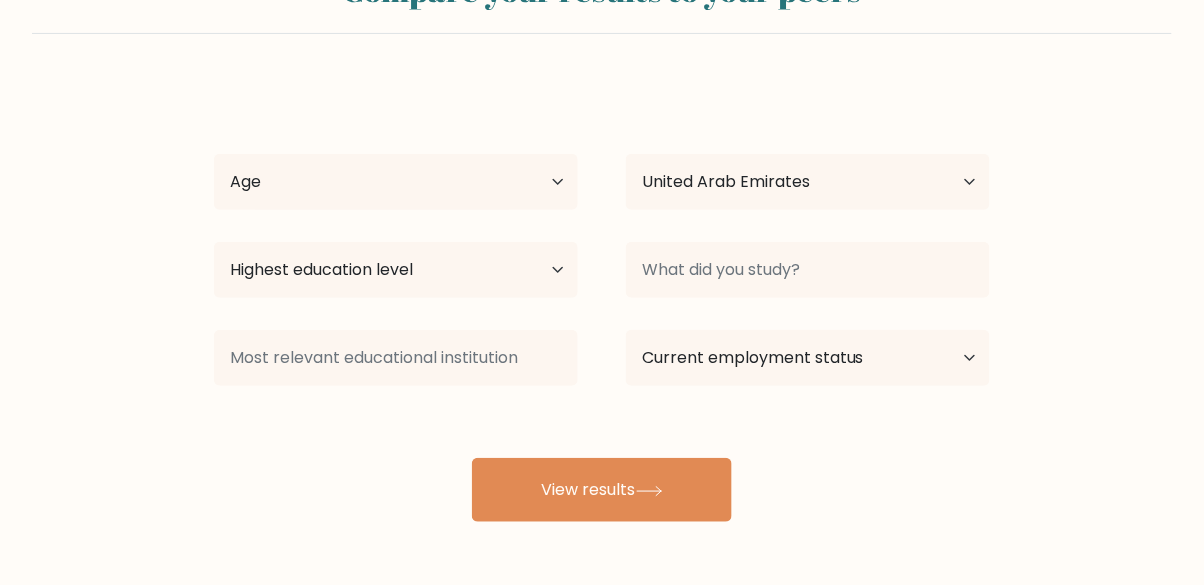 scroll, scrollTop: 104, scrollLeft: 0, axis: vertical 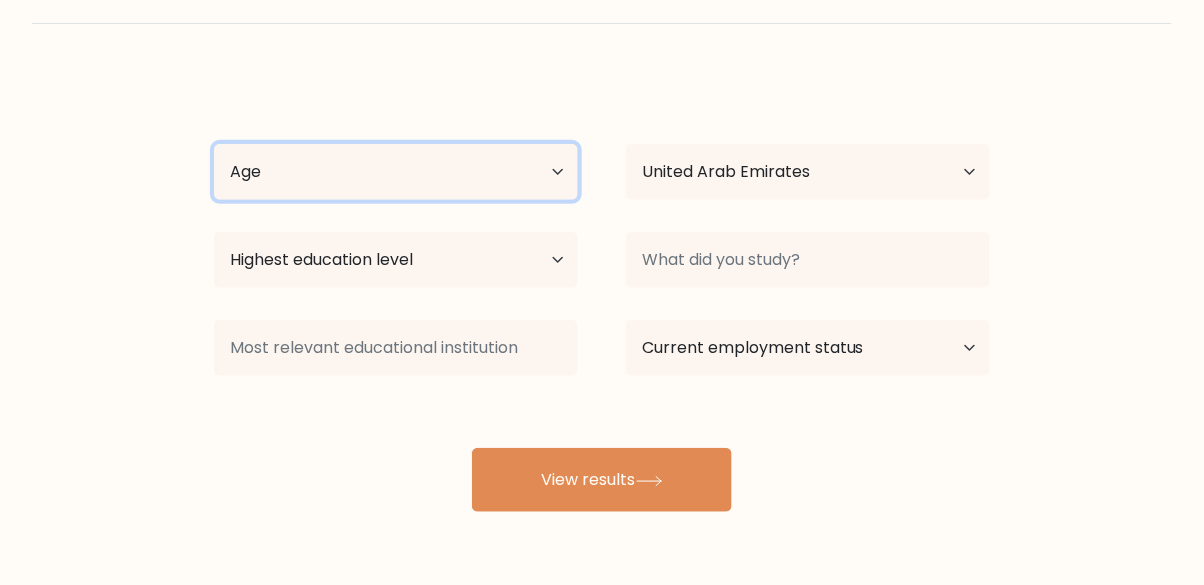 click on "Age
Under 18 years old
18-24 years old
25-34 years old
35-44 years old
45-54 years old
55-64 years old
65 years old and above" at bounding box center (396, 172) 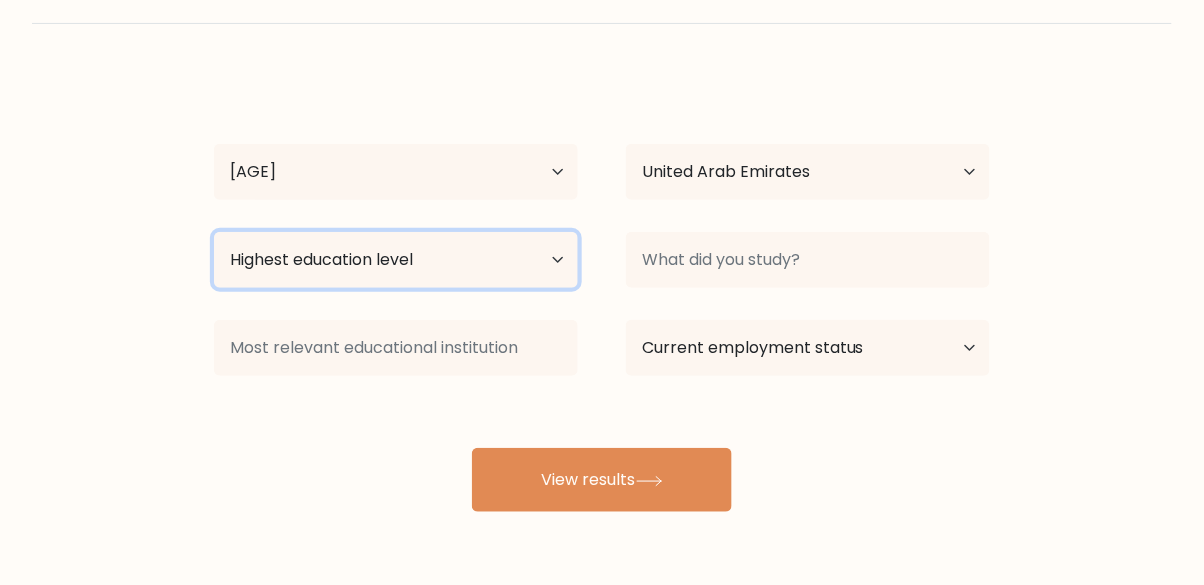 click on "Highest education level
No schooling
Primary
Lower Secondary
Upper Secondary
Occupation Specific
Bachelor's degree
Master's degree
Doctoral degree" at bounding box center (396, 260) 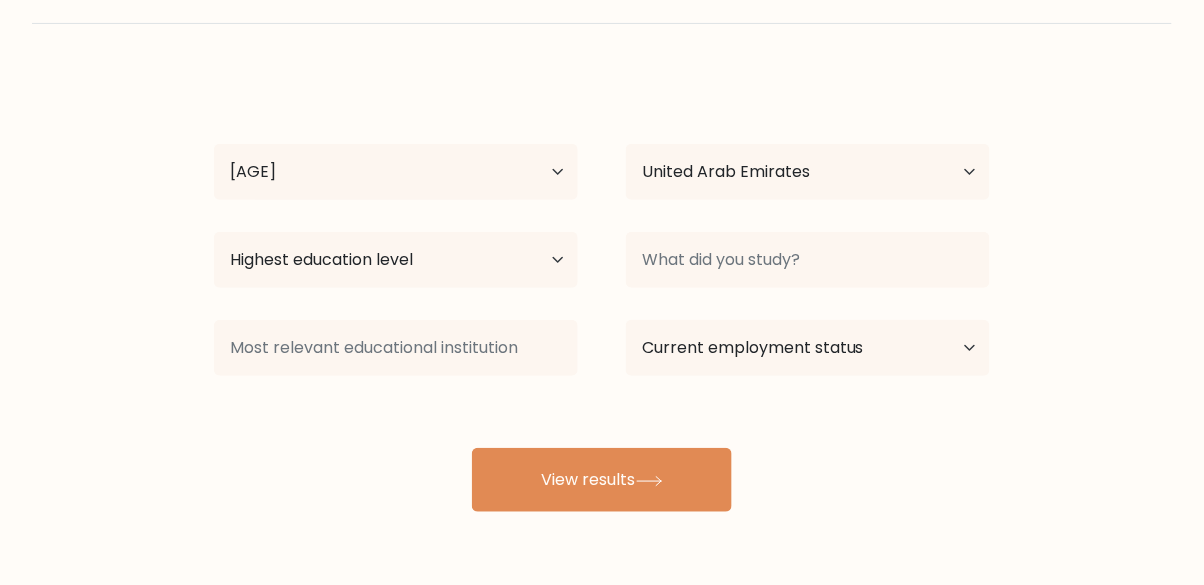 click on "Age
Under 18 years old
18-24 years old
25-34 years old
35-44 years old
45-54 years old
55-64 years old
65 years old and above
Country
Afghanistan
Albania
Algeria
American Samoa
Andorra
Angola
Anguilla
Antarctica
Antigua and Barbuda
Argentina
Armenia
Aruba
Australia" at bounding box center (602, 228) 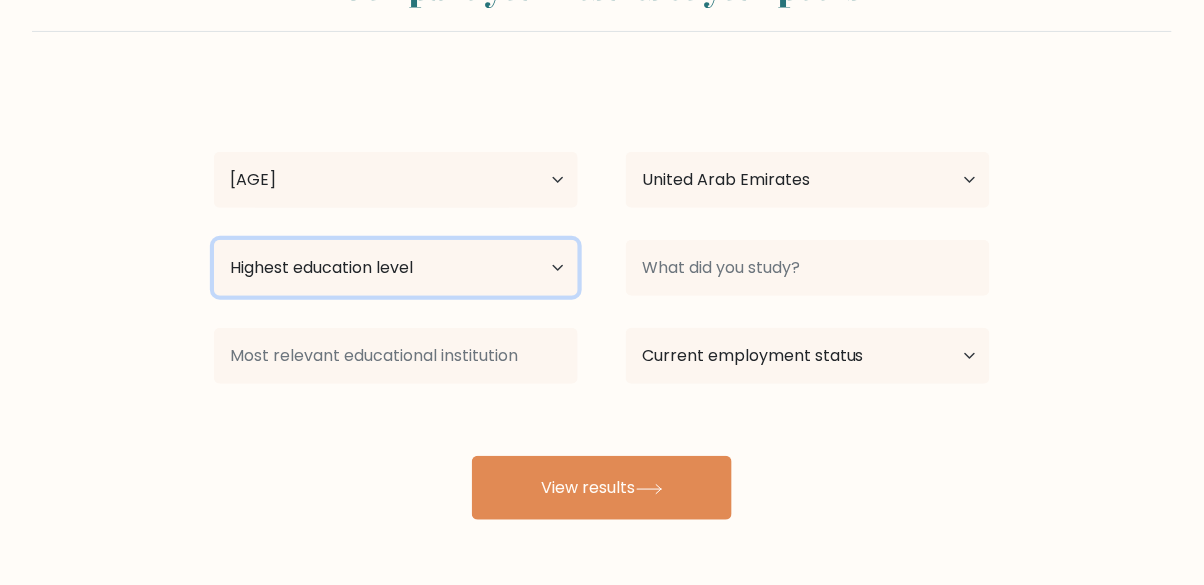 click on "Highest education level
No schooling
Primary
Lower Secondary
Upper Secondary
Occupation Specific
Bachelor's degree
Master's degree
Doctoral degree" at bounding box center [396, 268] 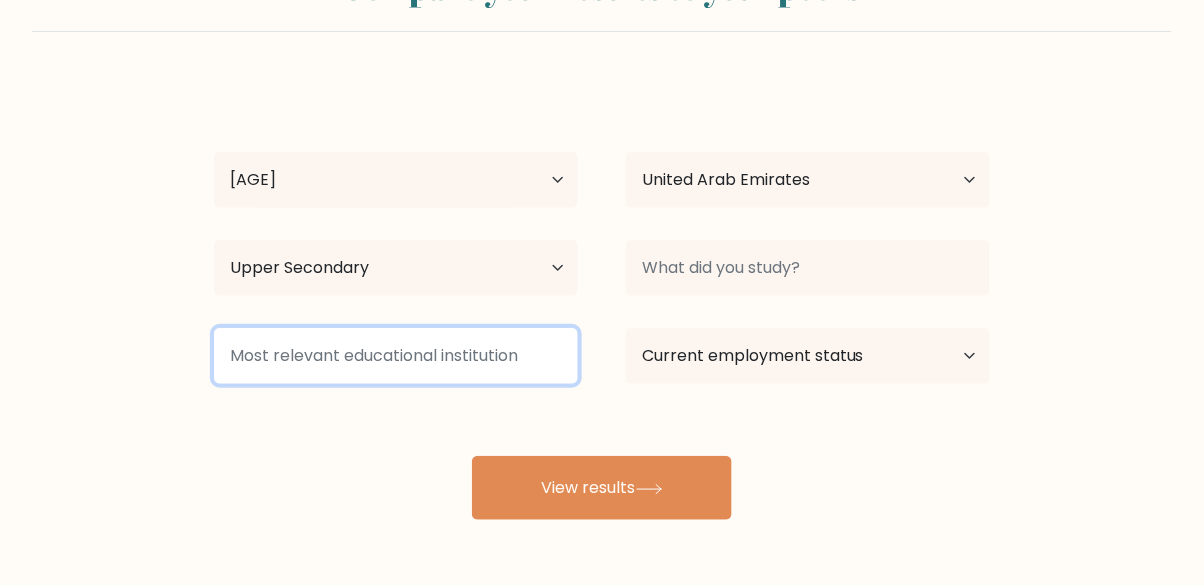 click at bounding box center (396, 356) 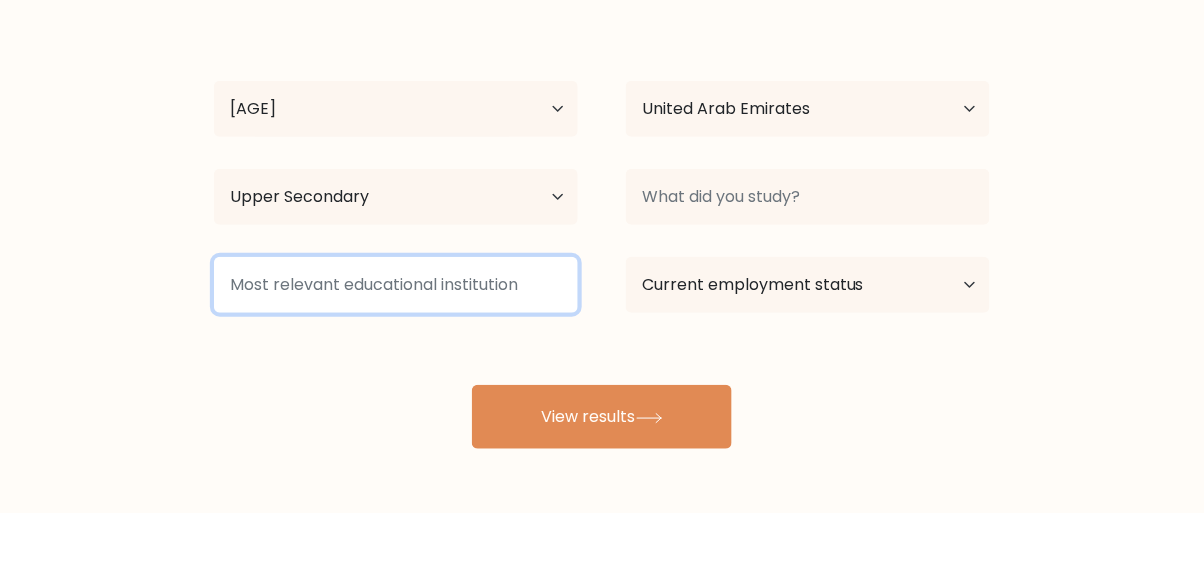 scroll, scrollTop: 96, scrollLeft: 0, axis: vertical 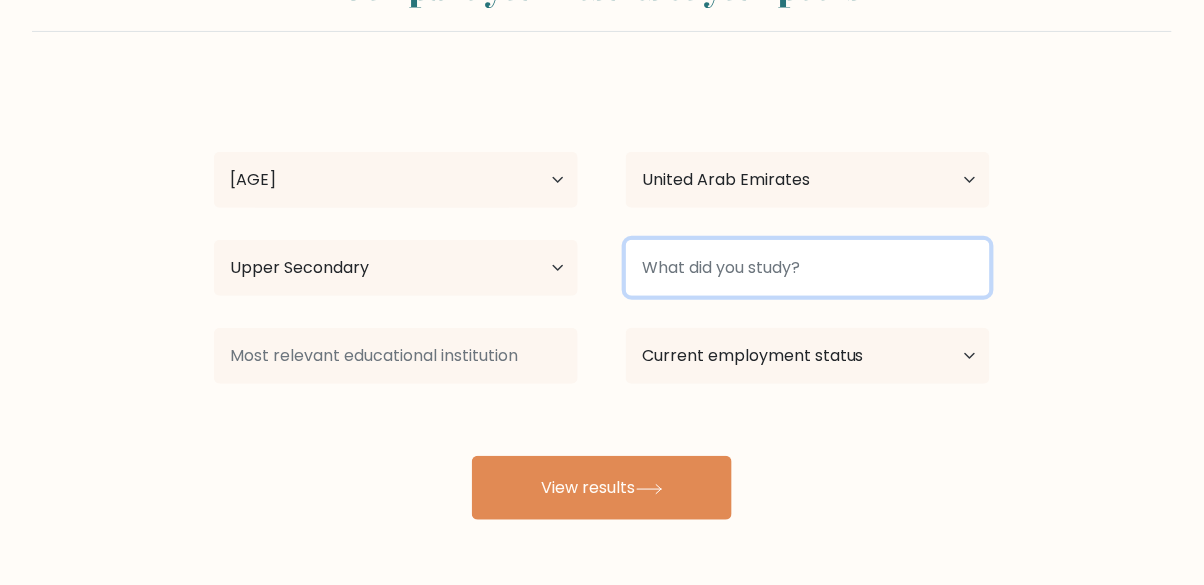 click at bounding box center [808, 268] 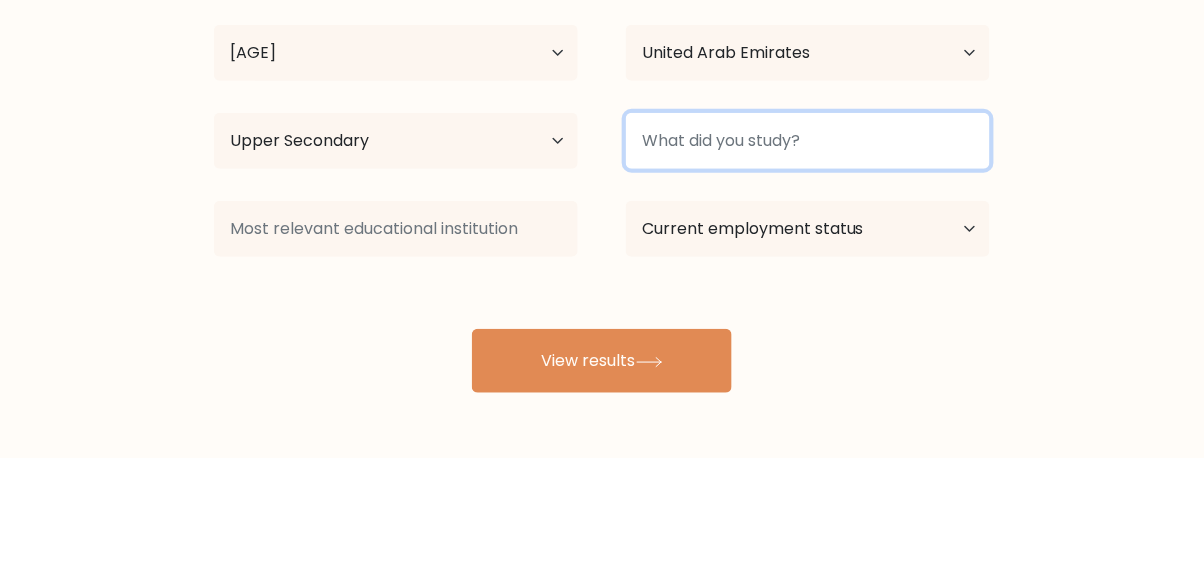 scroll, scrollTop: 96, scrollLeft: 0, axis: vertical 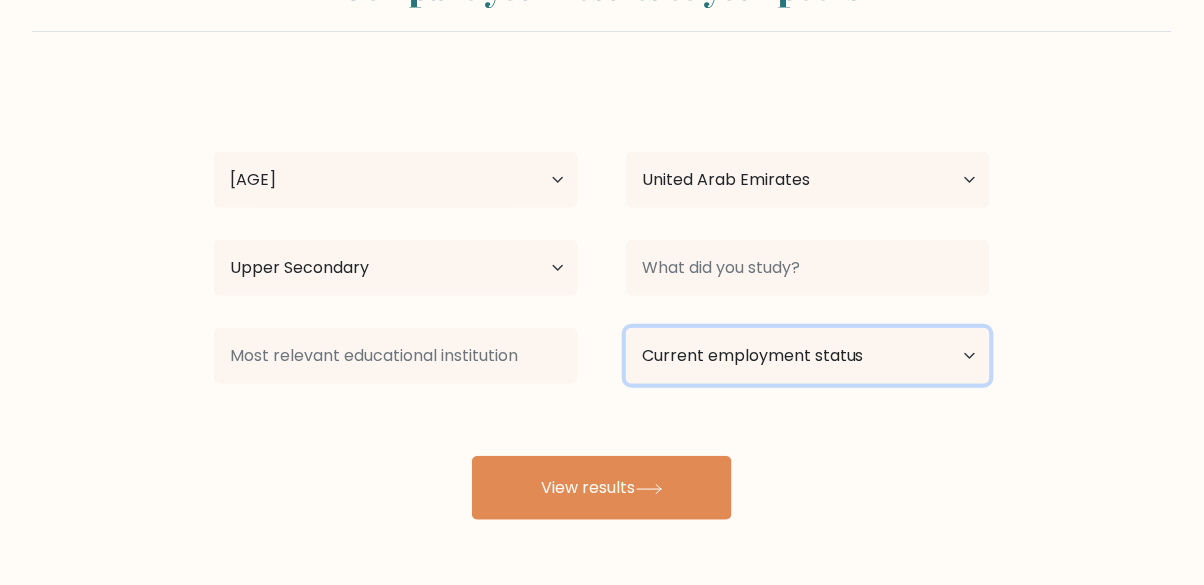 click on "Current employment status
Employed
Student
Retired
Other / prefer not to answer" at bounding box center (808, 356) 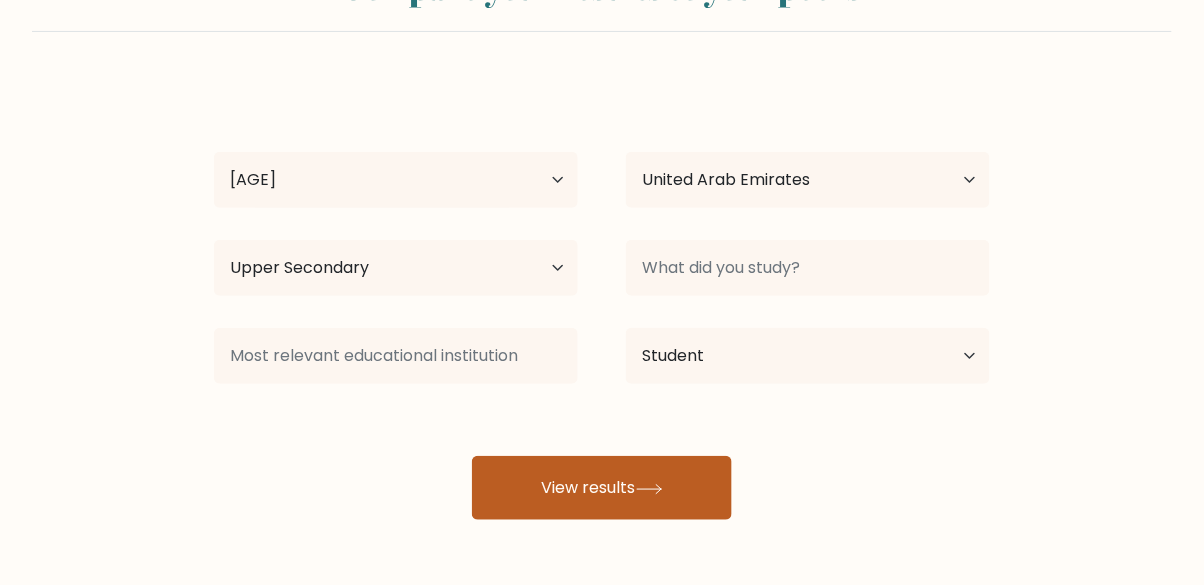 click on "View results" at bounding box center (602, 488) 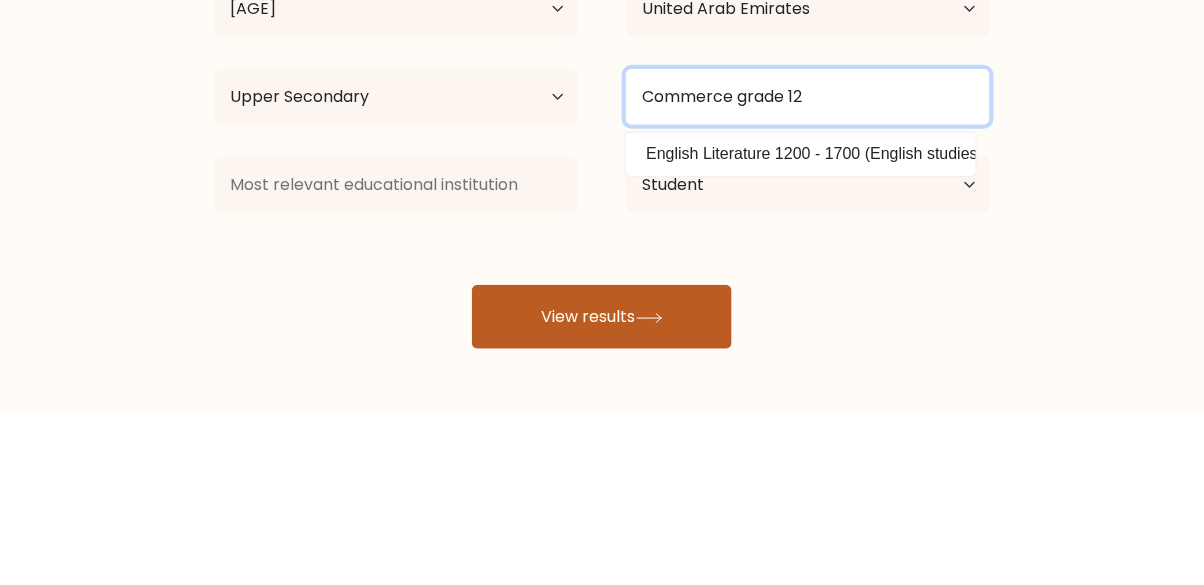 scroll, scrollTop: 96, scrollLeft: 0, axis: vertical 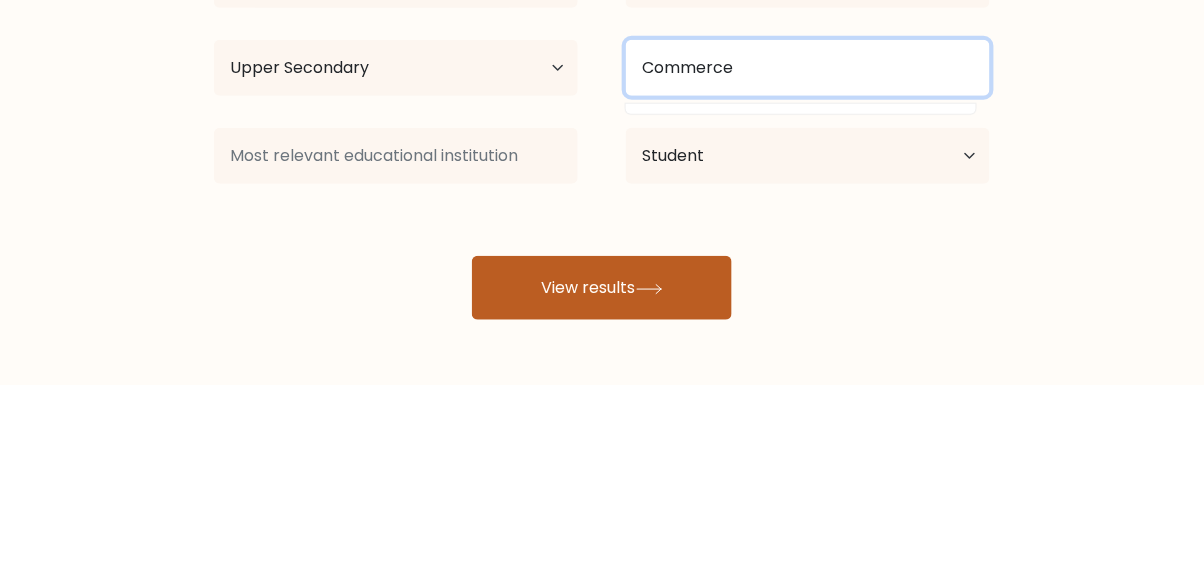 type on "Commerc" 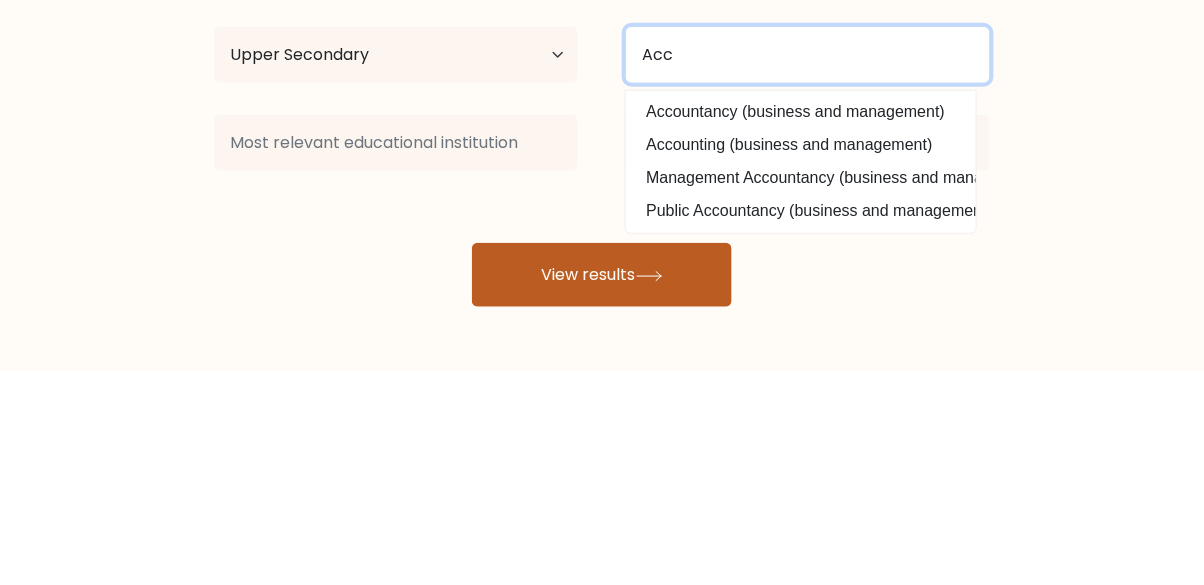 scroll, scrollTop: 96, scrollLeft: 0, axis: vertical 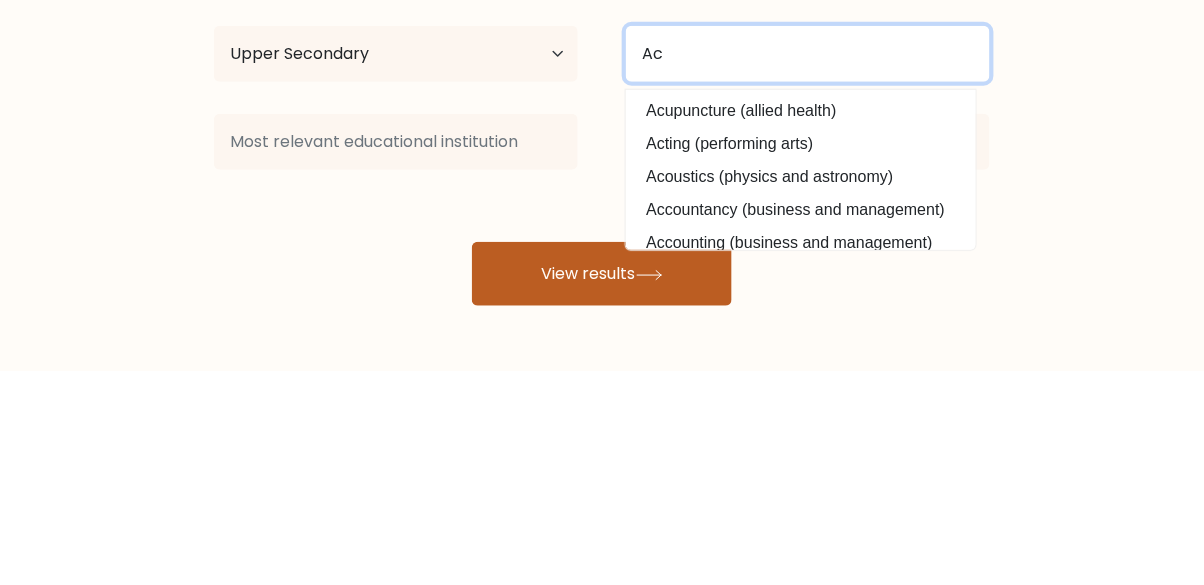 type on "A" 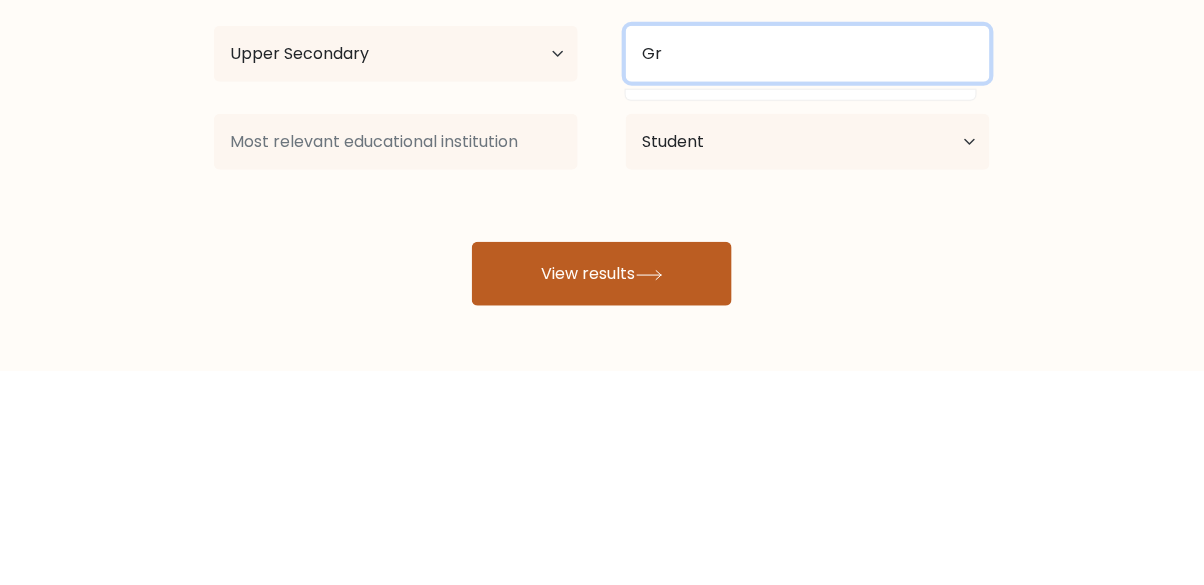 type on "G" 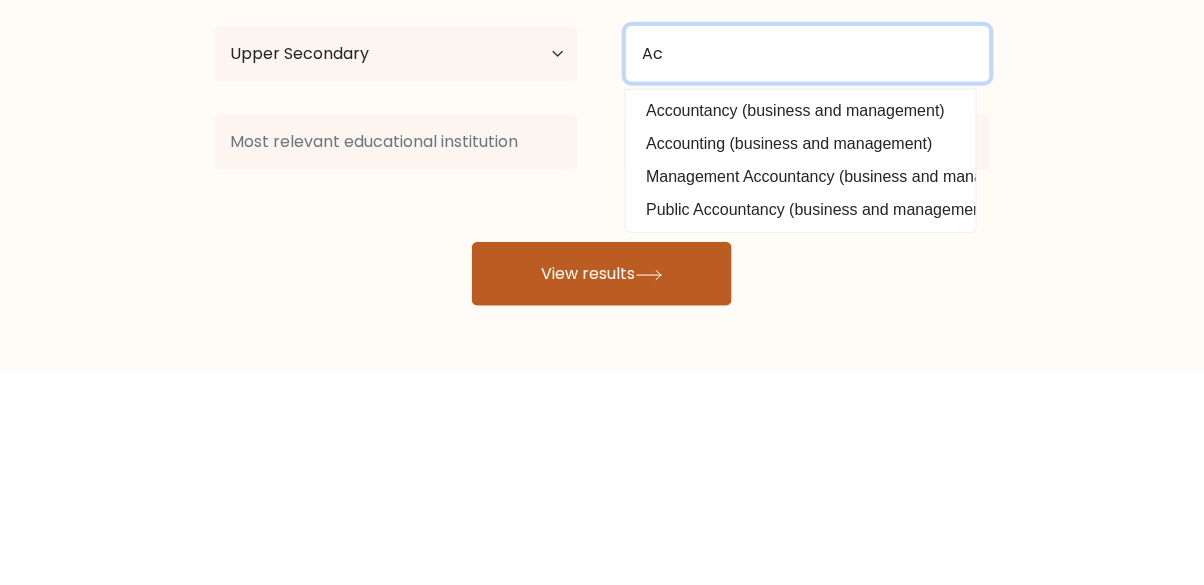 type on "A" 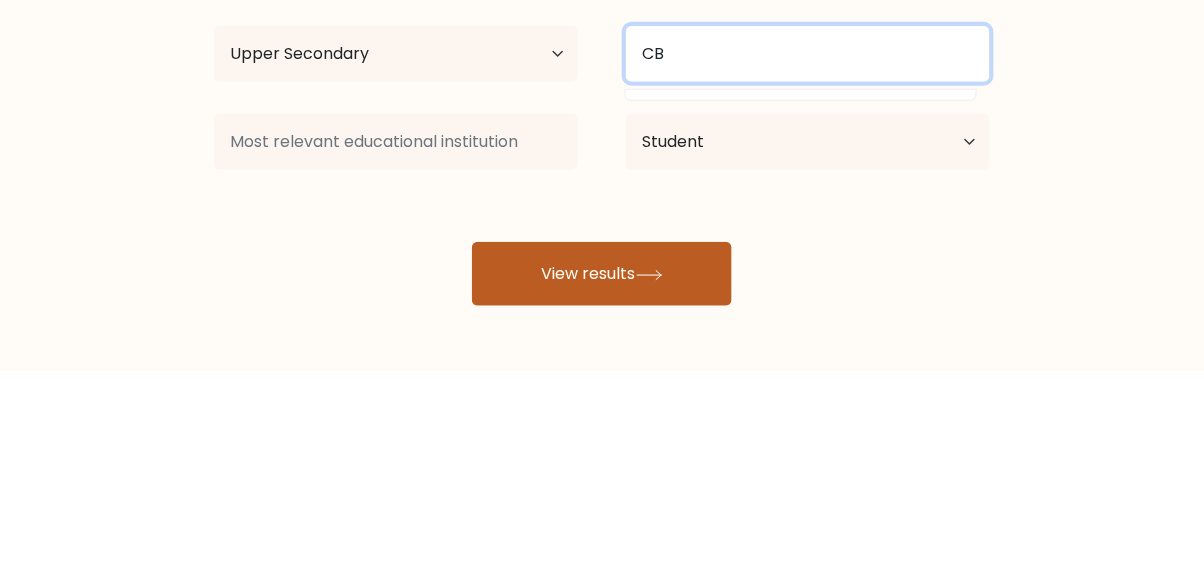 type on "C" 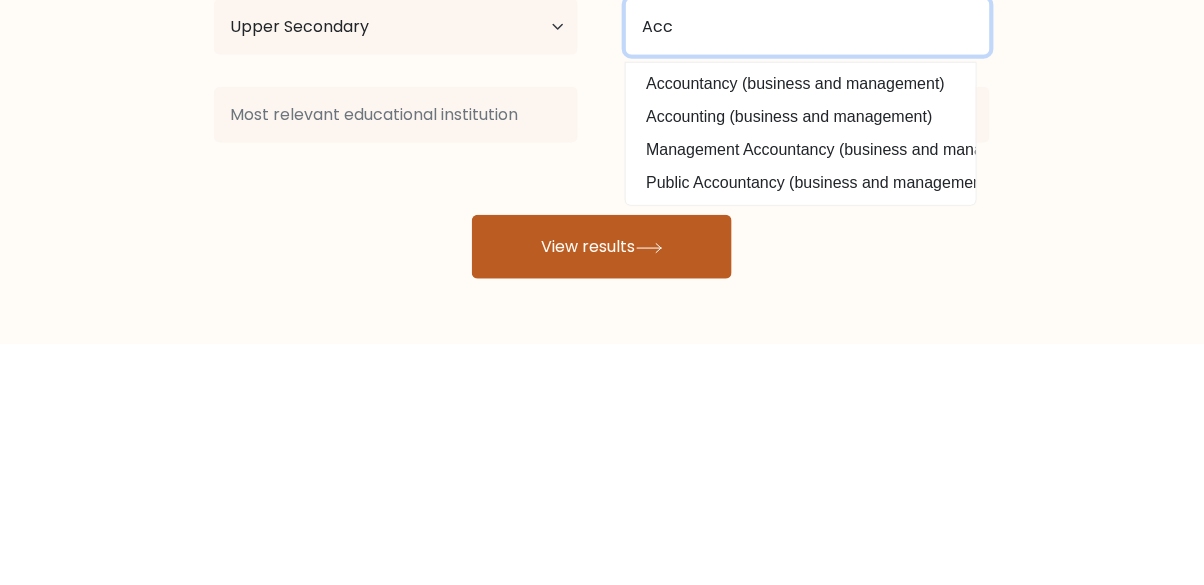 scroll, scrollTop: 95, scrollLeft: 0, axis: vertical 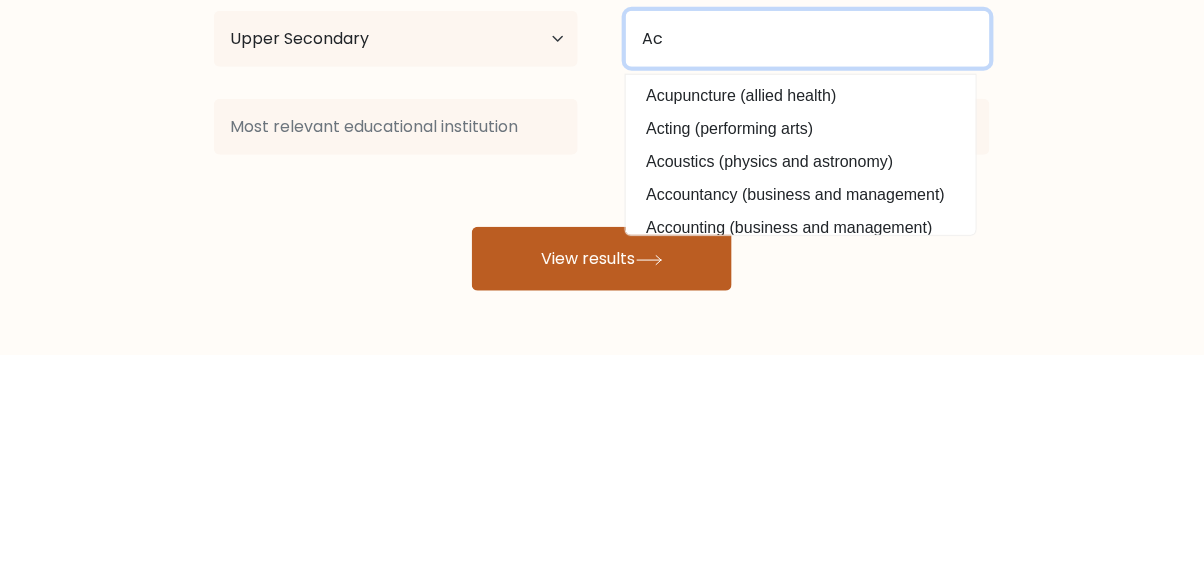 type on "A" 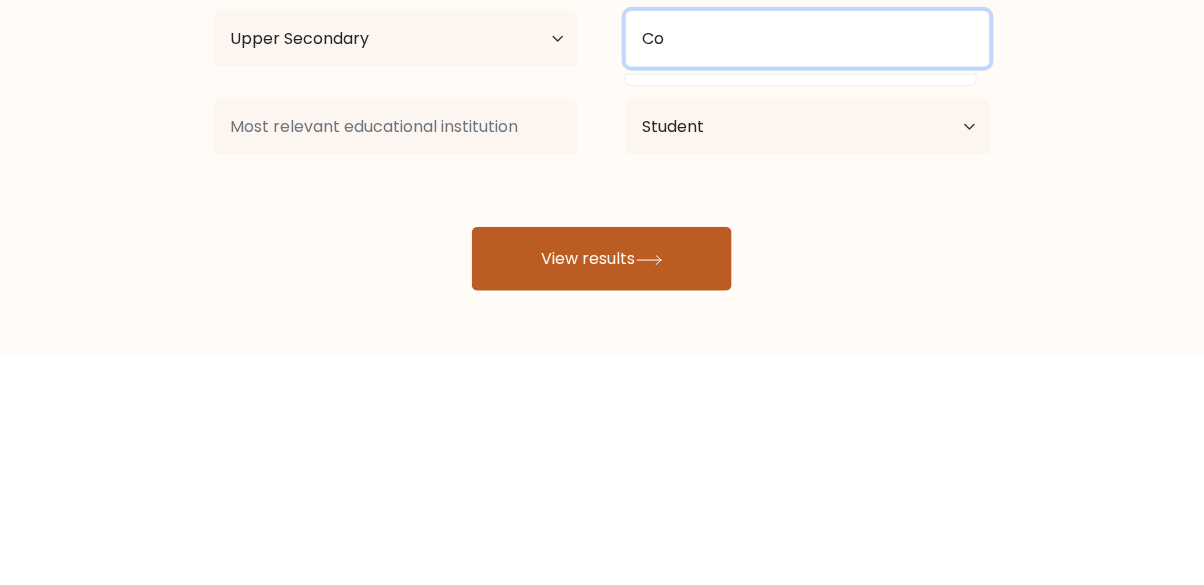 type on "C" 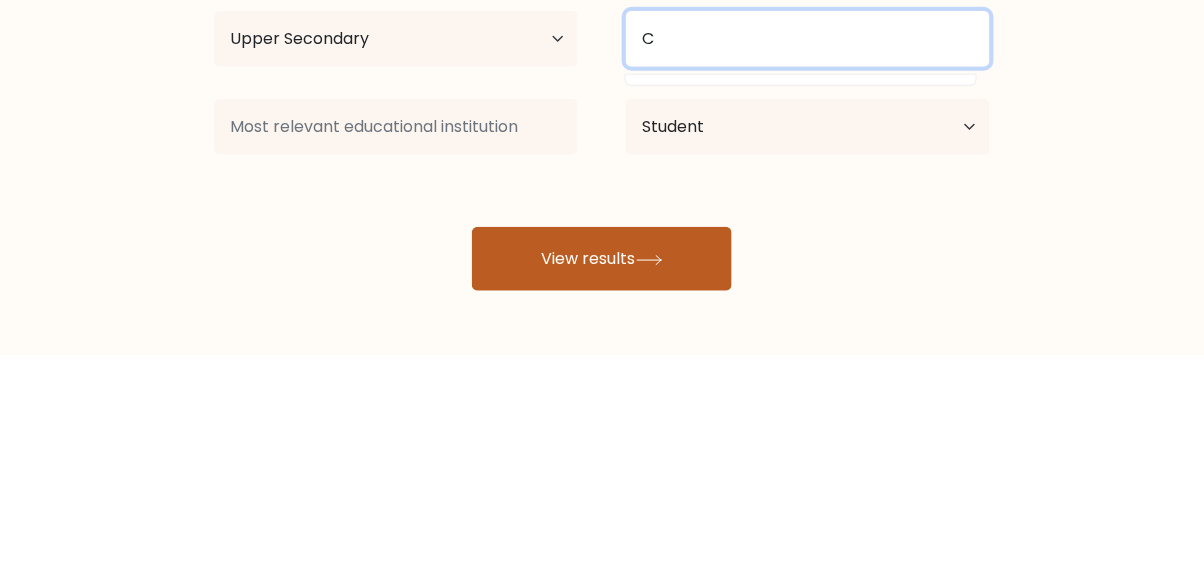 type 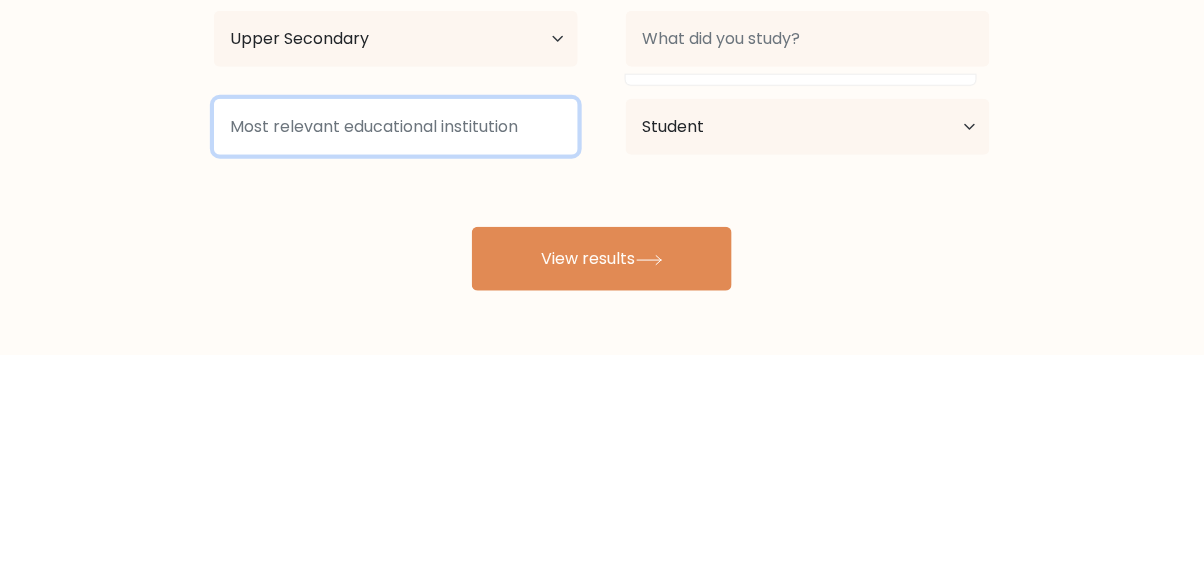 click at bounding box center (396, 357) 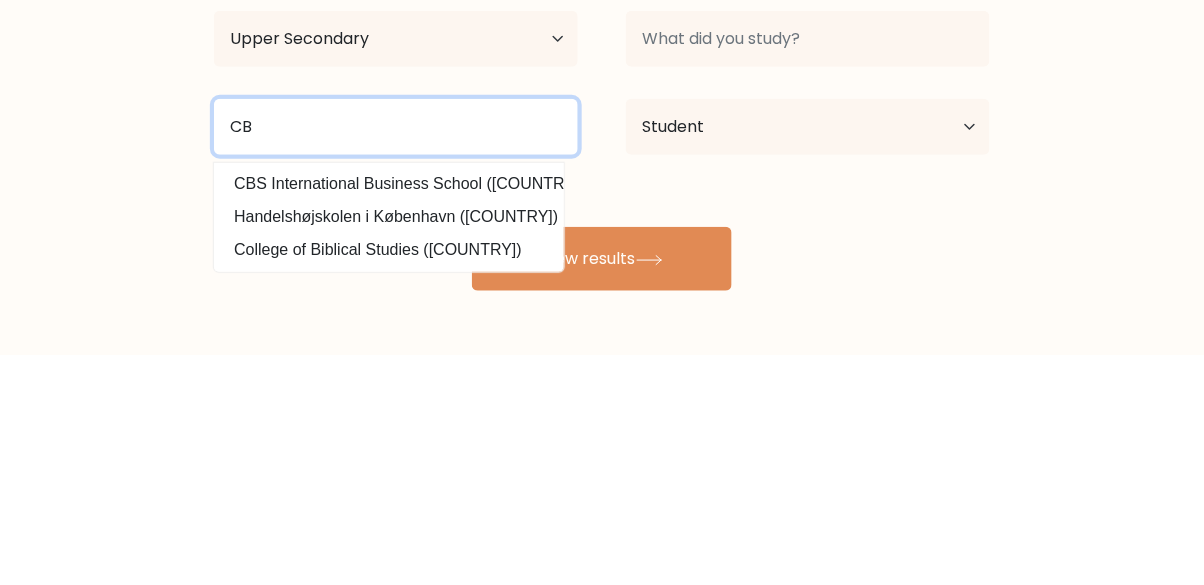 type on "C" 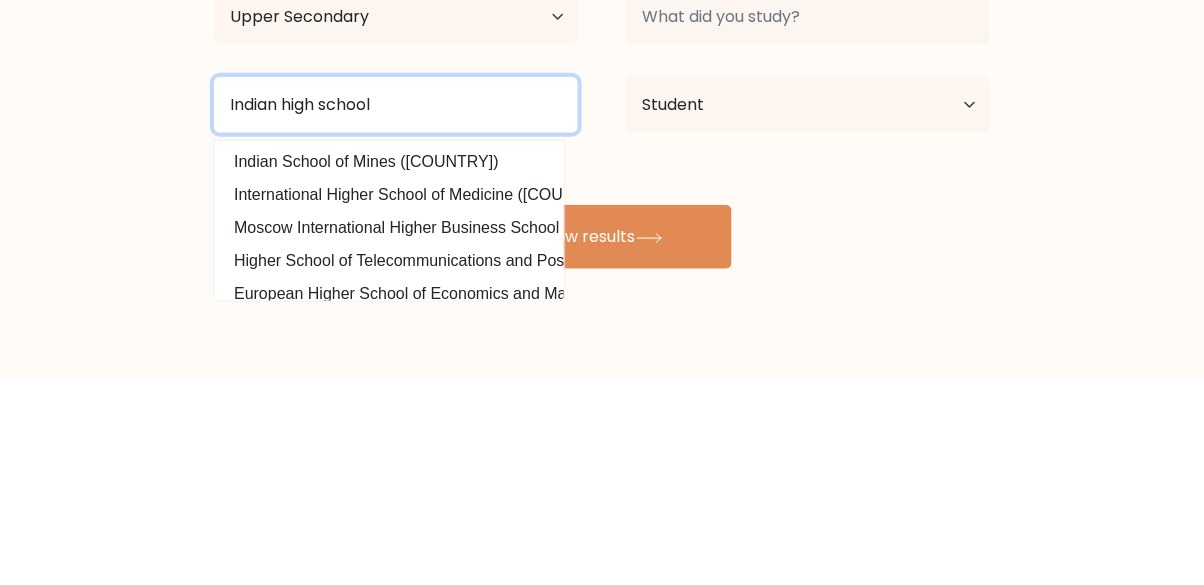 scroll, scrollTop: 140, scrollLeft: 0, axis: vertical 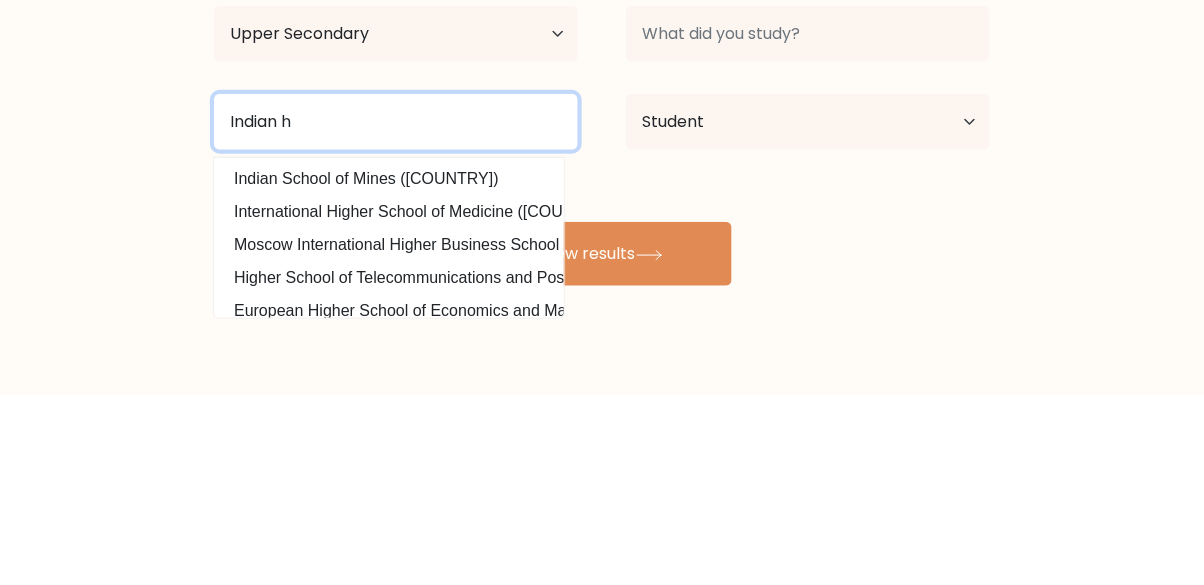 type on "Indian" 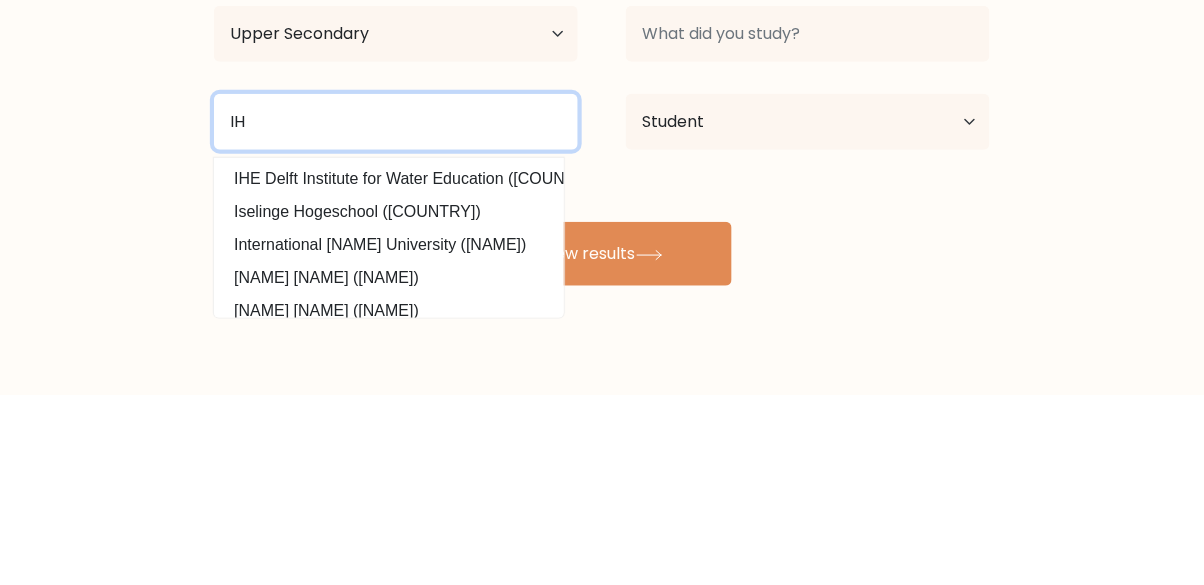 type on "I" 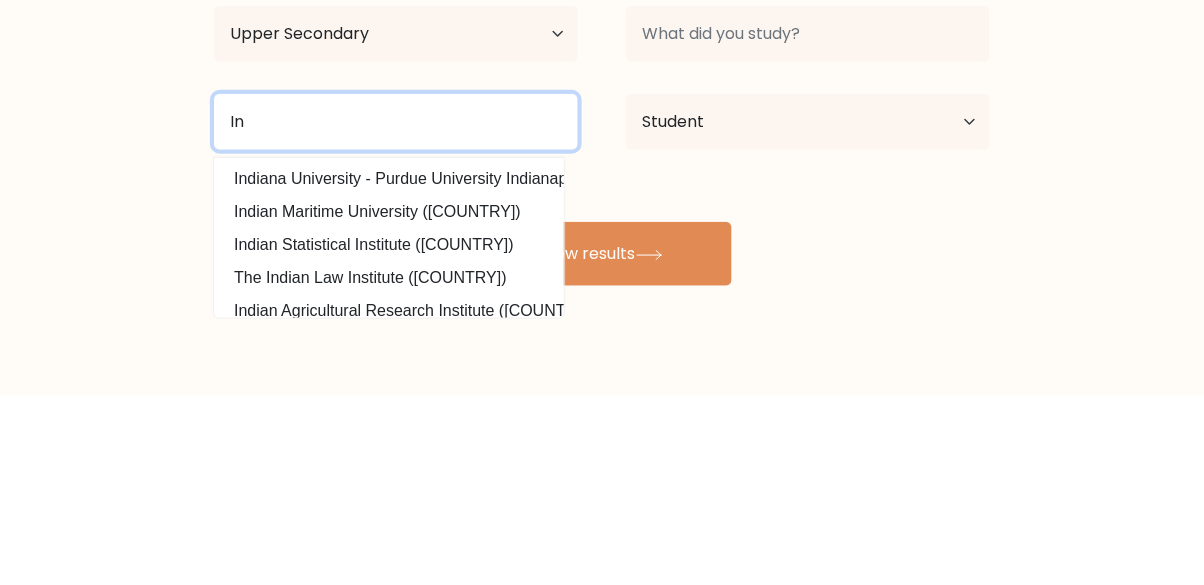 type on "I" 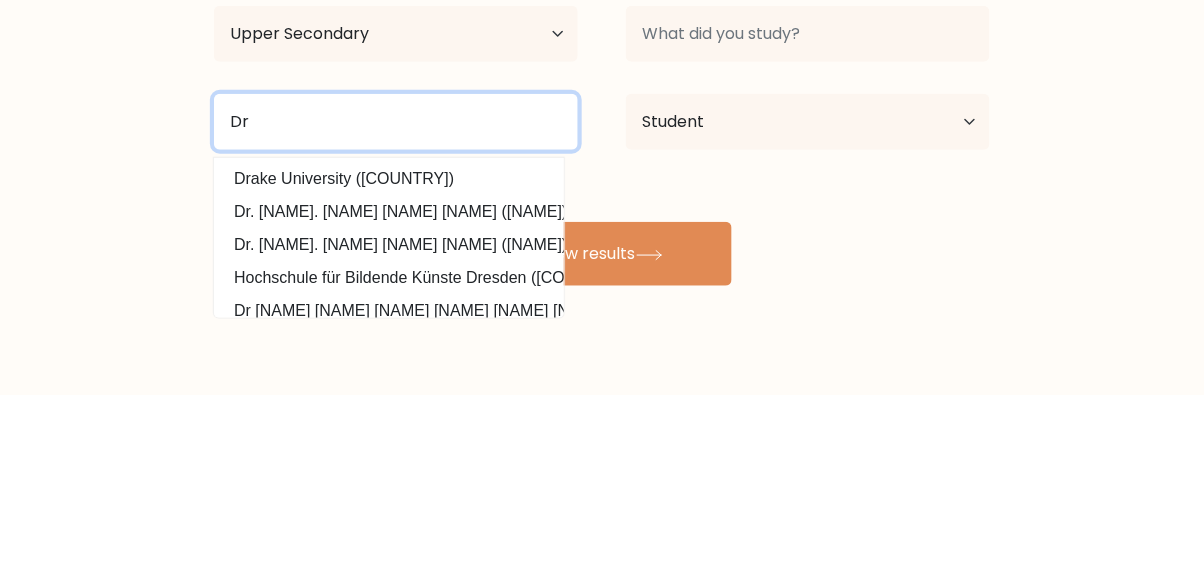 type on "D" 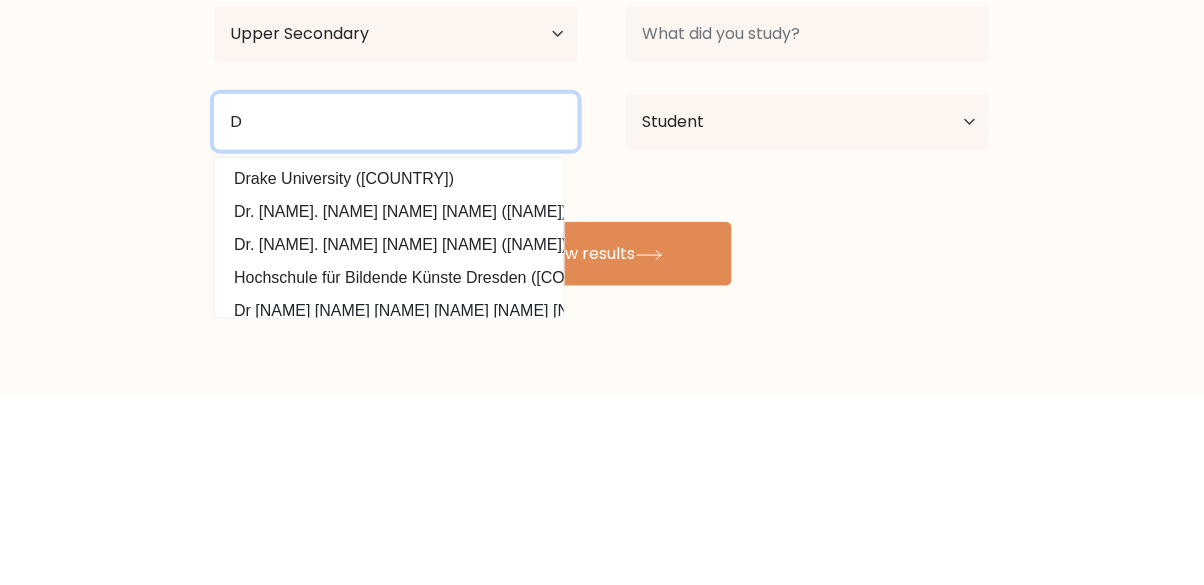 type 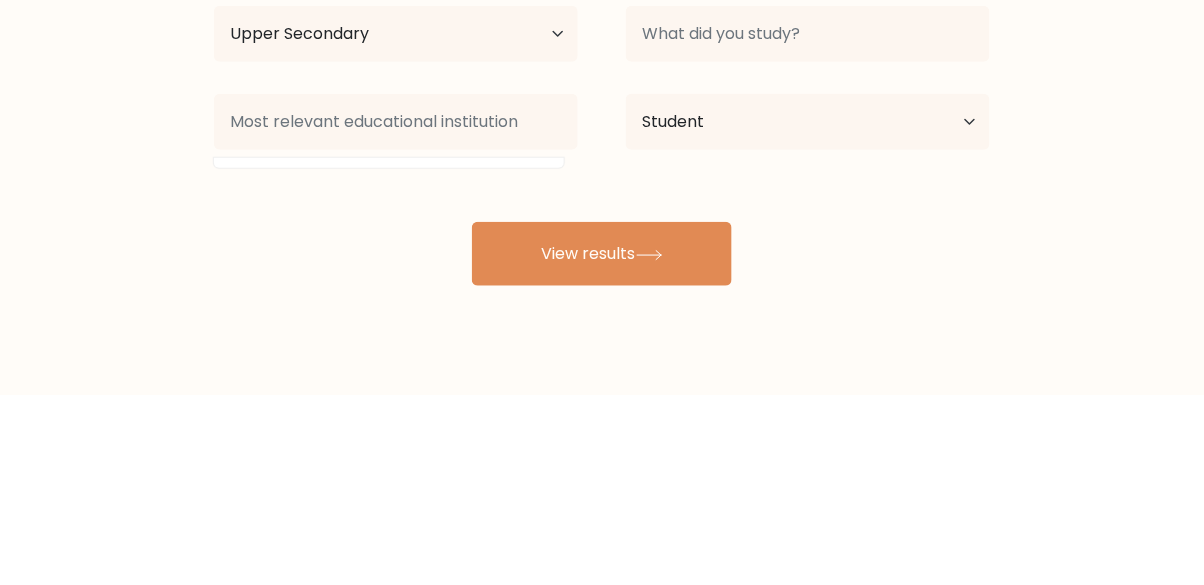 click on "Compare your results to your peers
Aaron
Relix
Age
Under 18 years old
18-24 years old
25-34 years old
35-44 years old
45-54 years old
55-64 years old
65 years old and above
Country
Afghanistan
Albania
Algeria
American Samoa
Andorra
Angola
Anguilla
Antarctica
Antigua and Barbuda
Argentina
Armenia
Aruba
Australia" at bounding box center (602, 192) 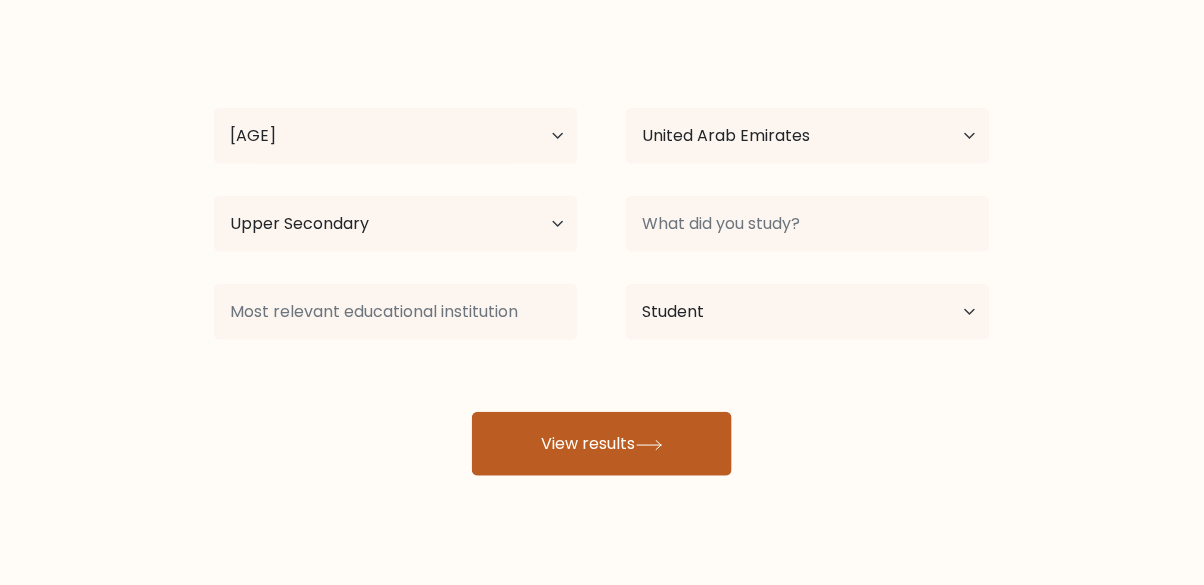 click on "View results" at bounding box center [602, 444] 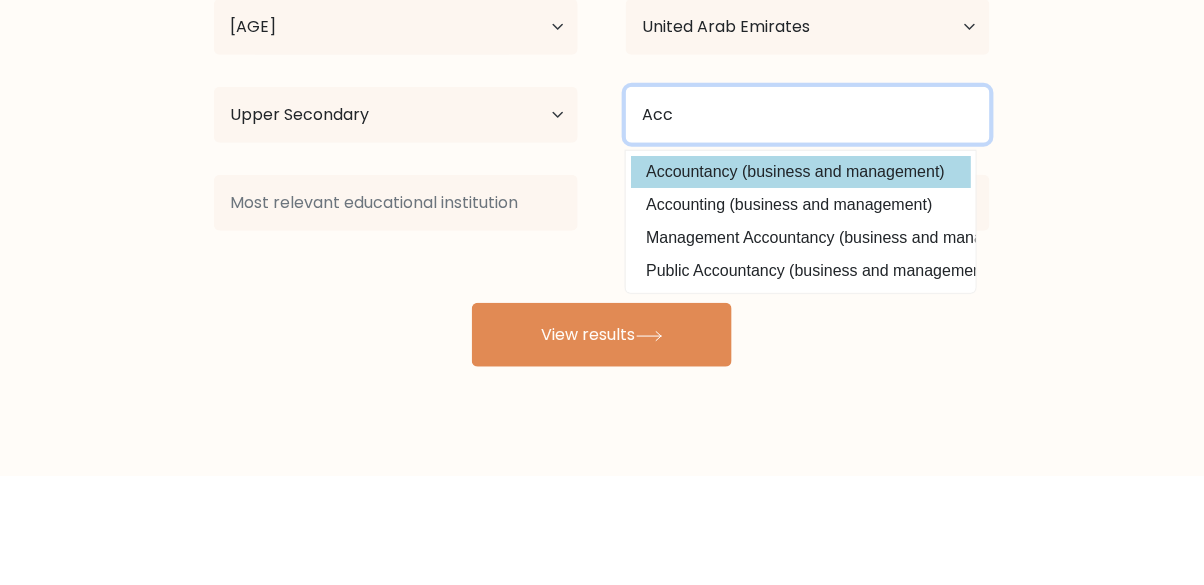 type on "Acc" 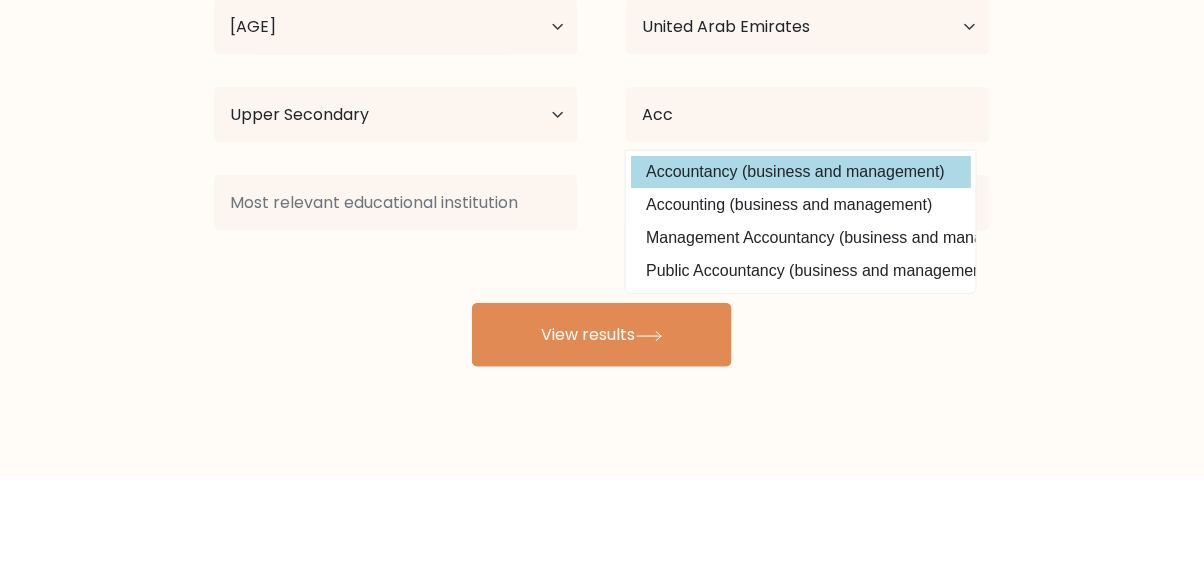 click on "Accountancy (business and management)" at bounding box center [801, 281] 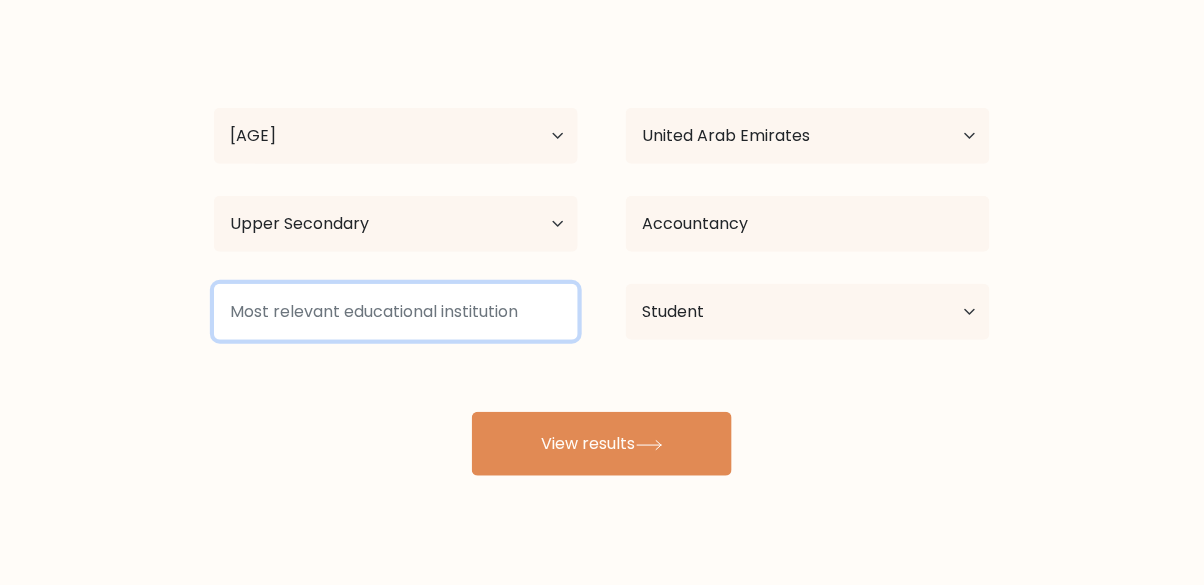 click at bounding box center [396, 312] 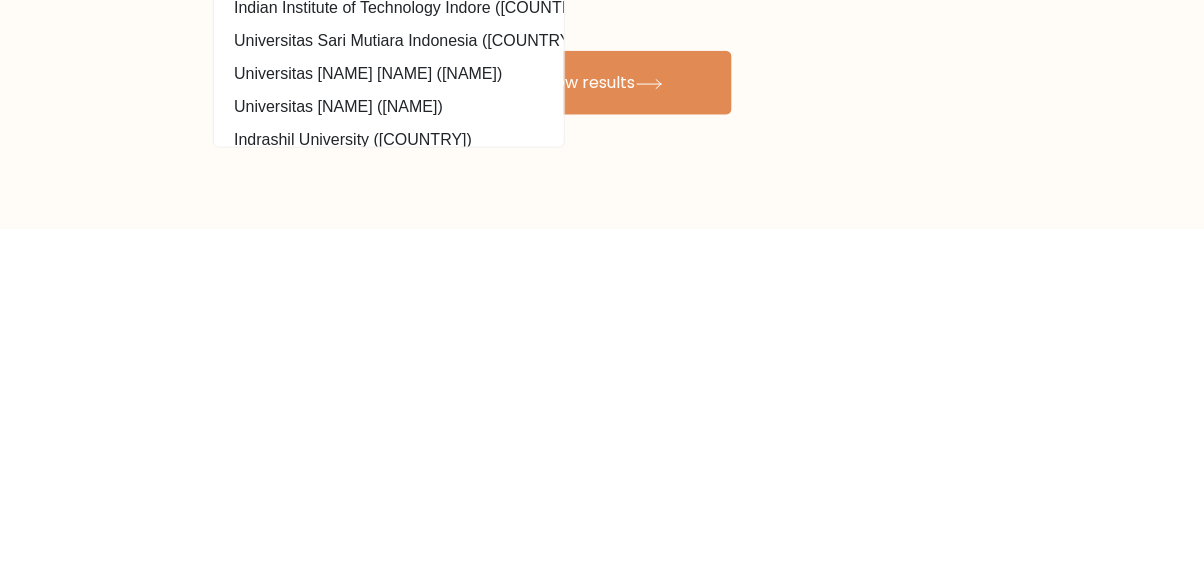 scroll, scrollTop: 146, scrollLeft: 0, axis: vertical 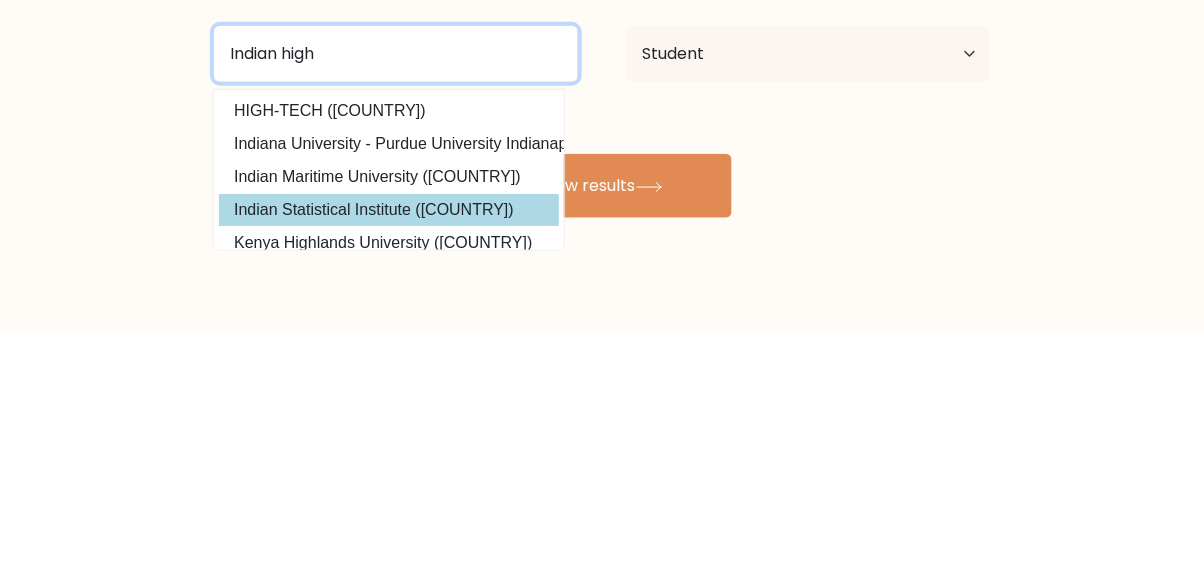 type on "Indian high" 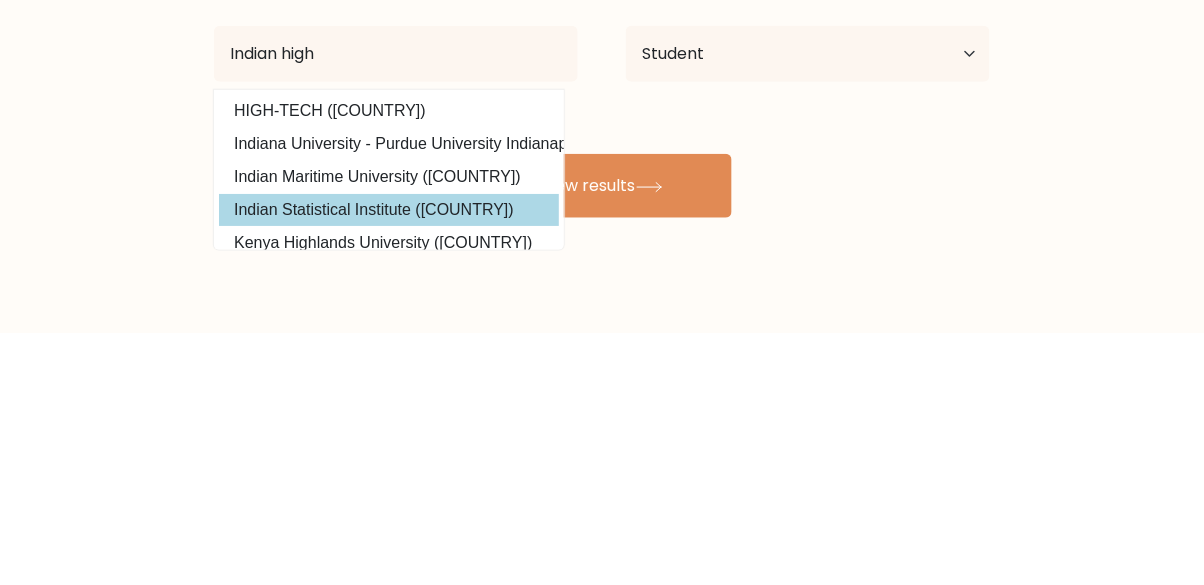 click on "Indian Statistical Institute (India)" at bounding box center [389, 462] 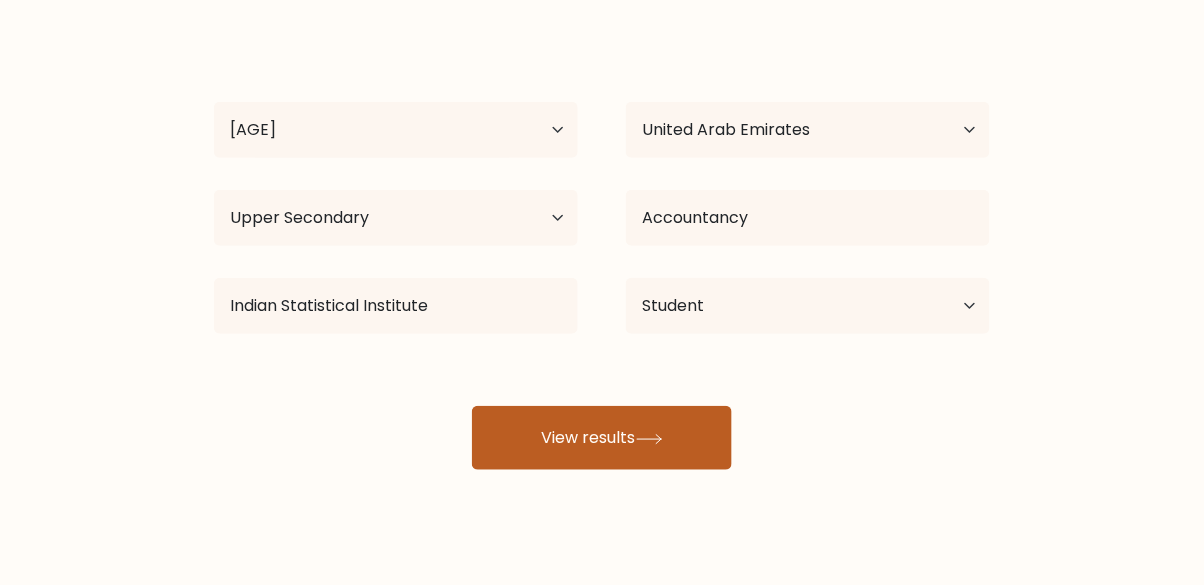 click on "View results" at bounding box center [602, 438] 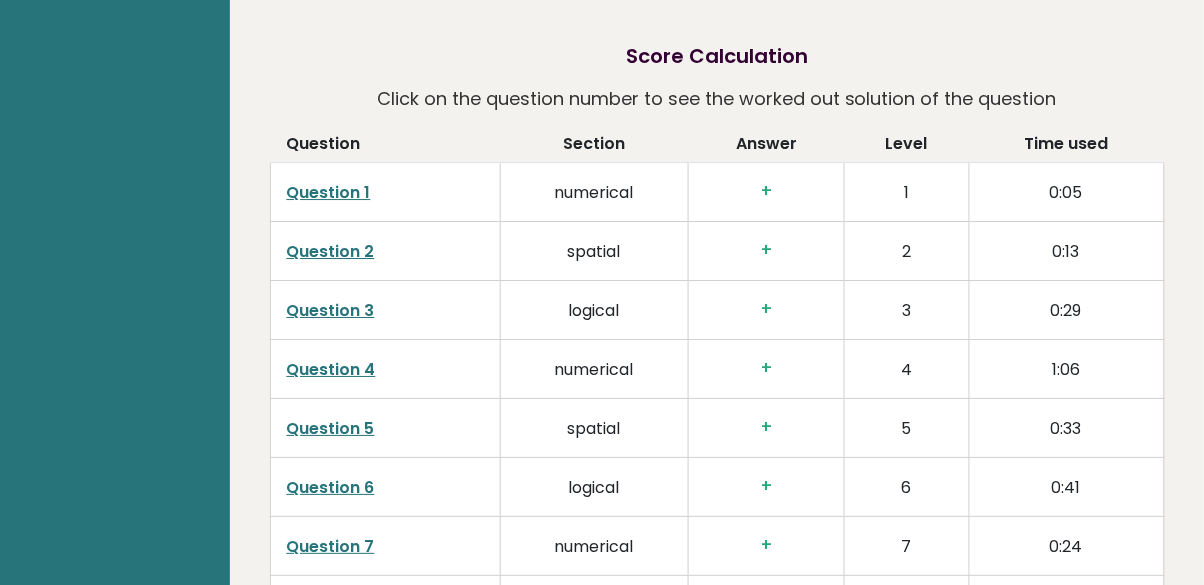 scroll, scrollTop: 3128, scrollLeft: 0, axis: vertical 